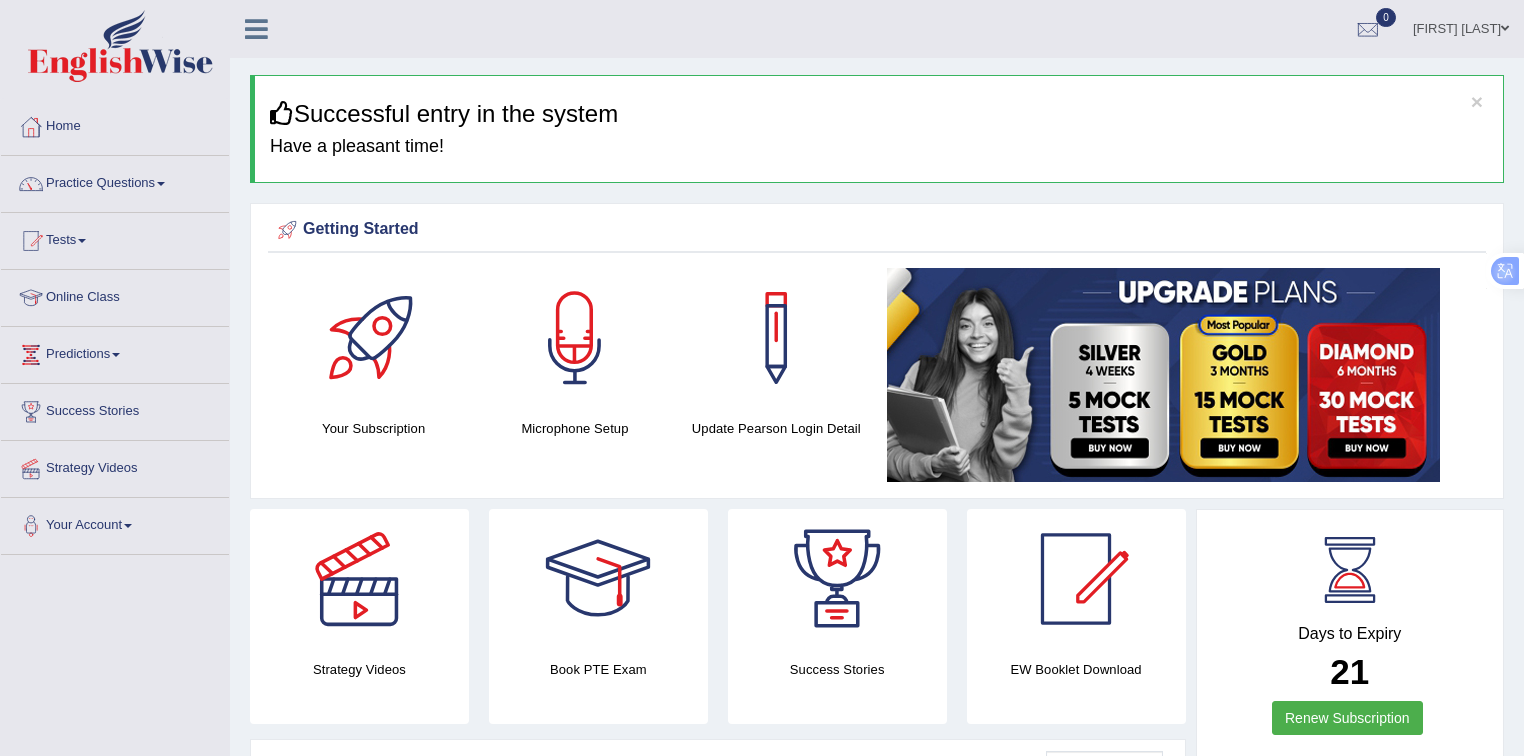 scroll, scrollTop: 0, scrollLeft: 0, axis: both 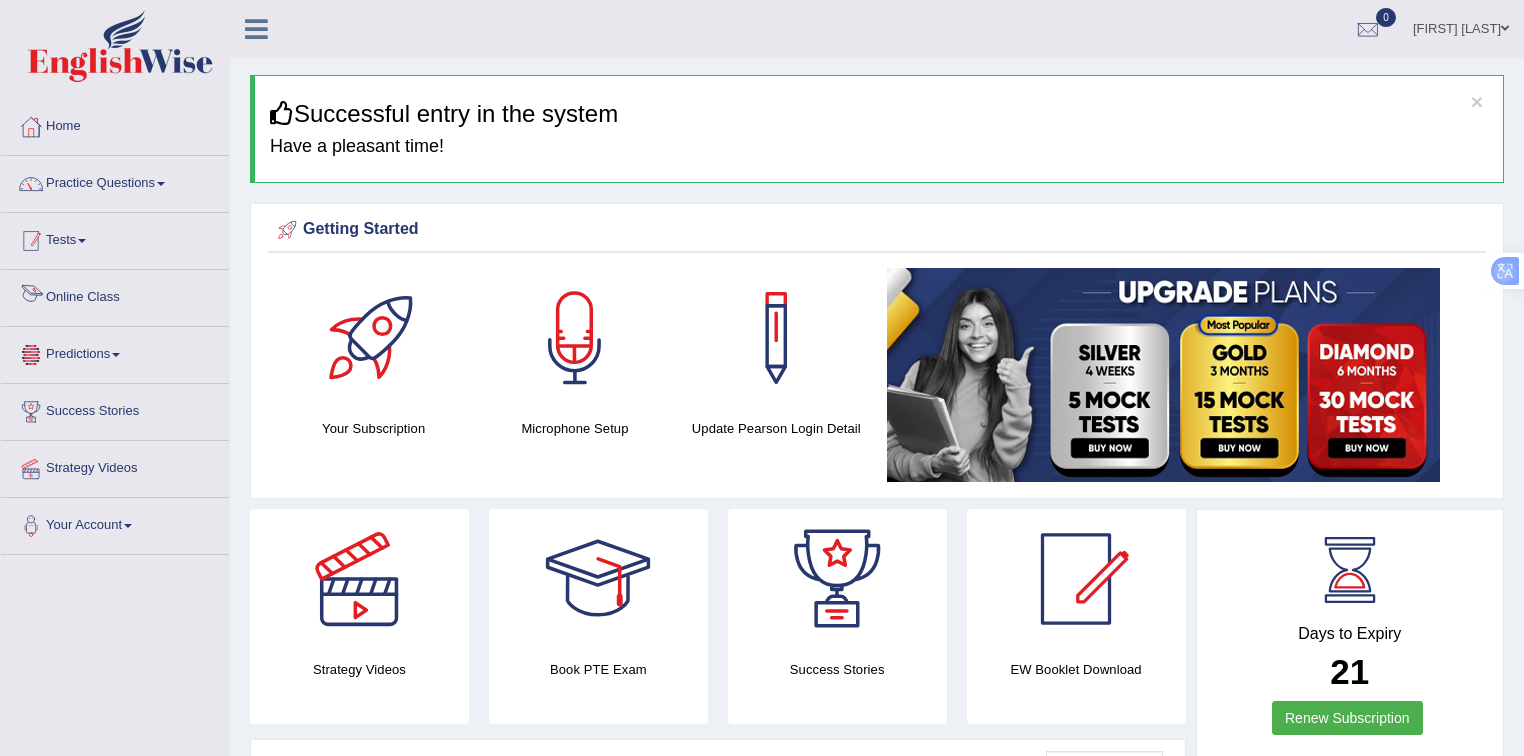 click on "Practice Questions" at bounding box center (115, 181) 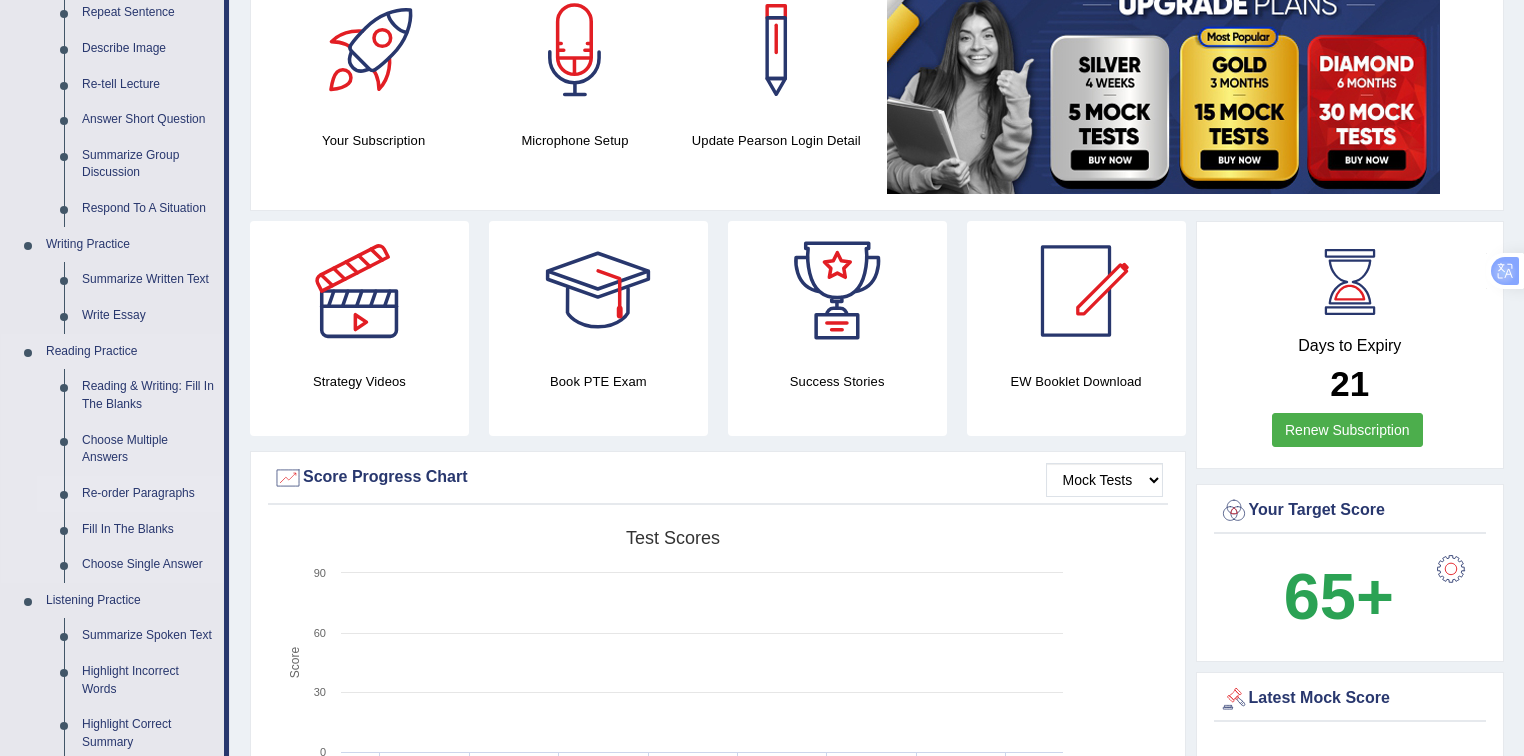 scroll, scrollTop: 266, scrollLeft: 0, axis: vertical 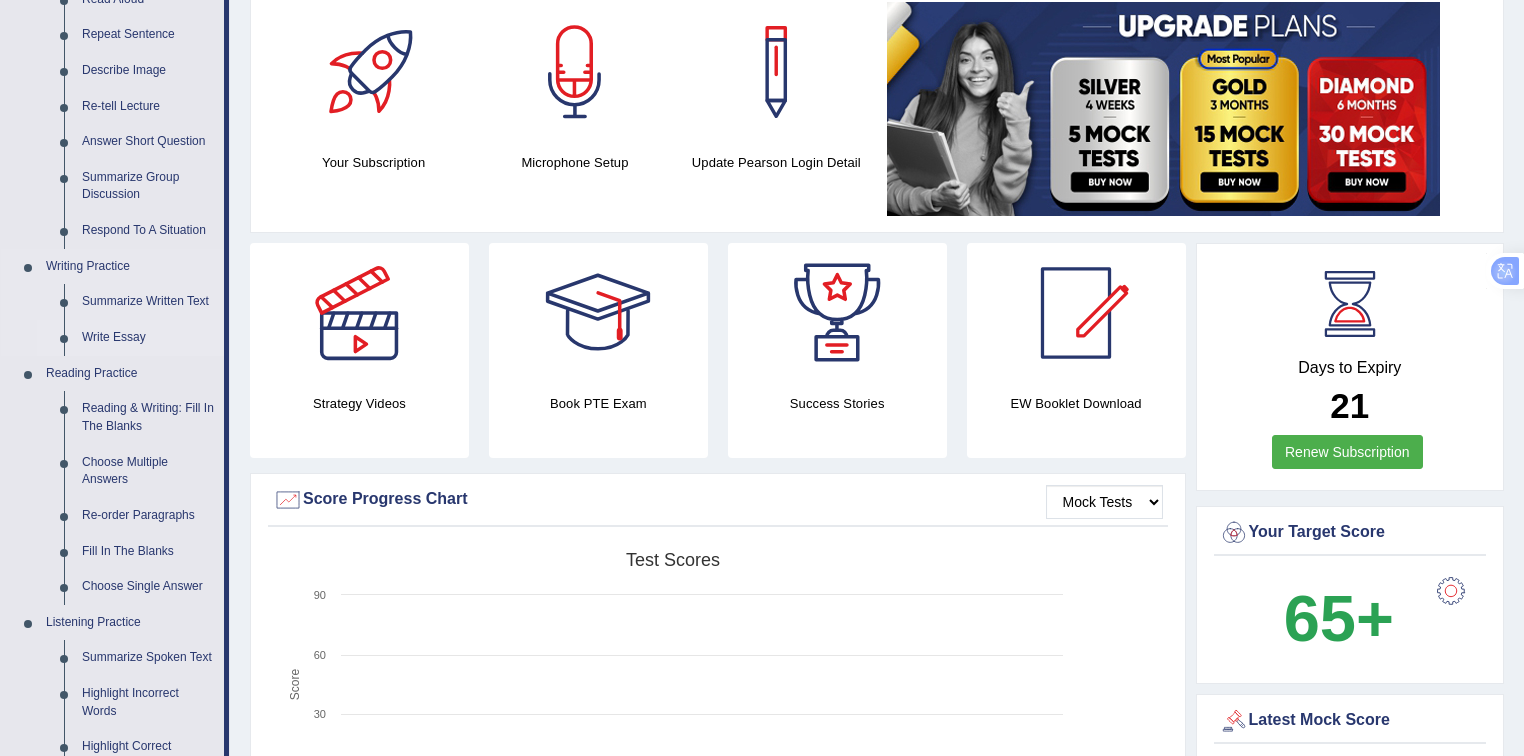 click on "Write Essay" at bounding box center [148, 338] 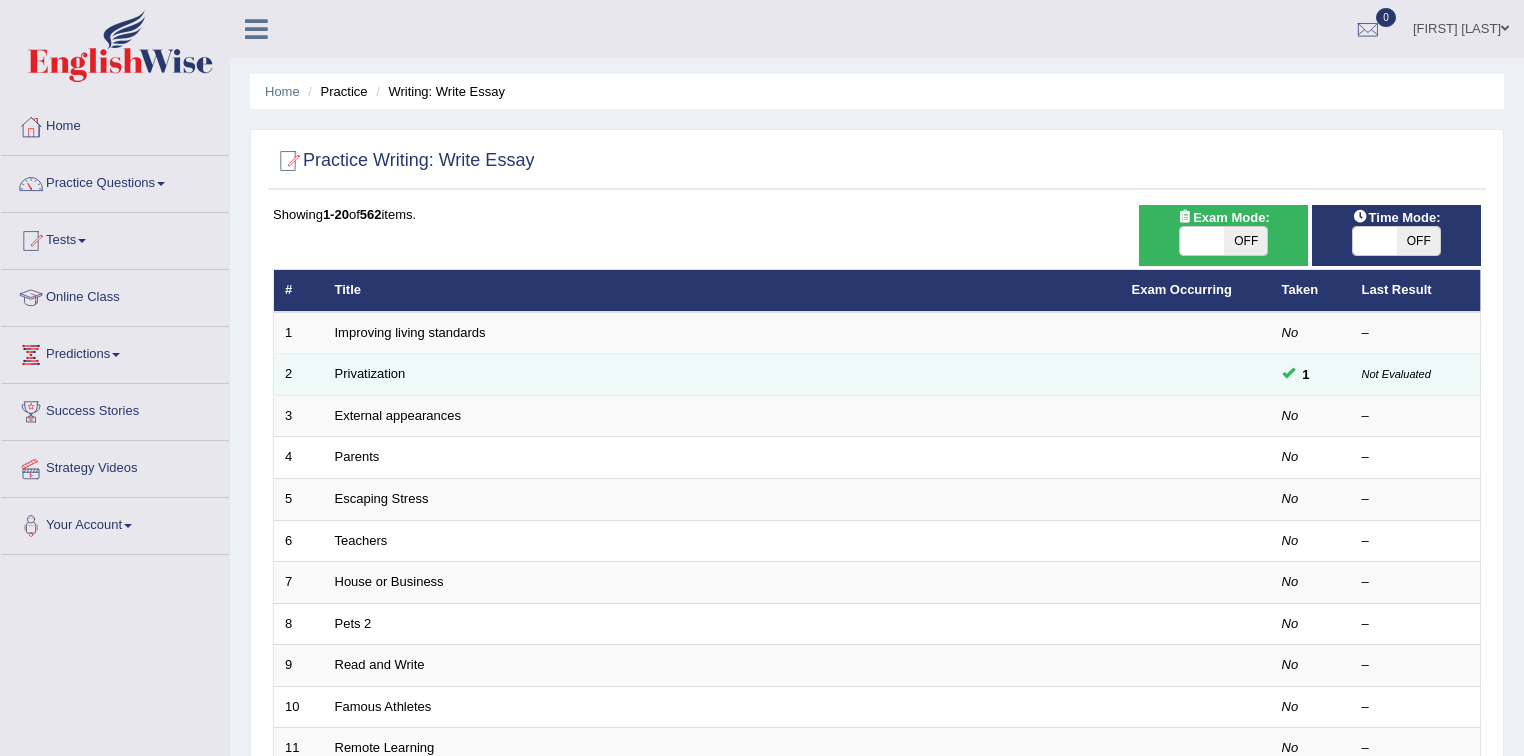 scroll, scrollTop: 0, scrollLeft: 0, axis: both 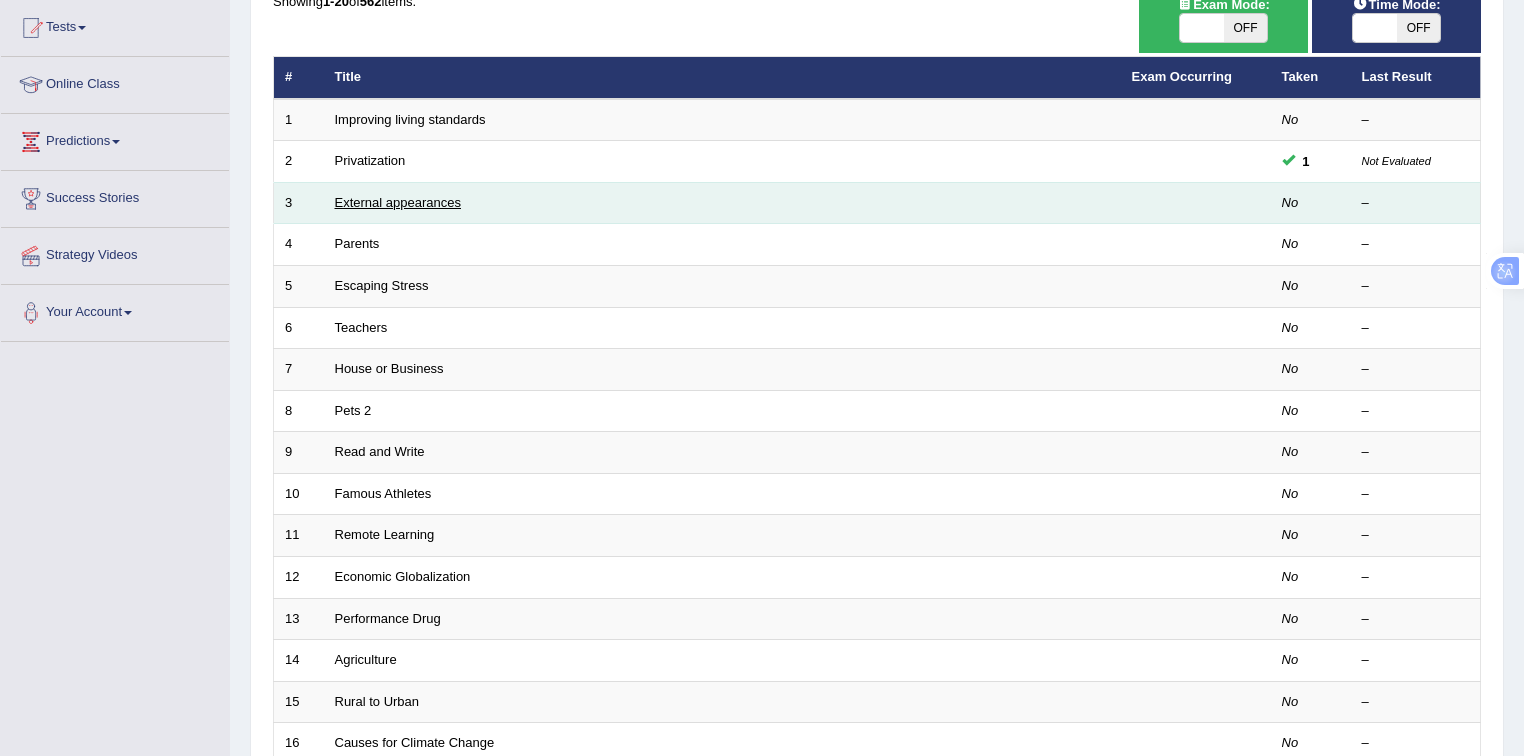 click on "External appearances" at bounding box center (398, 202) 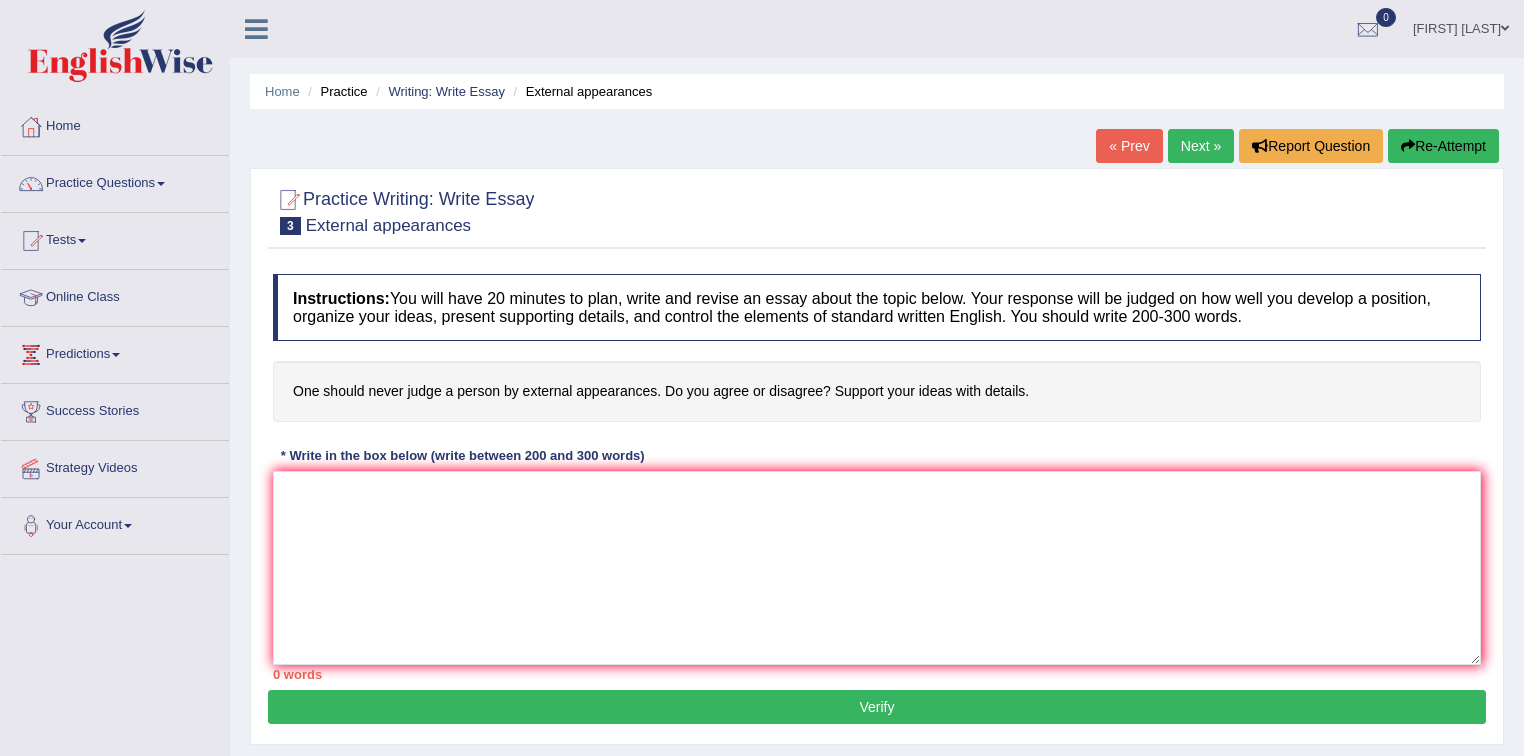 scroll, scrollTop: 0, scrollLeft: 0, axis: both 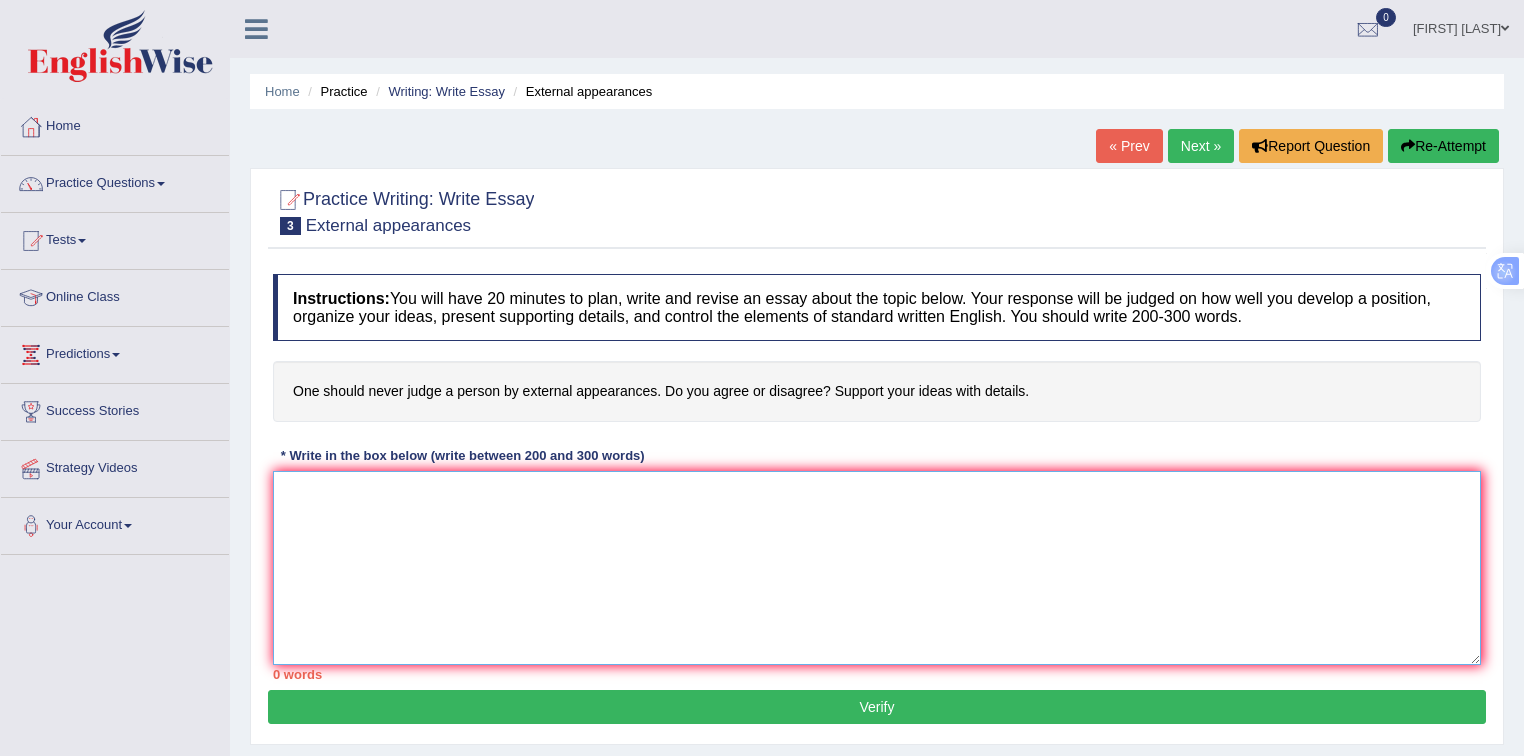 click at bounding box center (877, 568) 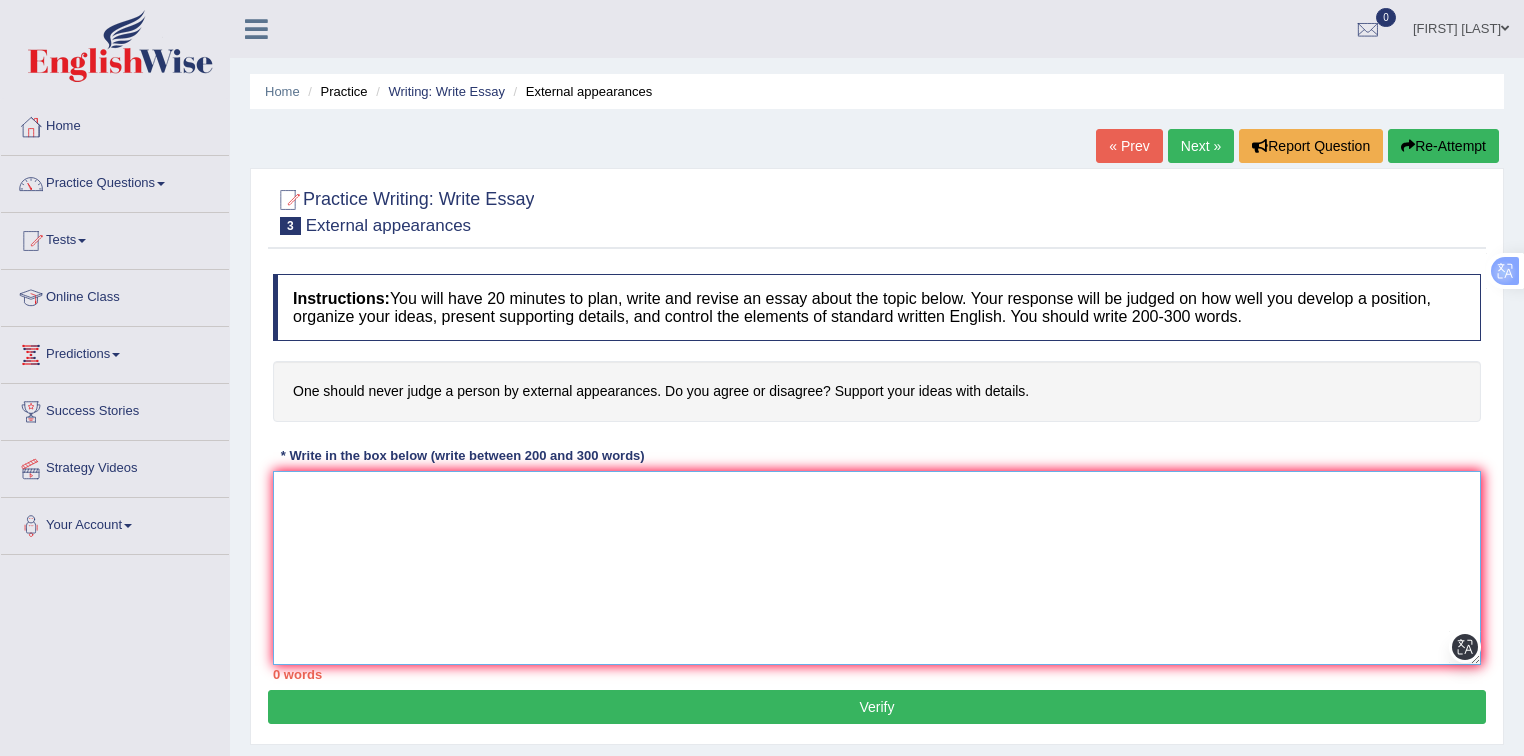 paste on "The increasing influence of (essay topic) on our lives has ignited numerous discussions. This
matter is particularly significant due to its impact on . In this essay, I will examine the
(advantages and disadvantages / causes and effects / problems and solutions) of (essay topic)
and their implications for society.
One of the (primary advantages/ main causes / major problems) of (essay topic) is (point 1).
This is further supported by the fact that (further explanation of point 1). Research has
demonstrated that (essay topic / keywords) (improves / causes / leads to) . Moreover,
an additional (benefit / cause / problem) of (essay topic) is its ability to (point 2). Consequently,
the (advantages / causes / problems) of (essay topic) are essential to be considered for both
individuals and society.
However, (alongside the benefits, there are drawbacks of / along with the causes, there are
several effects of / despite the problems, there are solutions to) the (essay topic). One
significant (drawback / effect / ..." 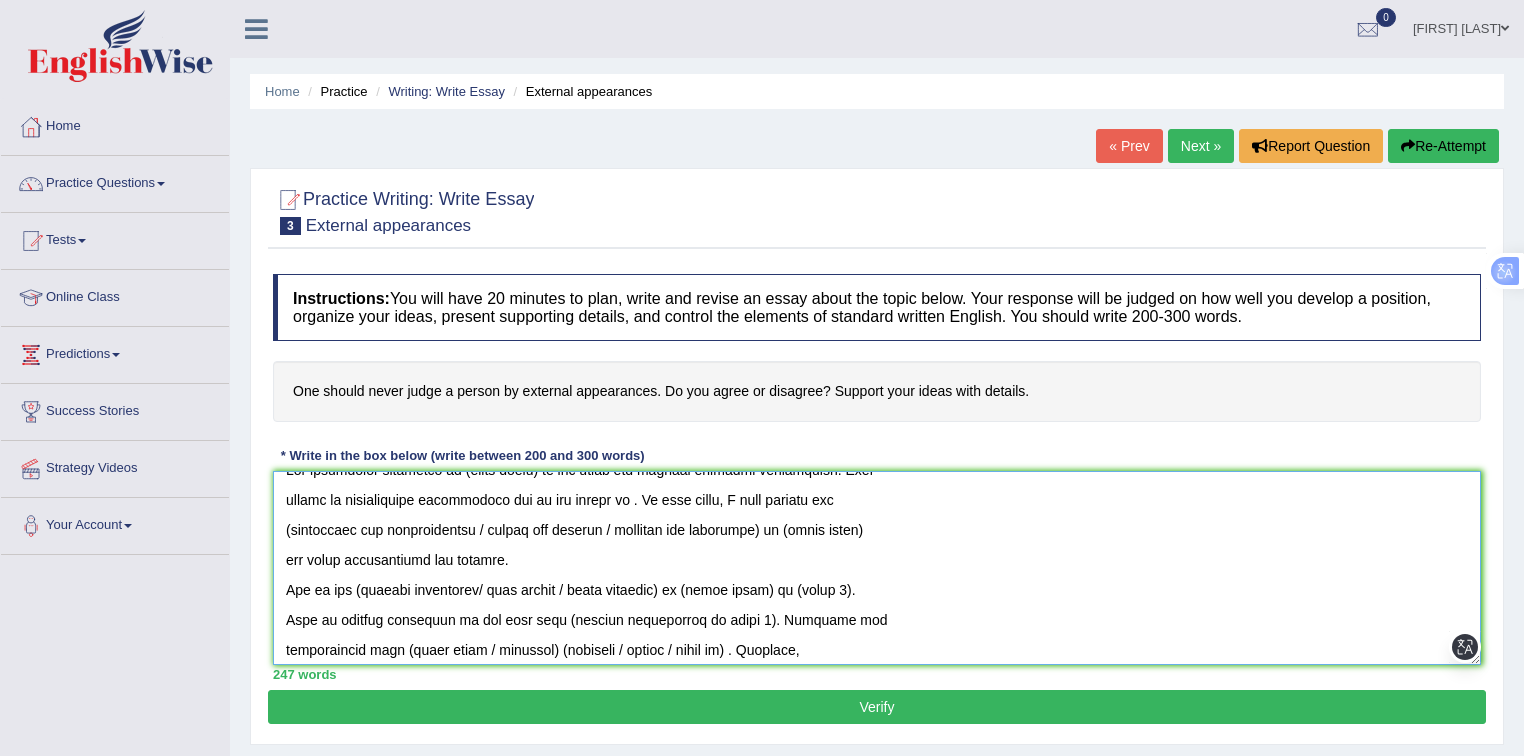 scroll, scrollTop: 0, scrollLeft: 0, axis: both 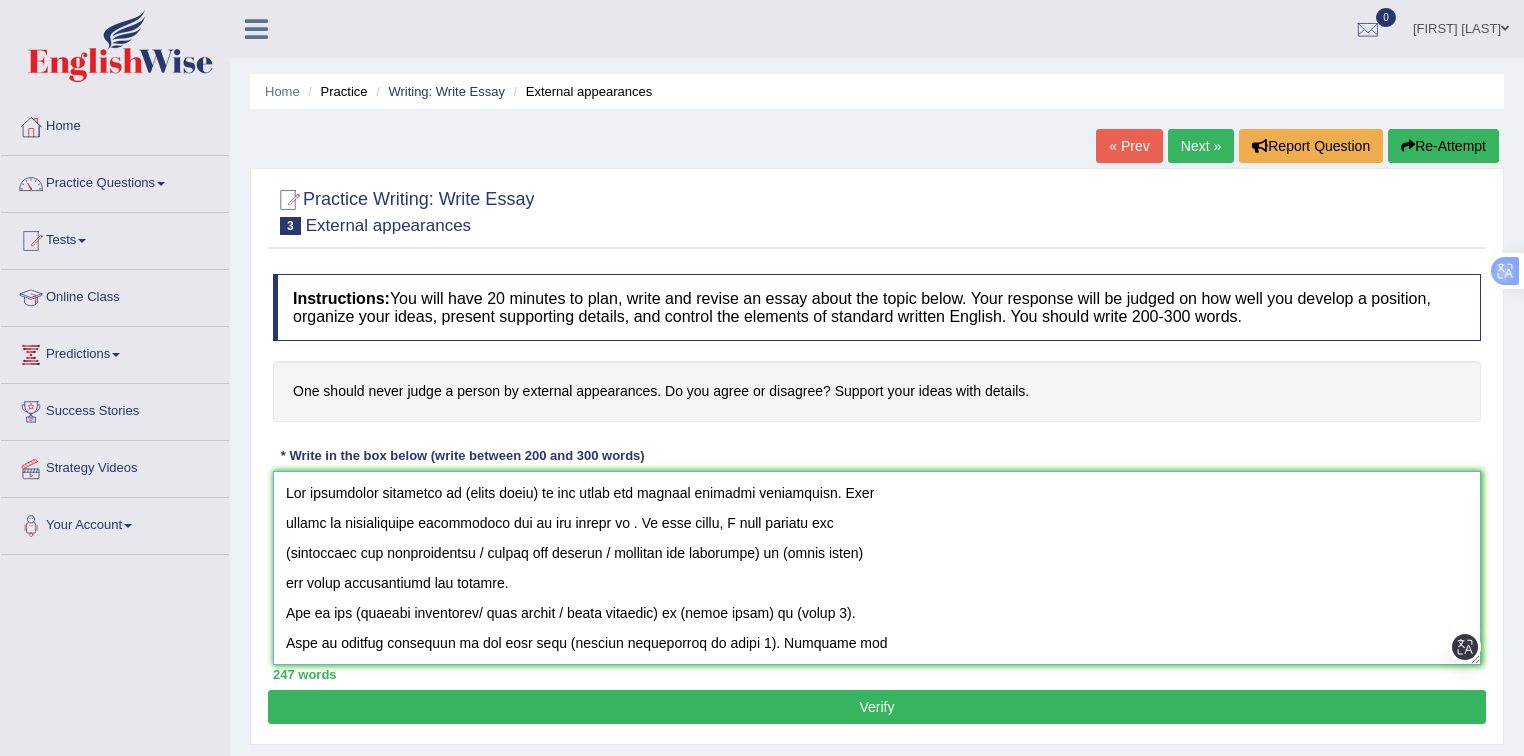 drag, startPoint x: 452, startPoint y: 492, endPoint x: 513, endPoint y: 607, distance: 130.1768 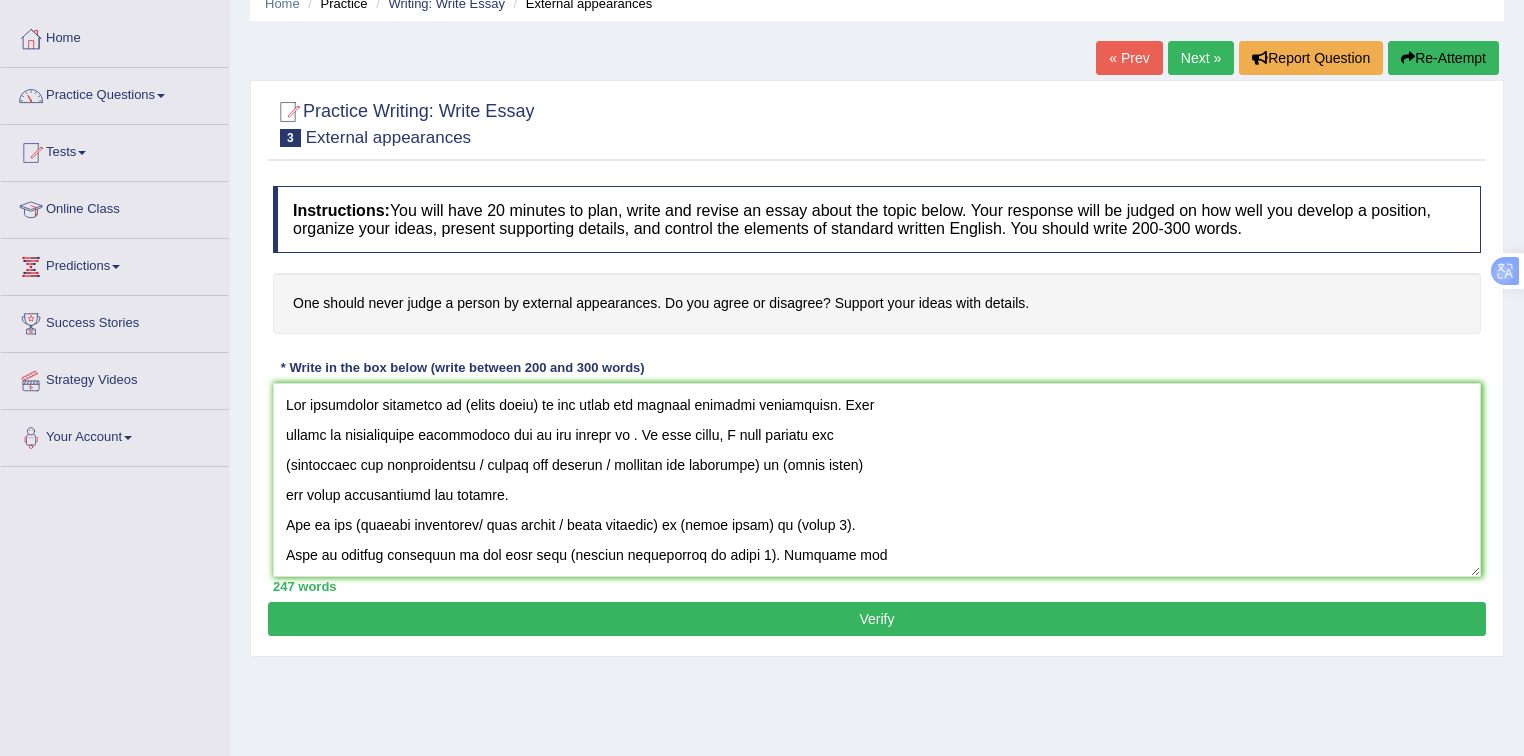 scroll, scrollTop: 106, scrollLeft: 0, axis: vertical 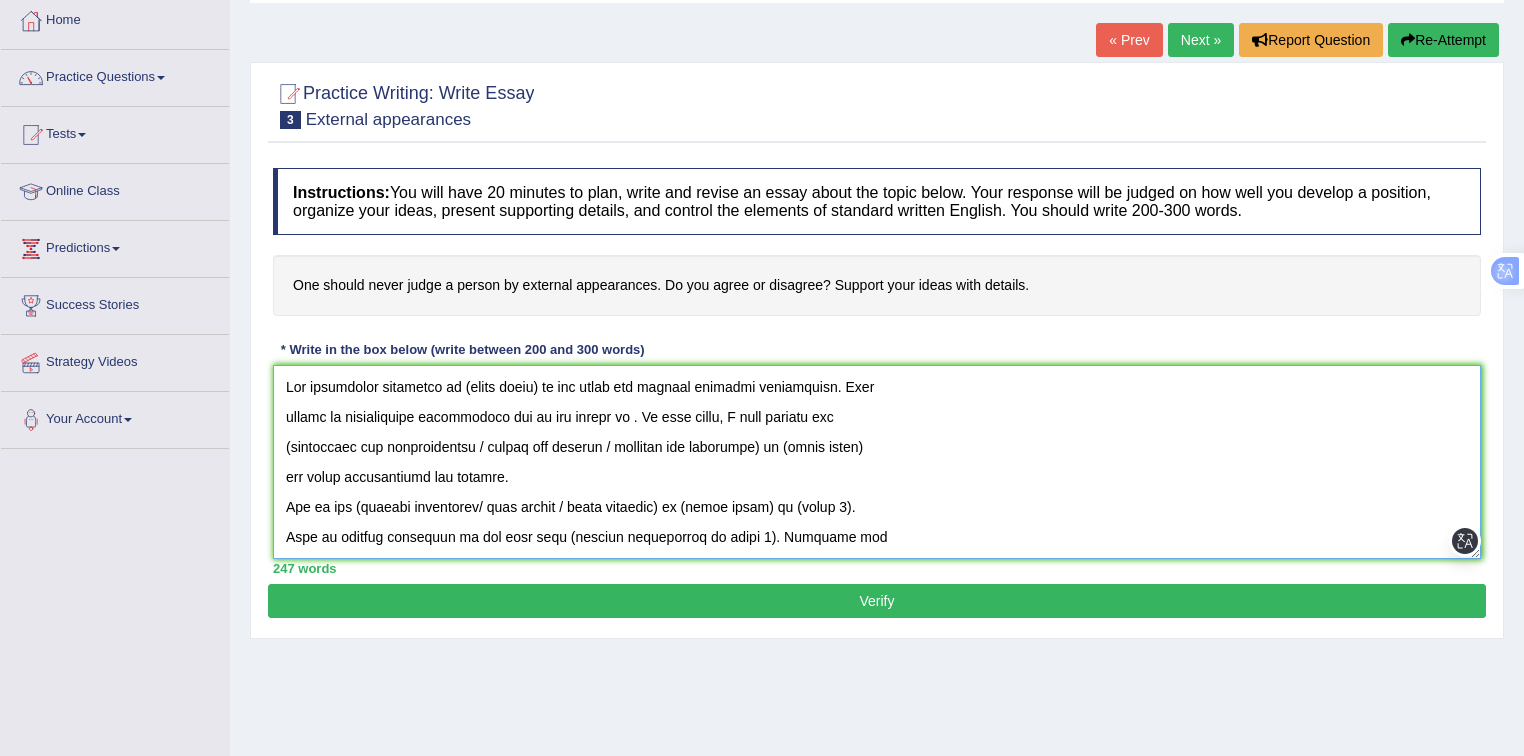 click at bounding box center [877, 462] 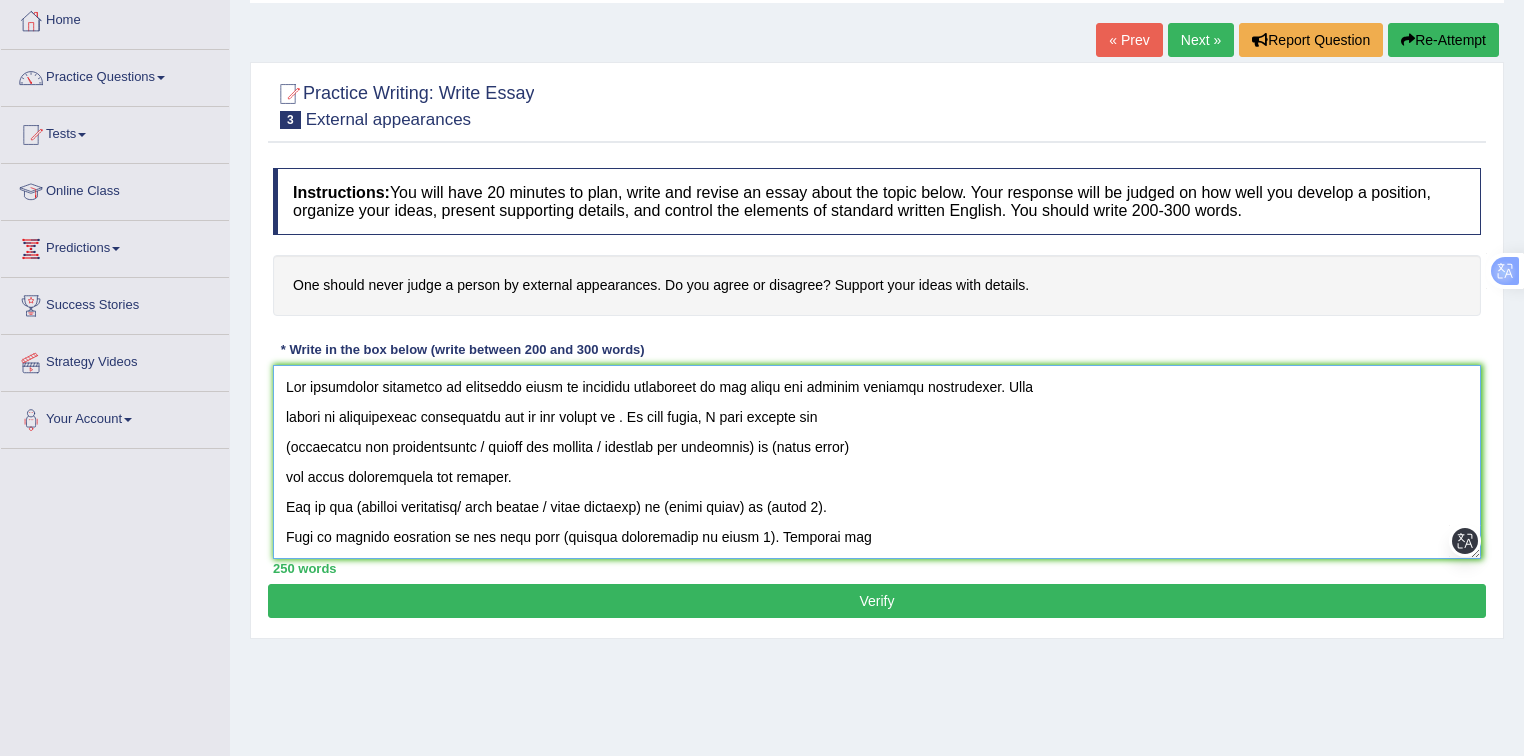 click at bounding box center [877, 462] 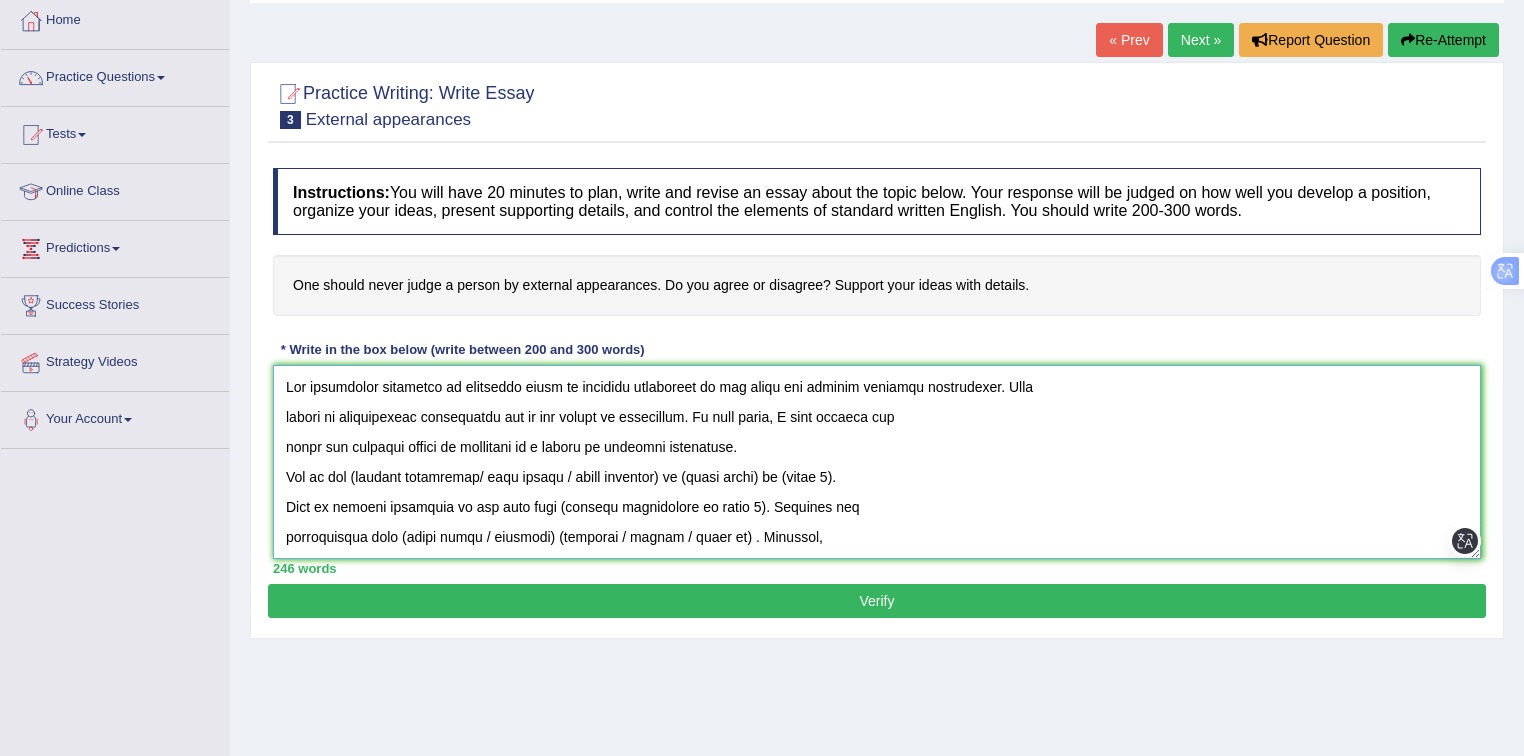 click at bounding box center [877, 462] 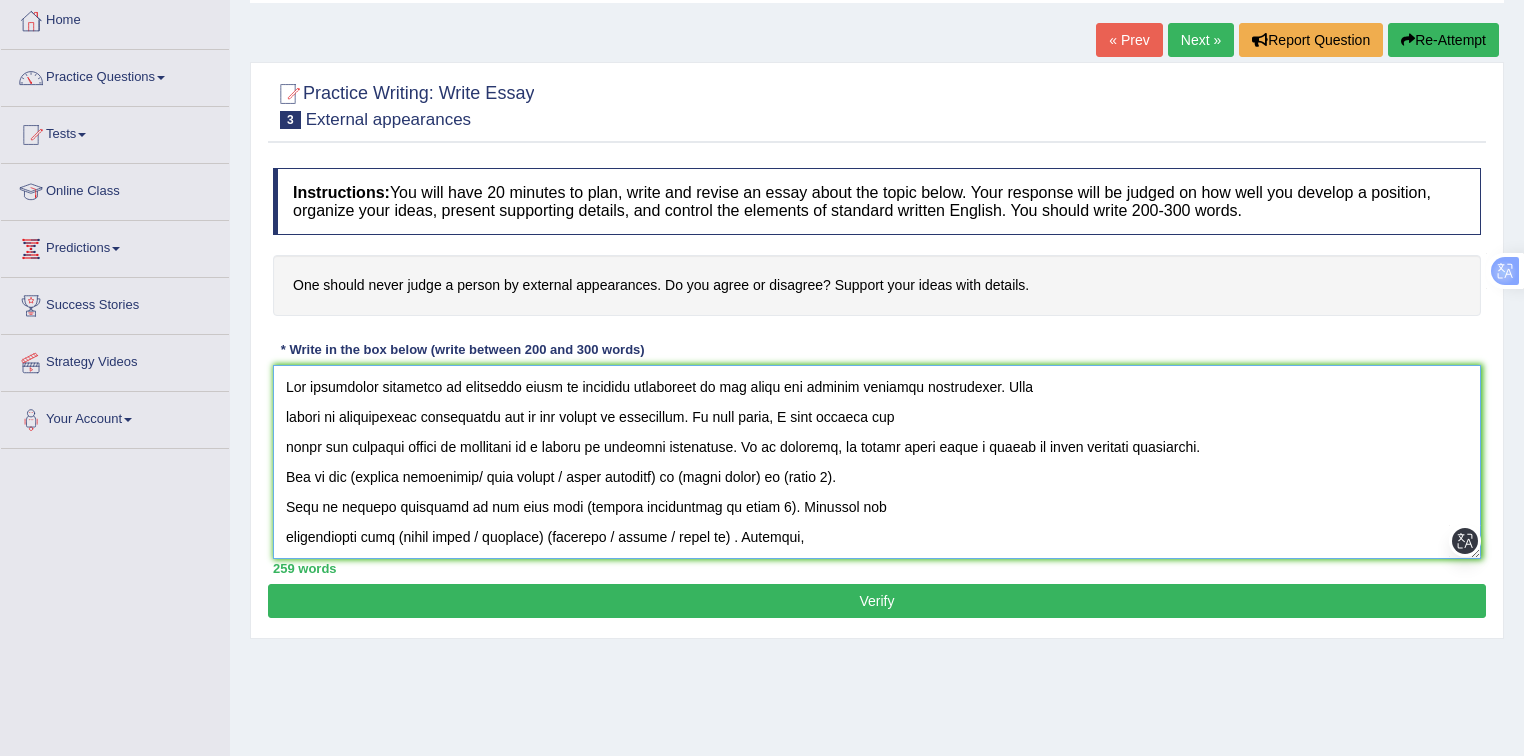 drag, startPoint x: 1239, startPoint y: 444, endPoint x: 1257, endPoint y: 462, distance: 25.455845 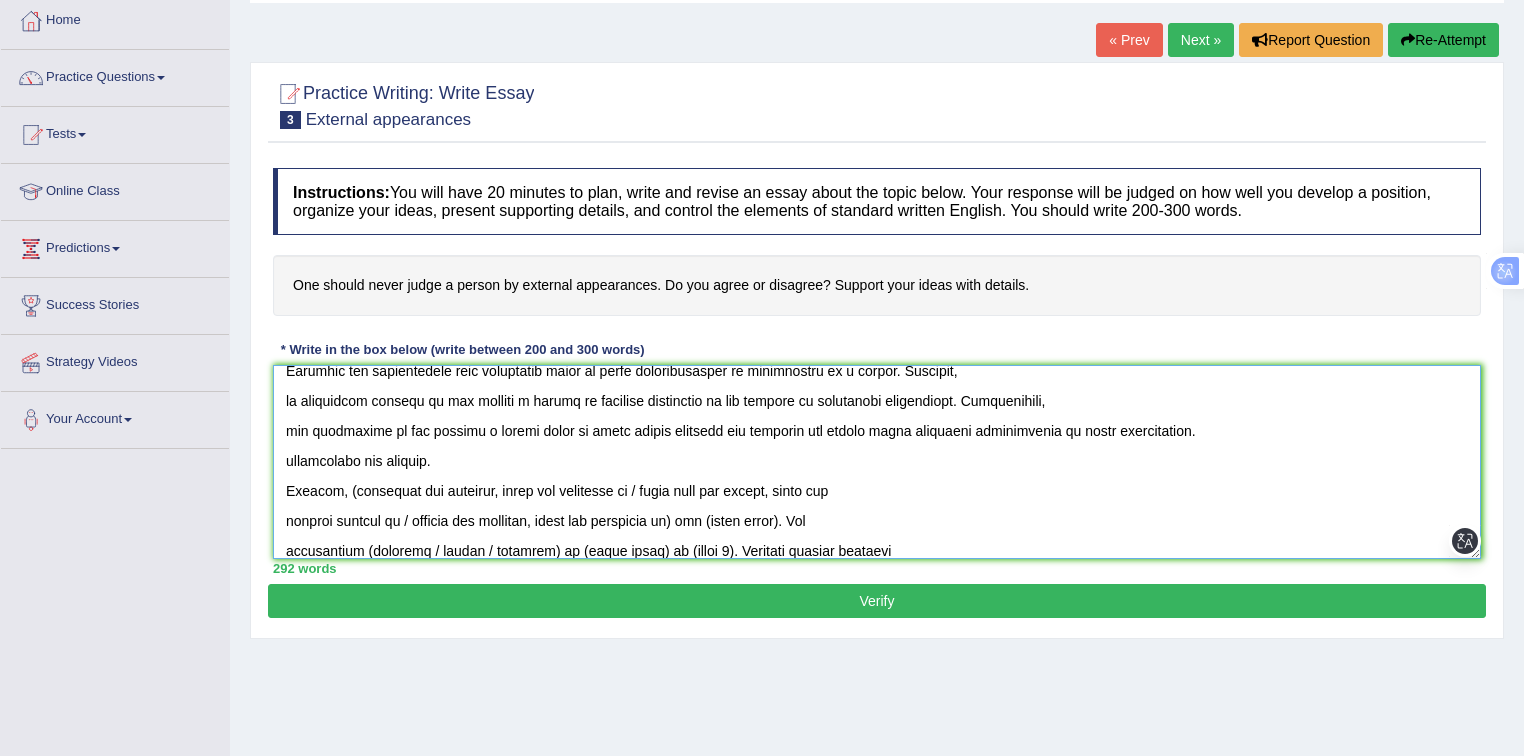 scroll, scrollTop: 196, scrollLeft: 0, axis: vertical 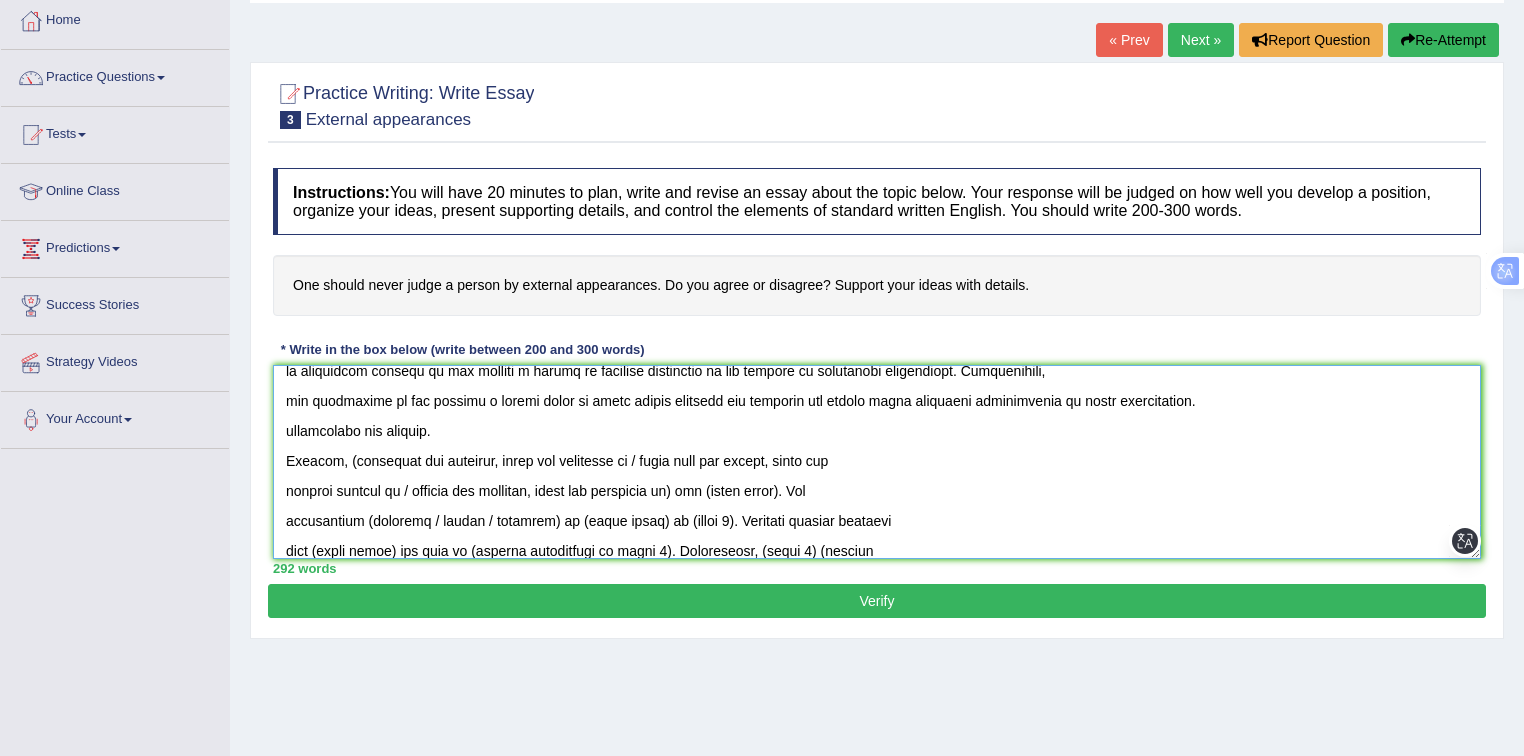 click at bounding box center (877, 462) 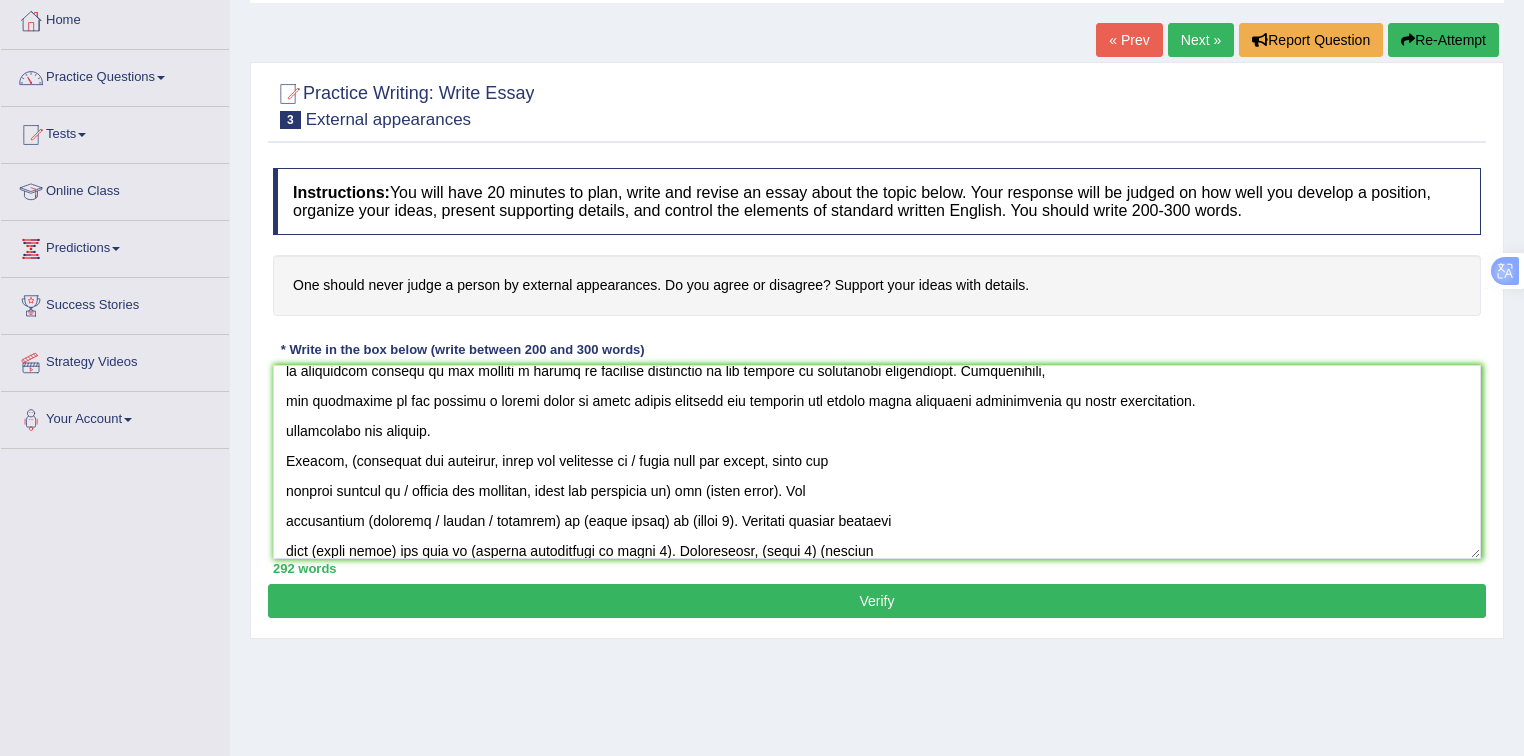 click on "Home
Practice
Writing: Write Essay
External appearances
« Prev Next »  Report Question  Re-Attempt
Practice Writing: Write Essay
3
External appearances
Instructions:  You will have 20 minutes to plan, write and revise an essay about the topic below. Your response will be judged on how well you develop a position, organize your ideas, present supporting details, and control the elements of standard written English. You should write 200-300 words.
One should never judge a person by external appearances. Do you agree or disagree? Support your ideas with details. * Write in the box below (write between 200 and 300 words) 292 words Written Keywords: A.I. Engine Result: Processing... 90-Points (9-Bands) Sample Answer: . Verify" at bounding box center [877, 394] 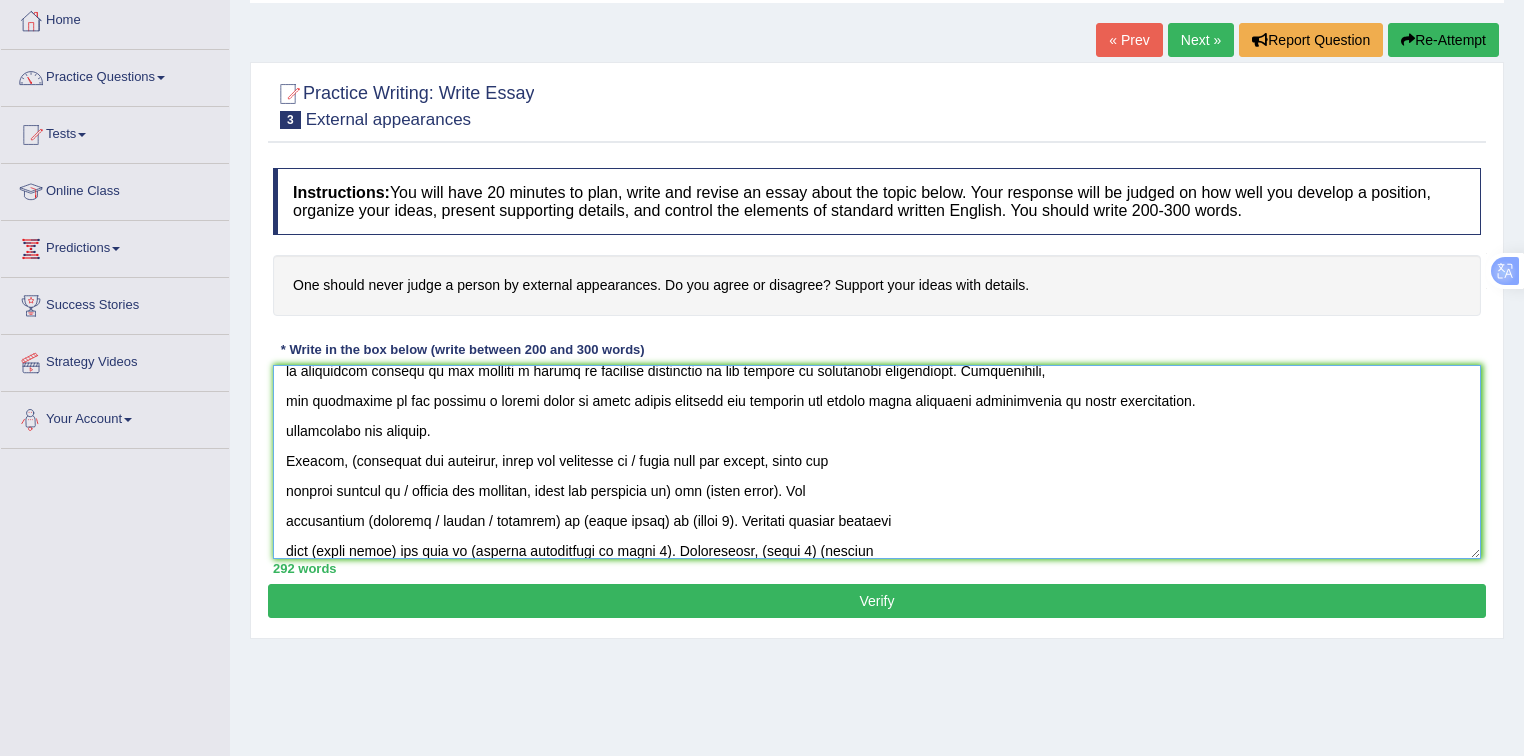 click at bounding box center [877, 462] 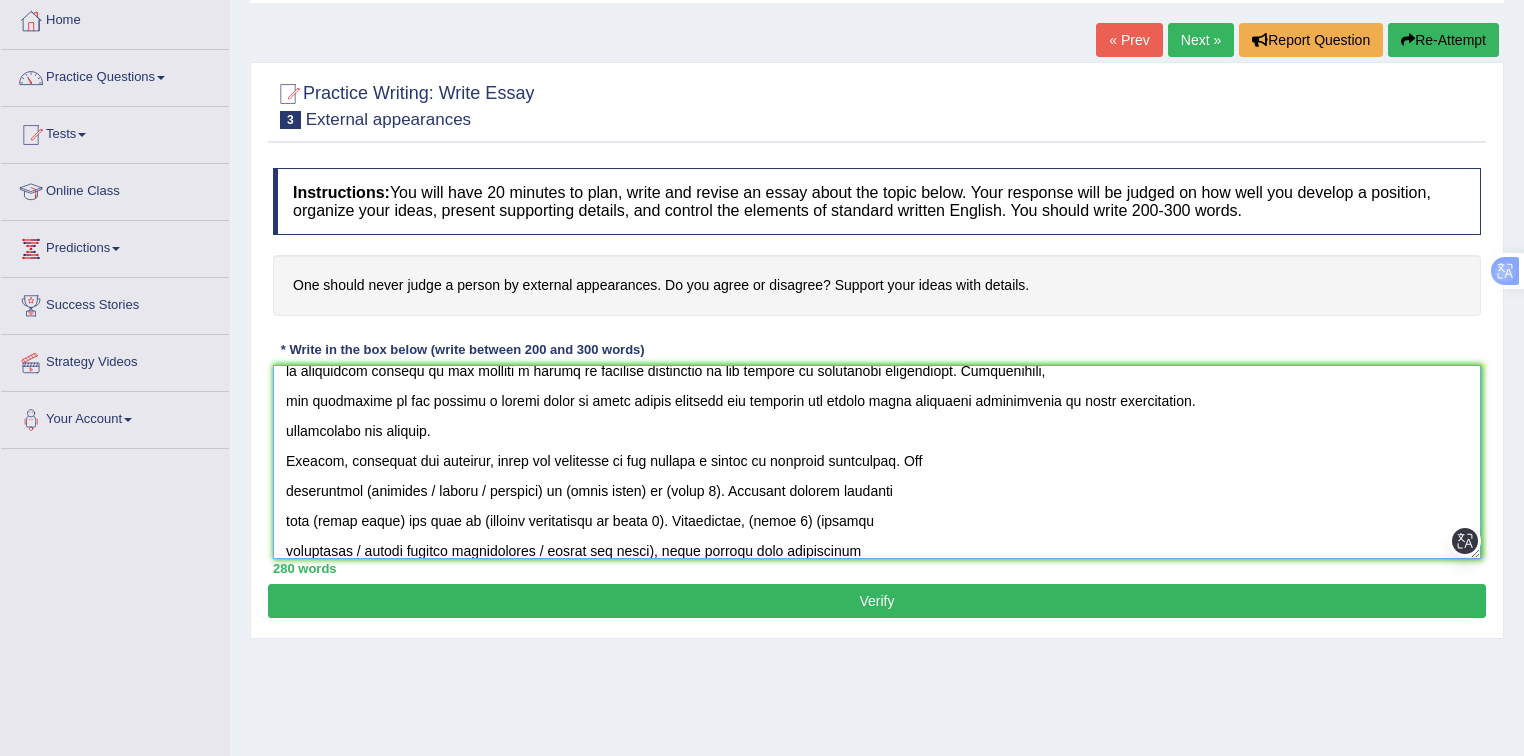 click at bounding box center [877, 462] 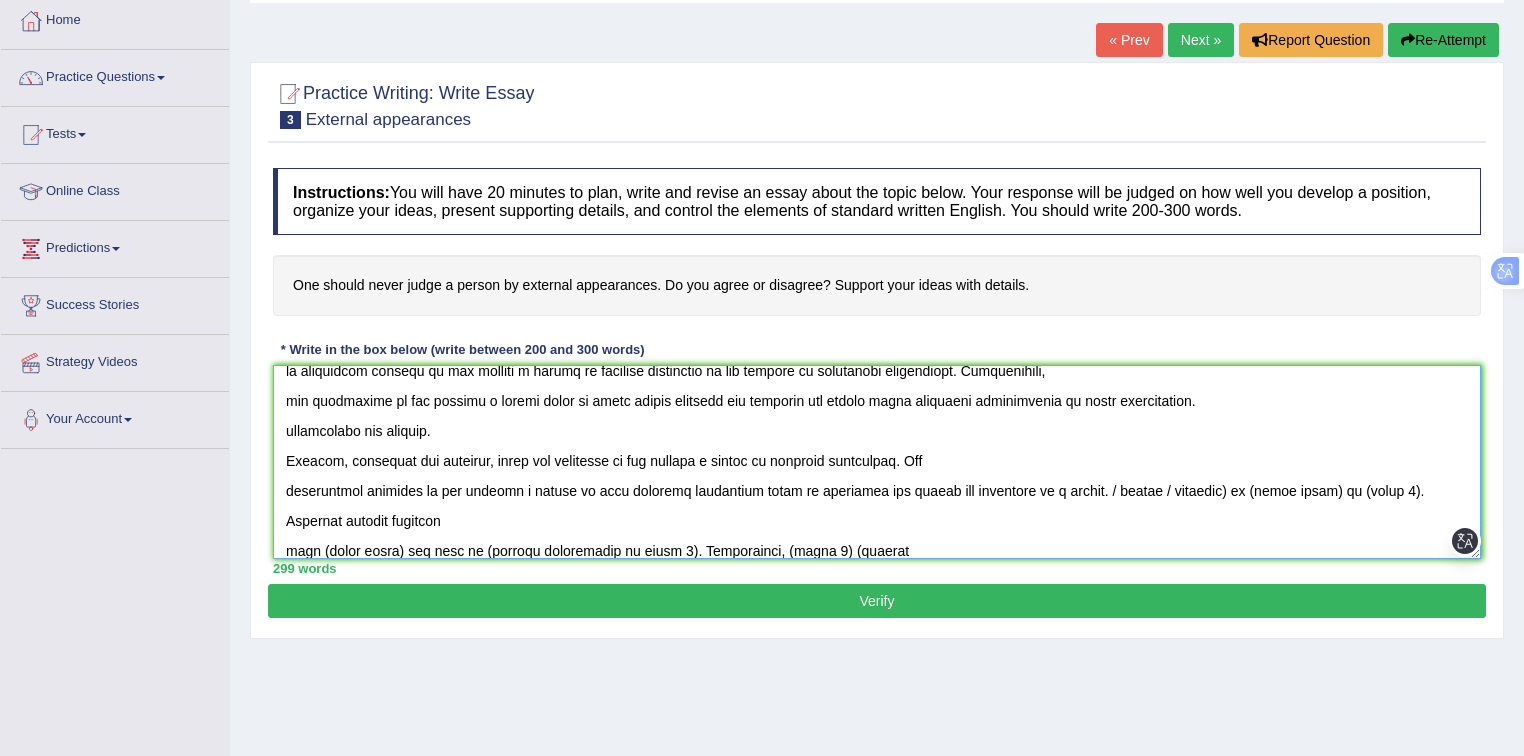 click at bounding box center [877, 462] 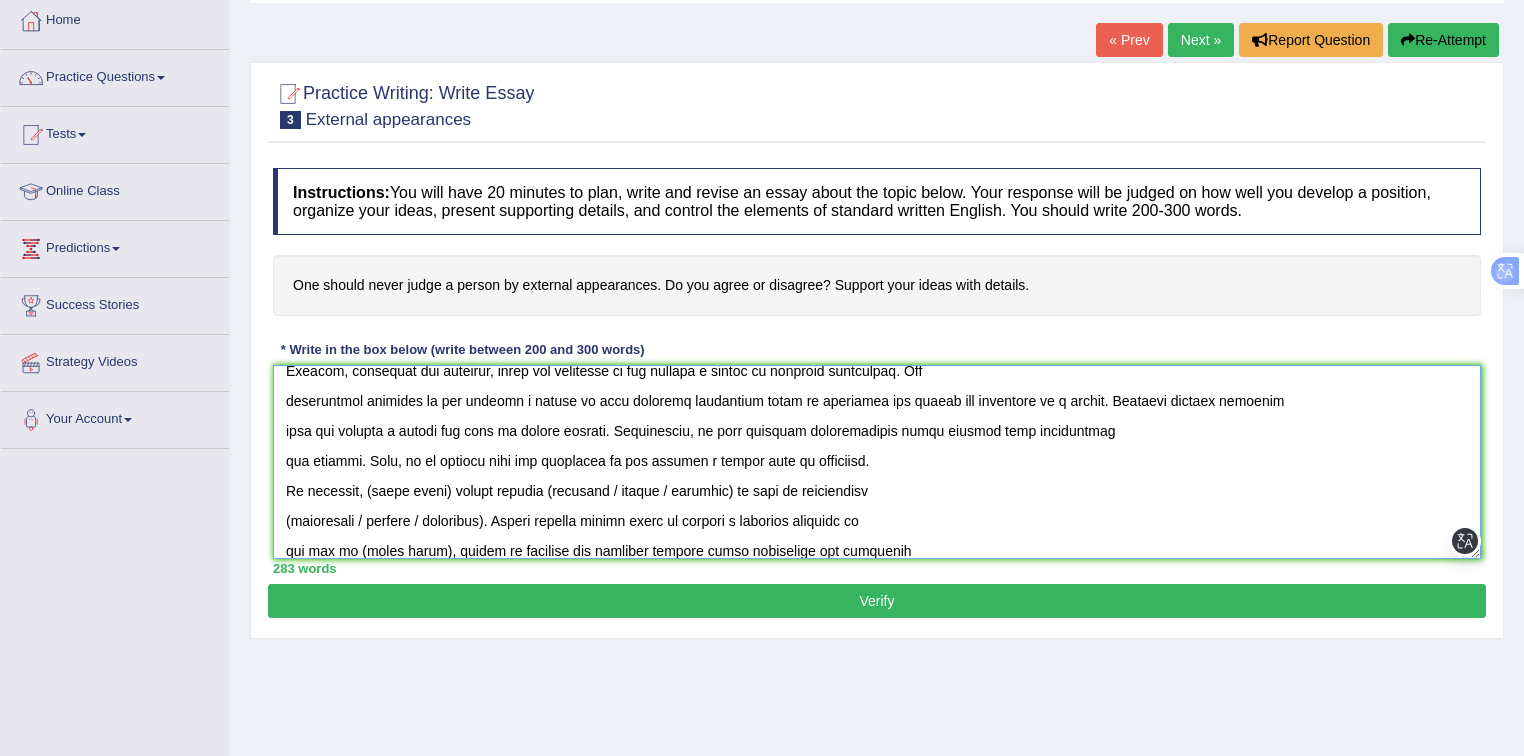 scroll, scrollTop: 316, scrollLeft: 0, axis: vertical 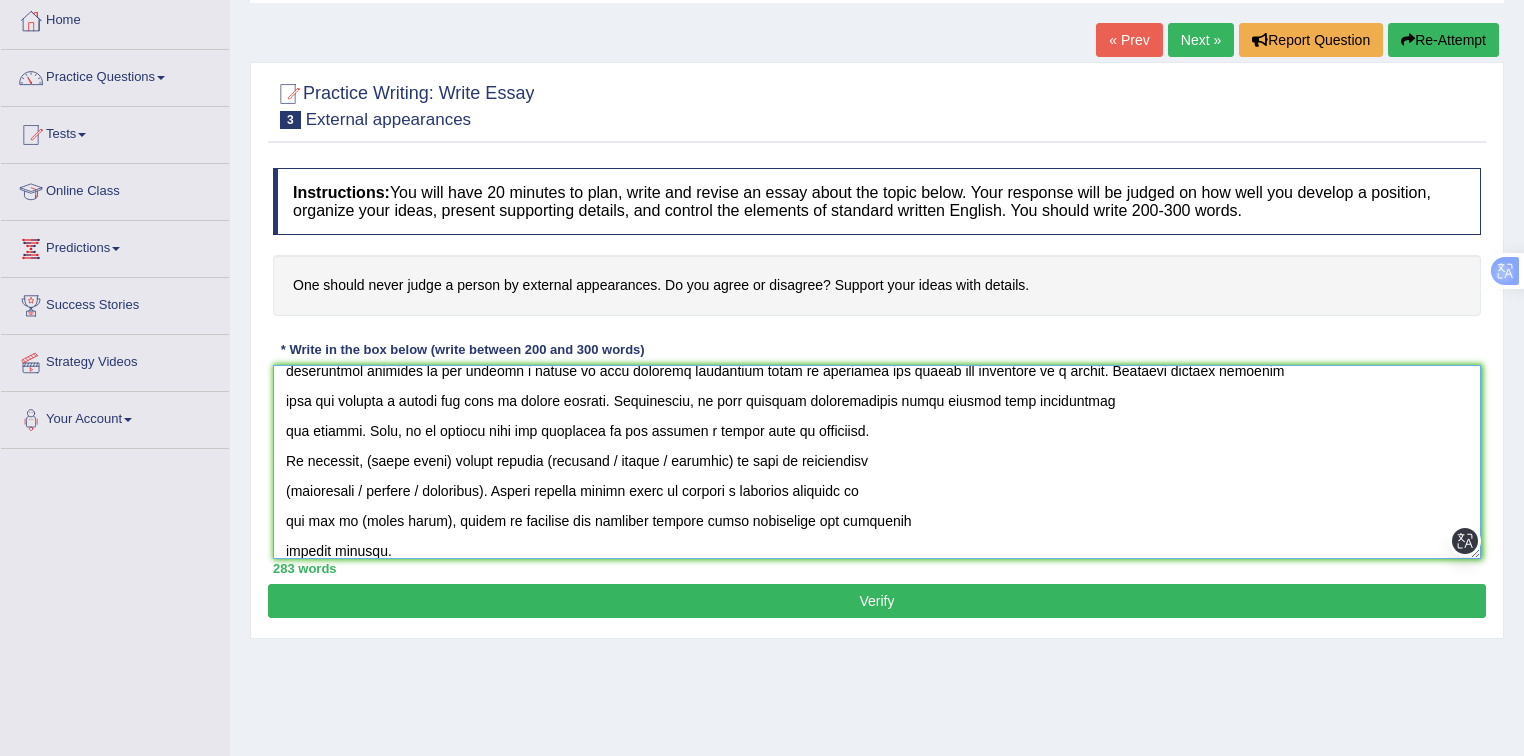 click at bounding box center [877, 462] 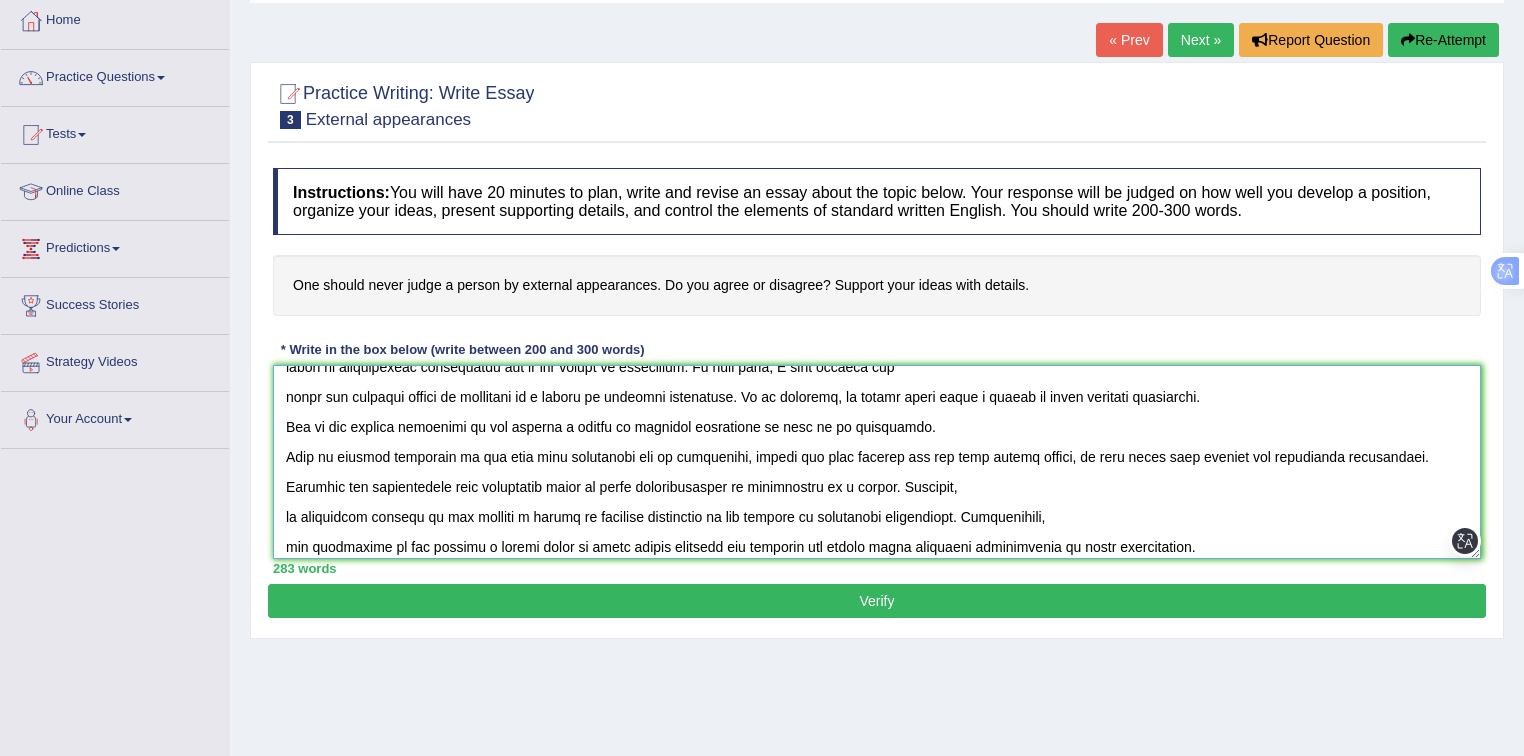 scroll, scrollTop: 0, scrollLeft: 0, axis: both 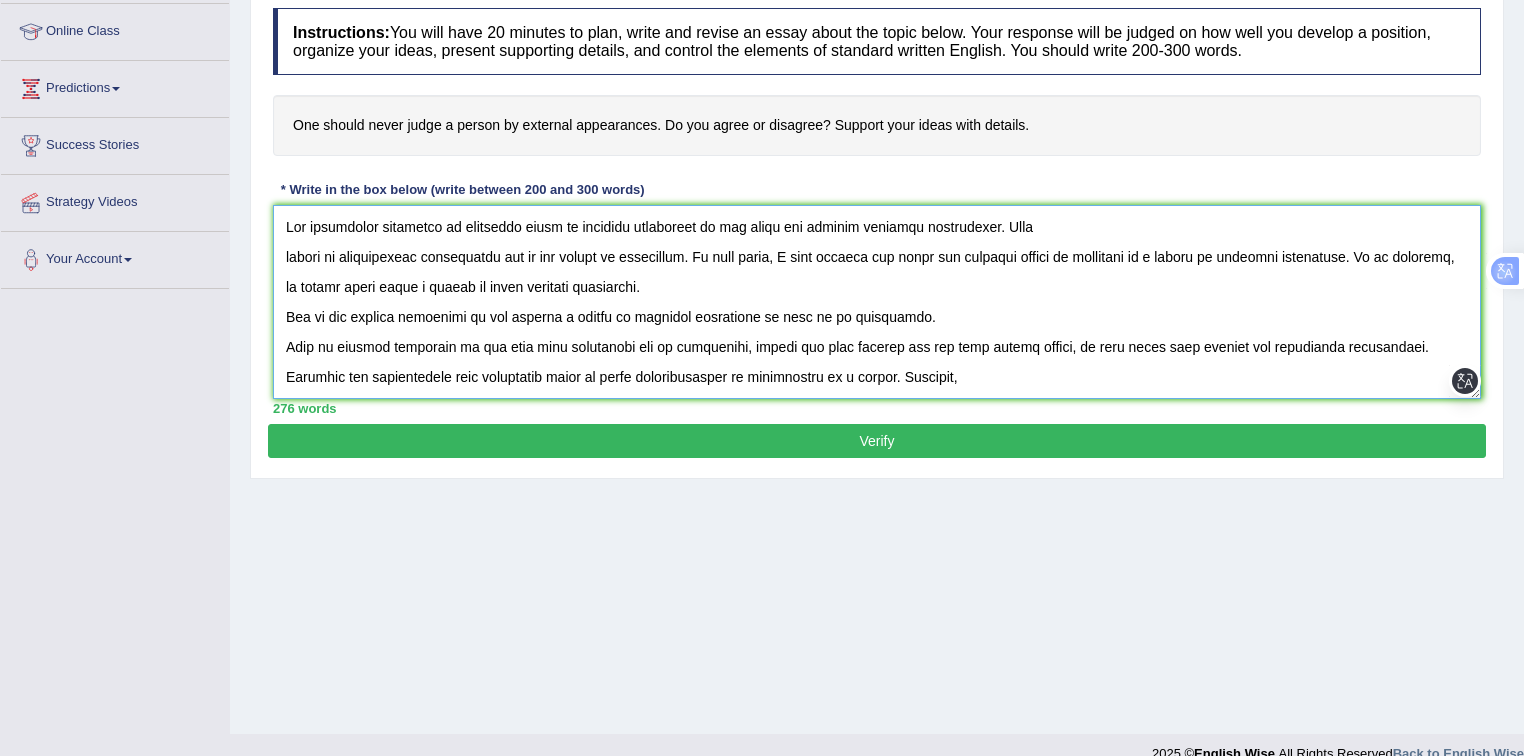 click at bounding box center (877, 302) 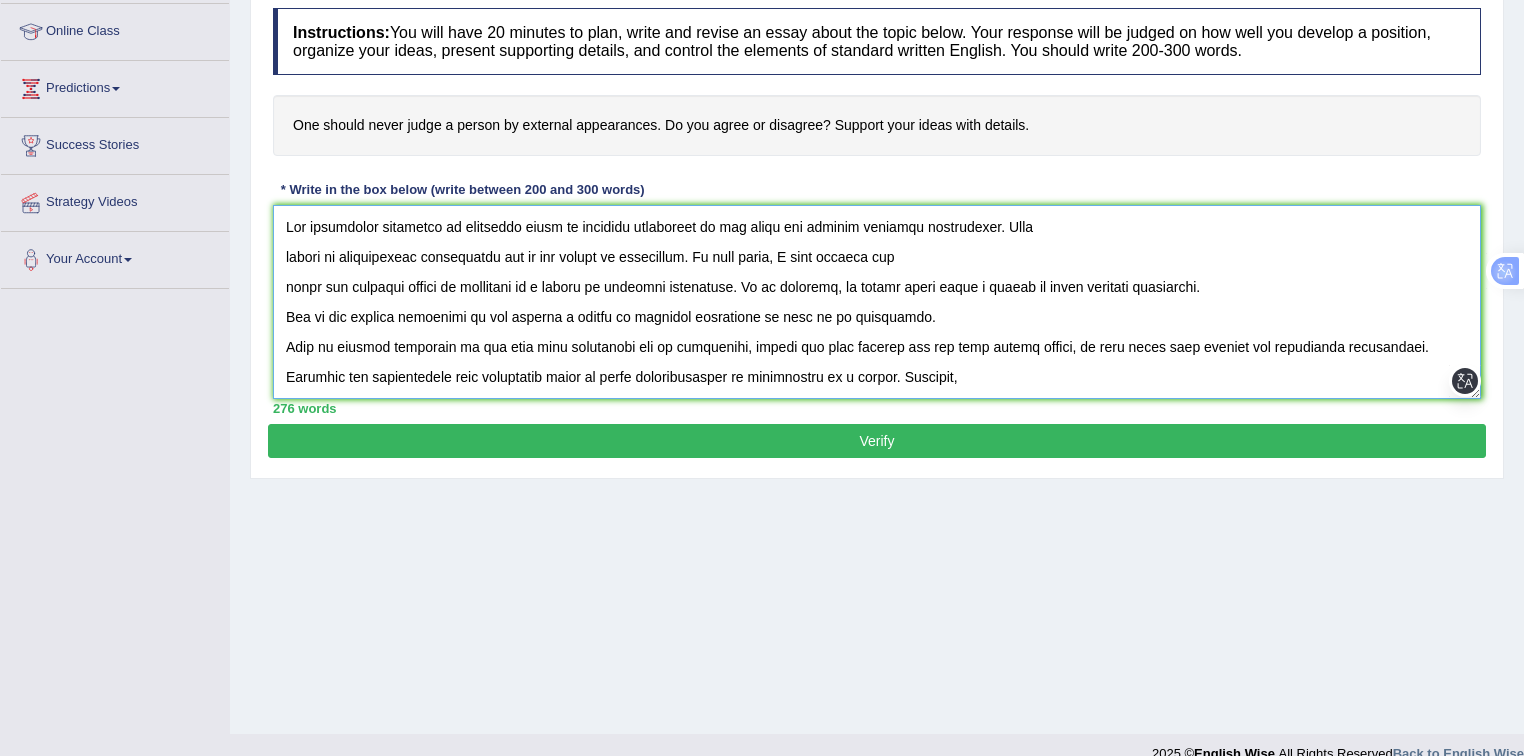 click at bounding box center (877, 302) 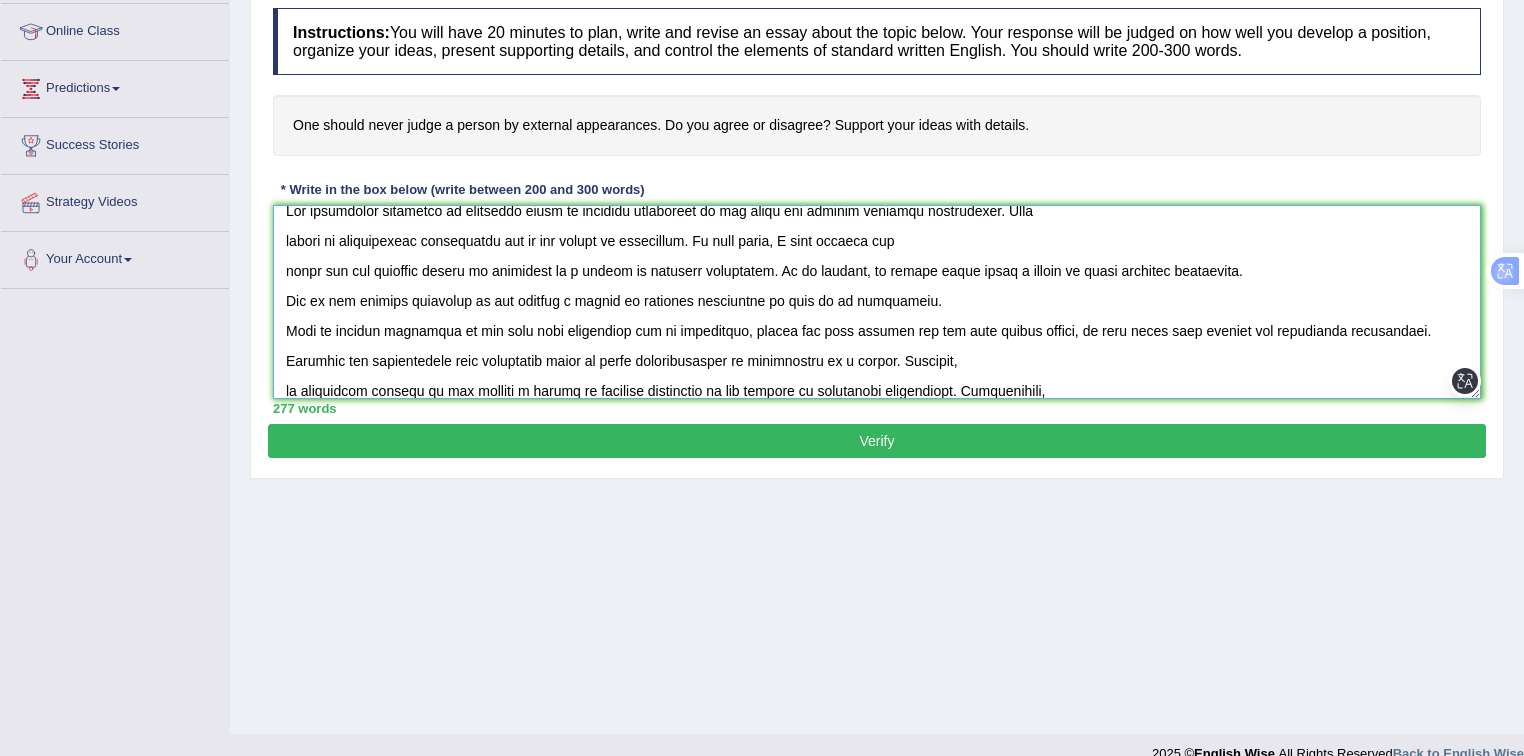 scroll, scrollTop: 46, scrollLeft: 0, axis: vertical 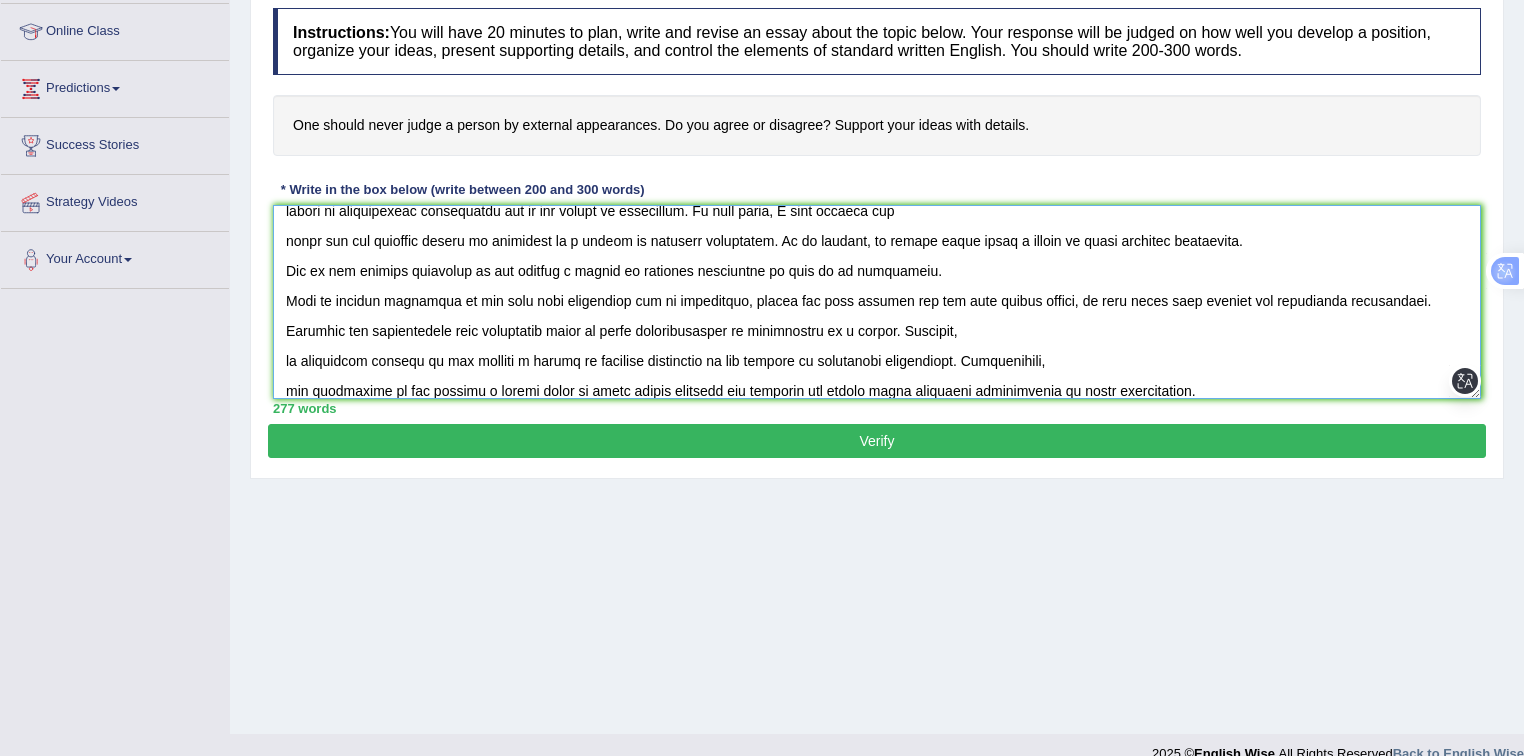 click at bounding box center [877, 302] 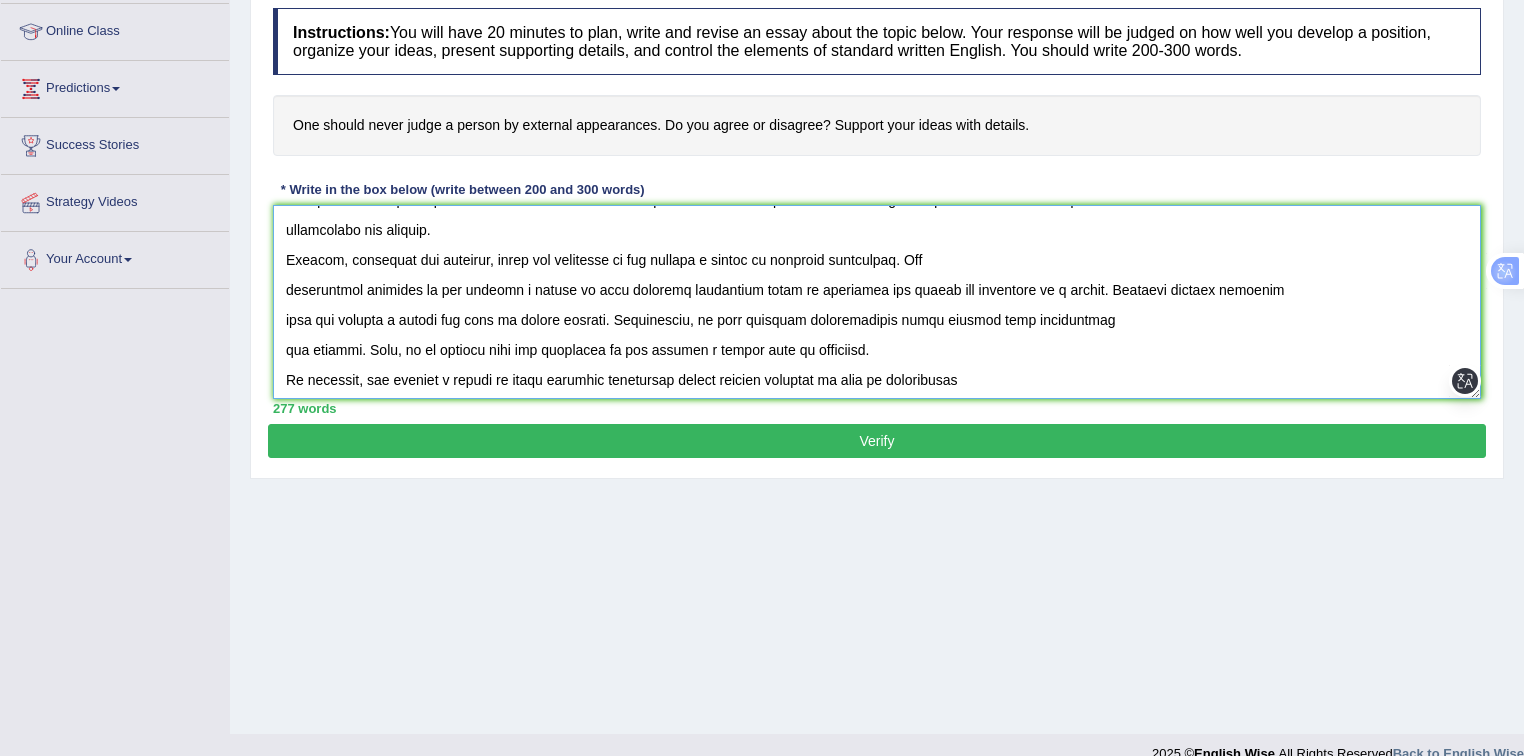 scroll, scrollTop: 260, scrollLeft: 0, axis: vertical 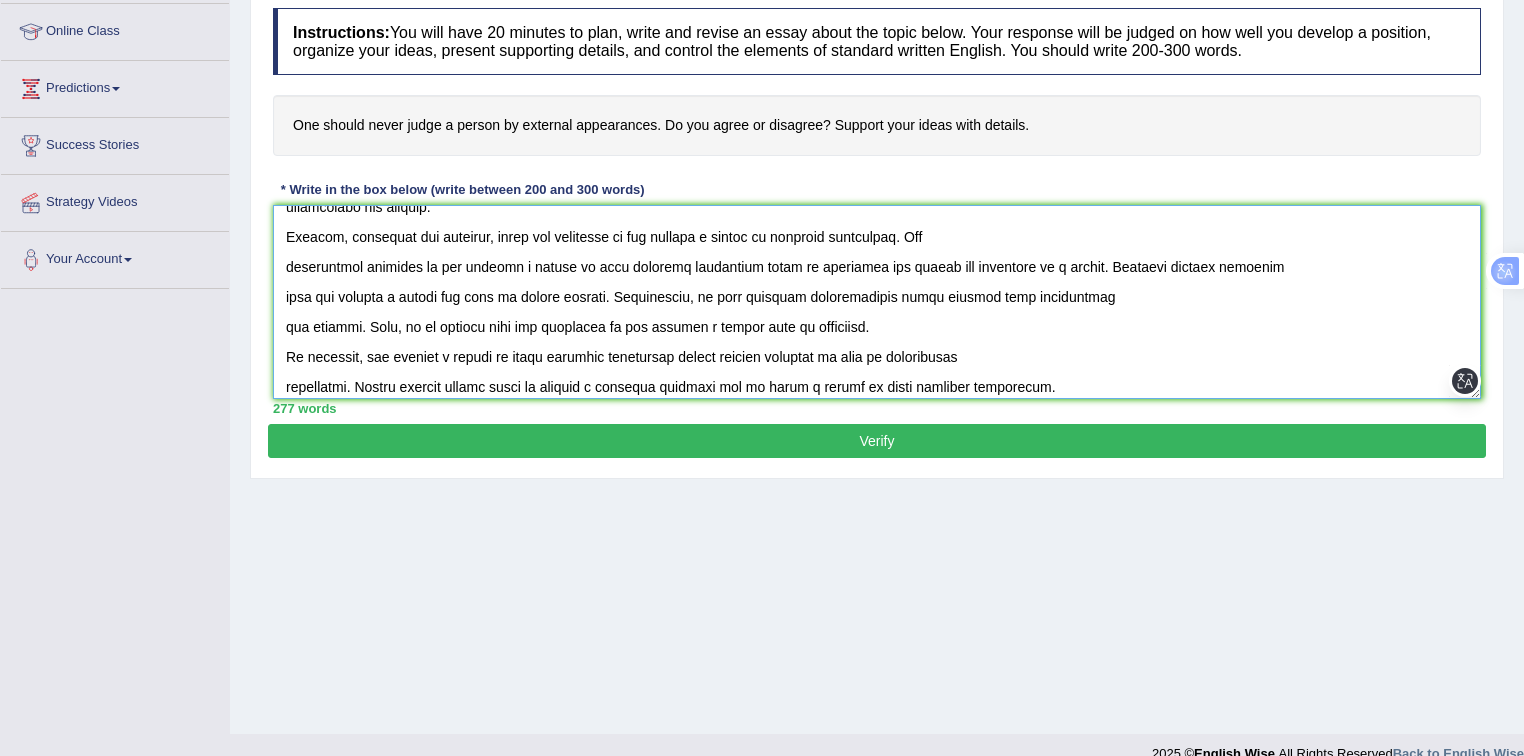 type on "The increasing influence of judgement based on external appearance on our lives has ignited numerous discussions. This
matter is particularly significant due to its impact on individual. In this essay, I will examine the
agree and the disagree points of judgement of a person by external appearance. In my opinion, we should never judge a person by their physical appearance.
One of the primary advantage of not judging a person by physical appearance is that it is inaccurate.
This is further supported by the fact that appearance can be misleading, people may look healthy but can have health issues, or they might look wealthy but struggling financially. Research has demonstrated that appearance leads to false interpretation of information of a person. Moreover,
an additional benefit of not judging a person by physical appearance is its ability to reinforce stereotypes. Consequently,
the advantages of not judging a person based on their facial features and clothing may ignore their potential intelligence or..." 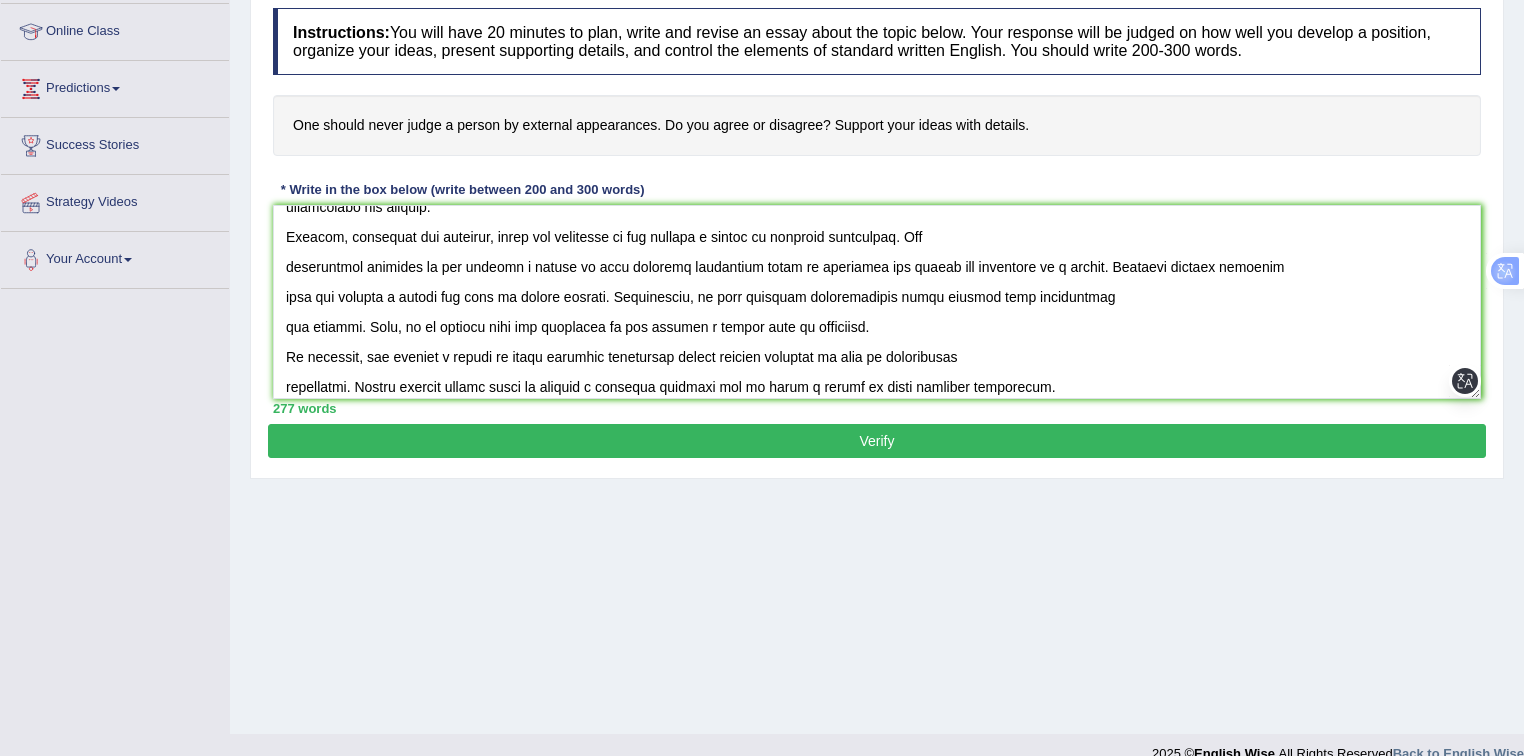 click on "Verify" at bounding box center [877, 441] 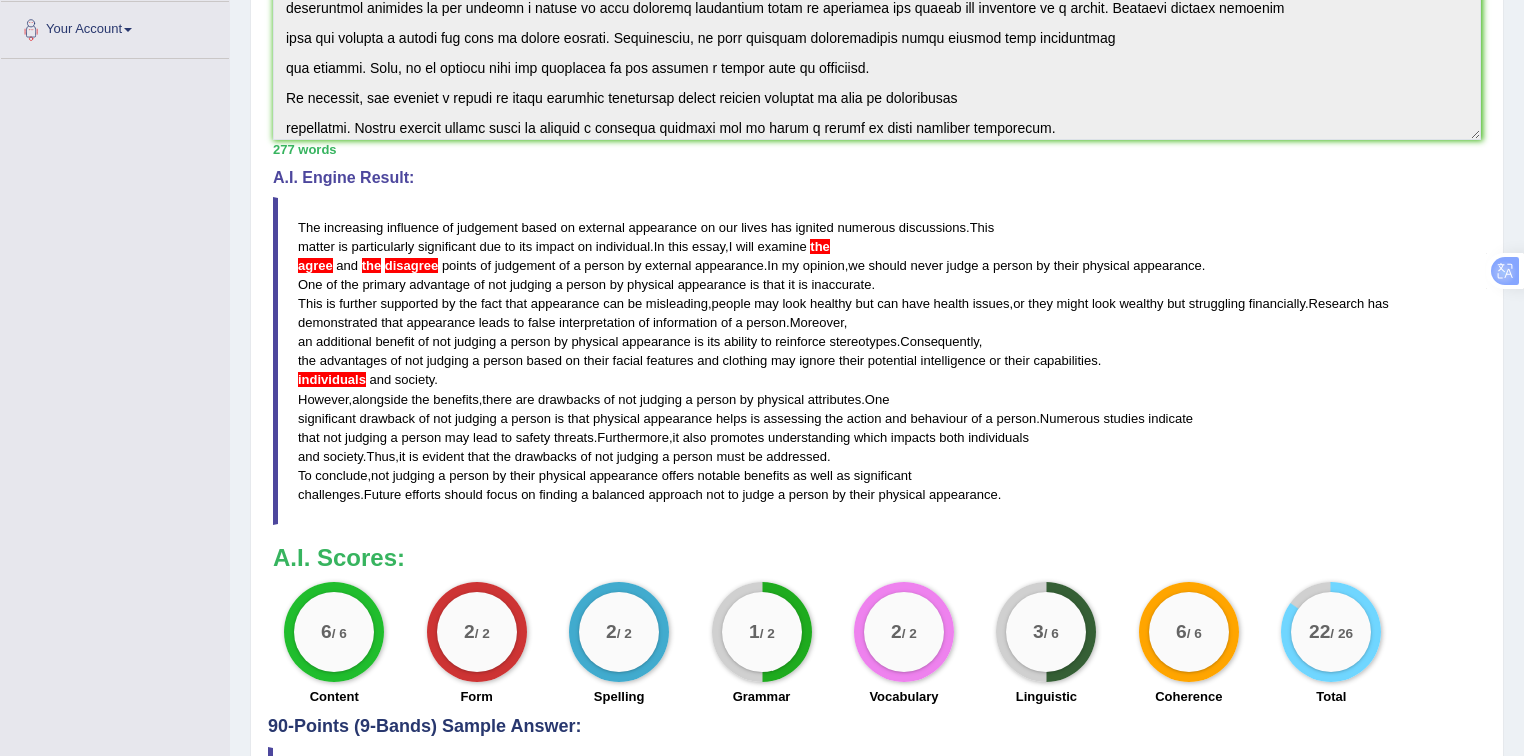 scroll, scrollTop: 480, scrollLeft: 0, axis: vertical 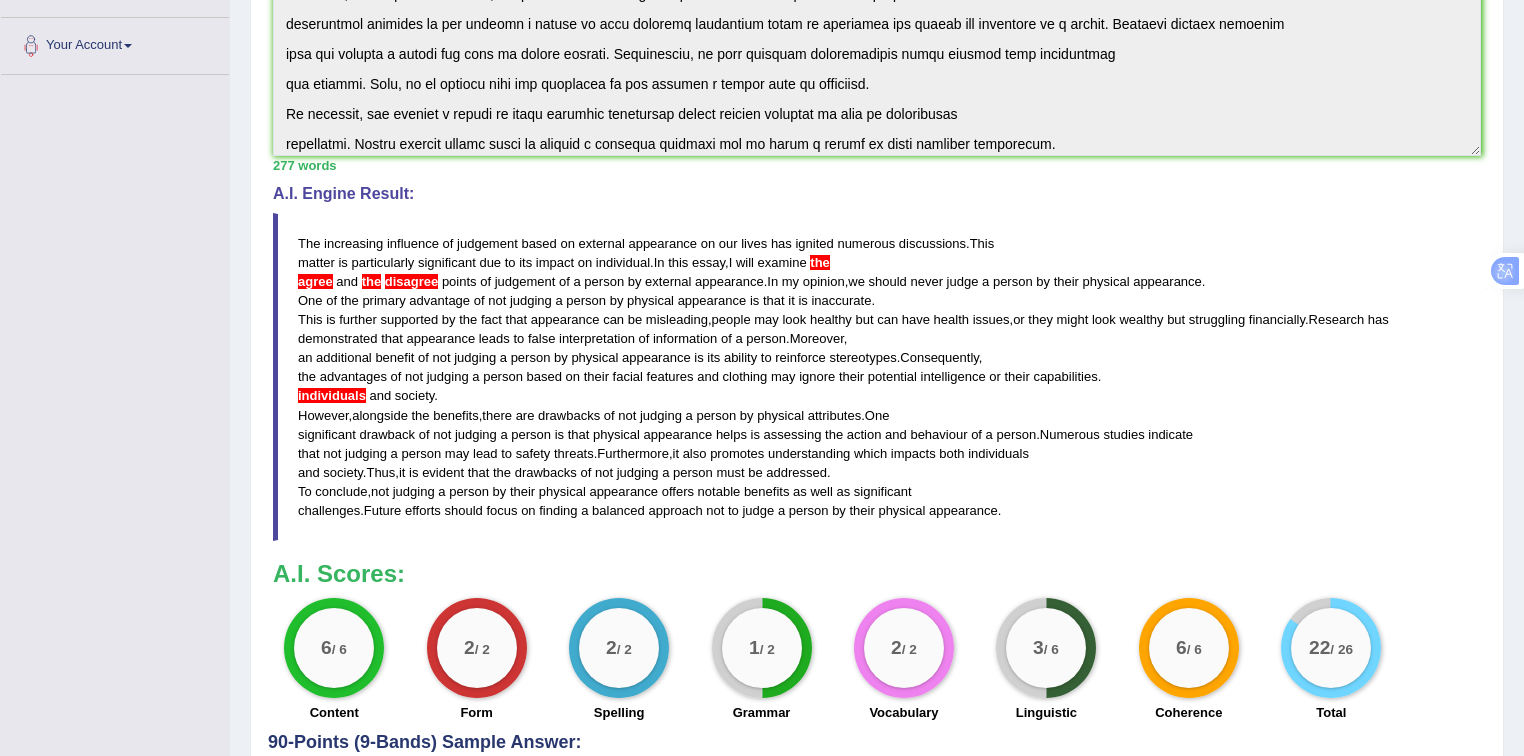 drag, startPoint x: 1008, startPoint y: 509, endPoint x: 931, endPoint y: 504, distance: 77.16217 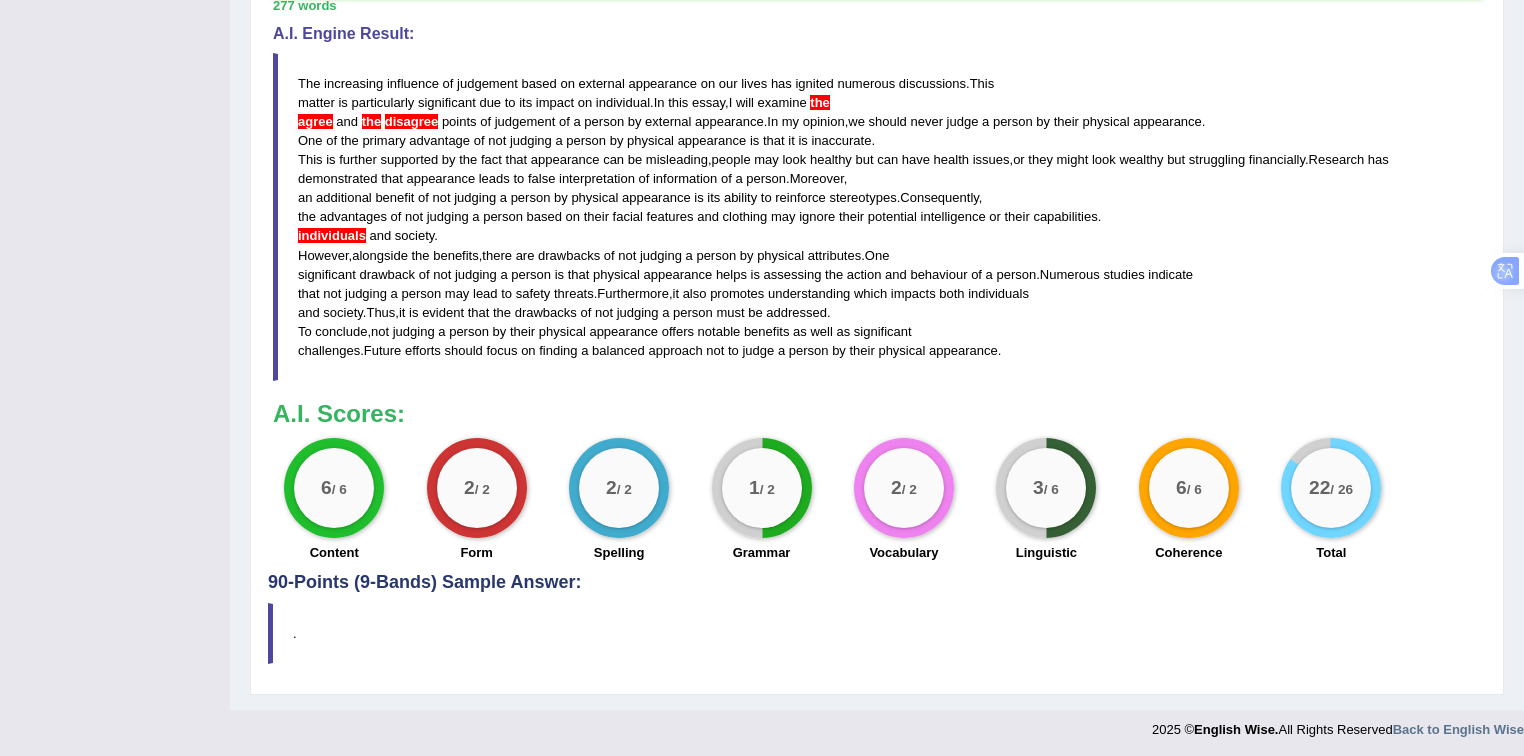 scroll, scrollTop: 641, scrollLeft: 0, axis: vertical 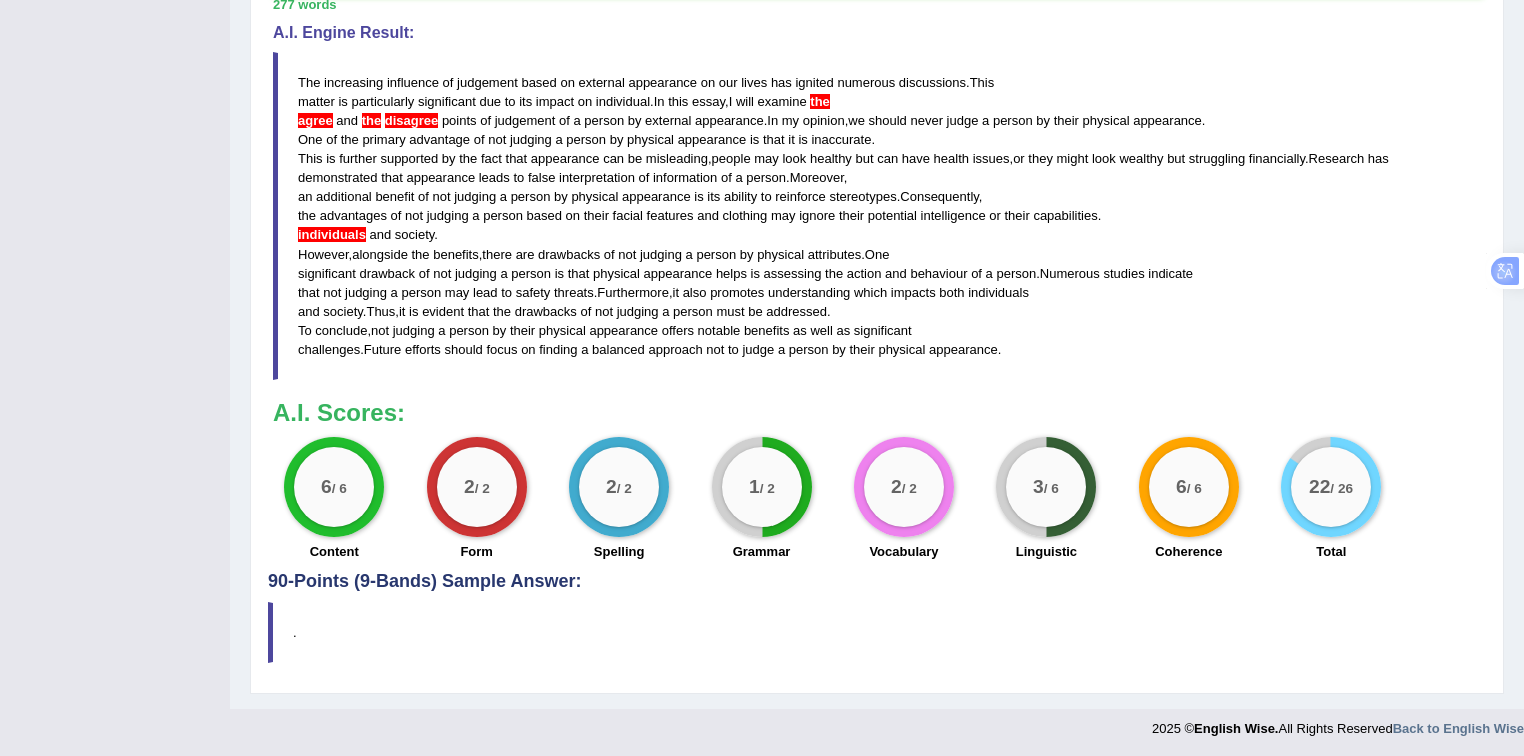 click on "physical" at bounding box center (616, 273) 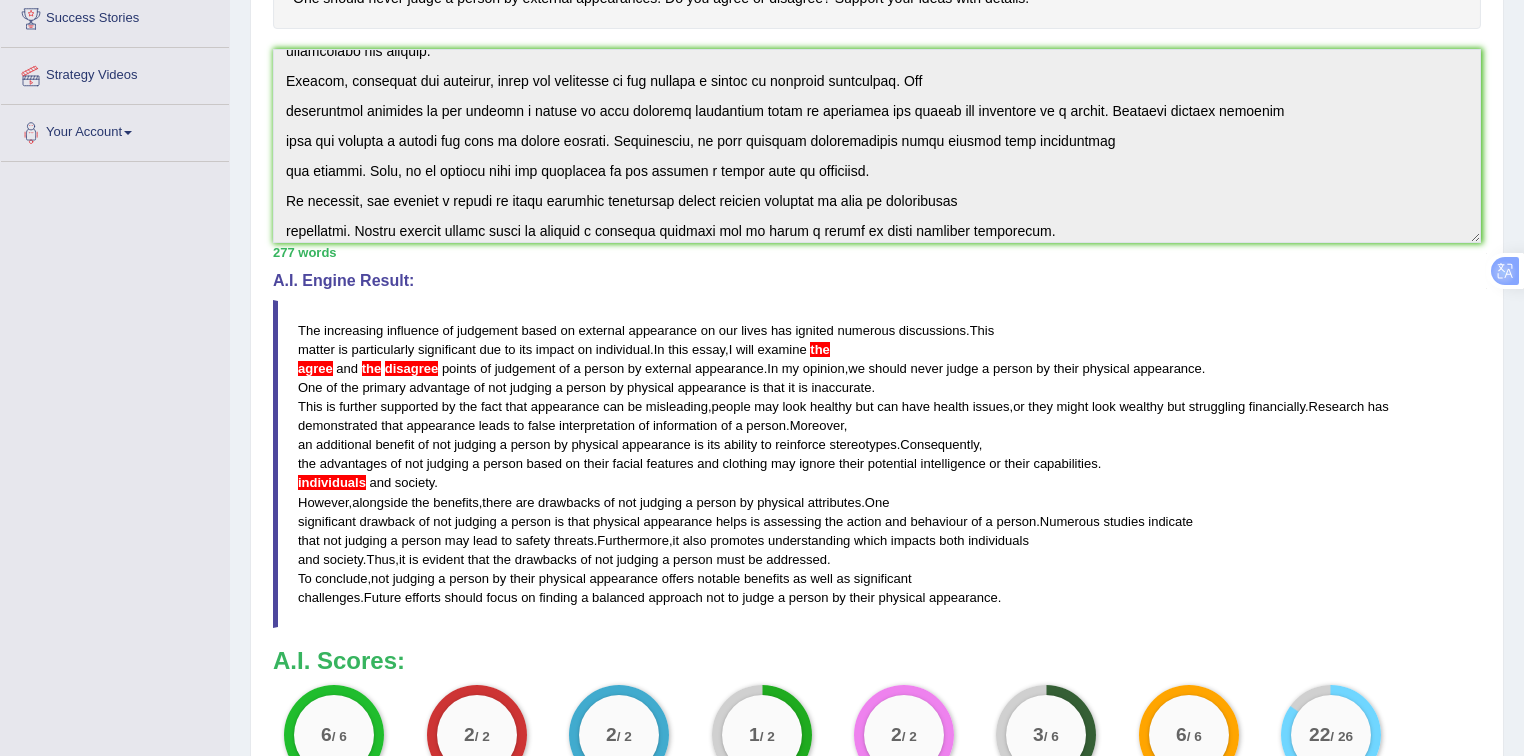 scroll, scrollTop: 375, scrollLeft: 0, axis: vertical 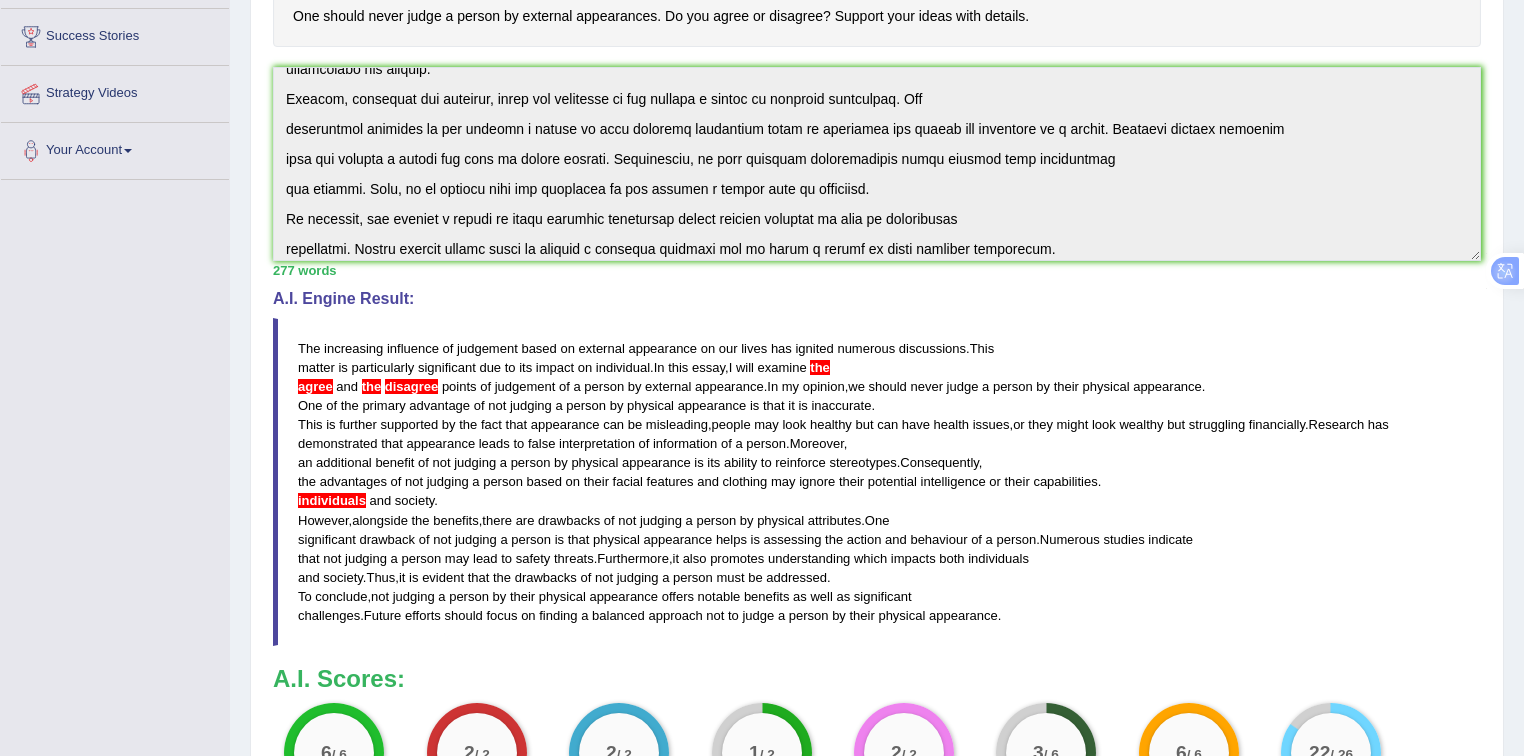 click on "agree" at bounding box center (315, 386) 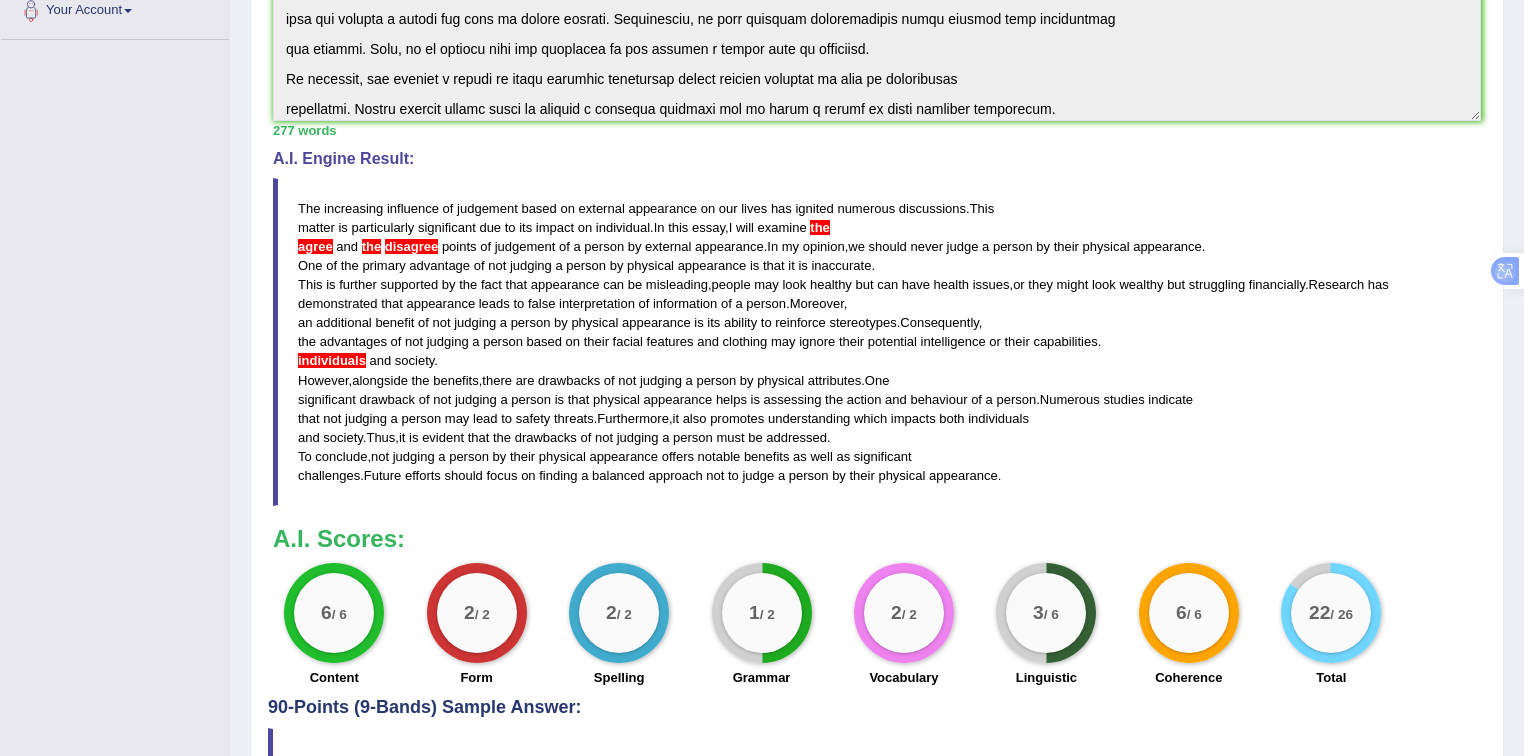 scroll, scrollTop: 535, scrollLeft: 0, axis: vertical 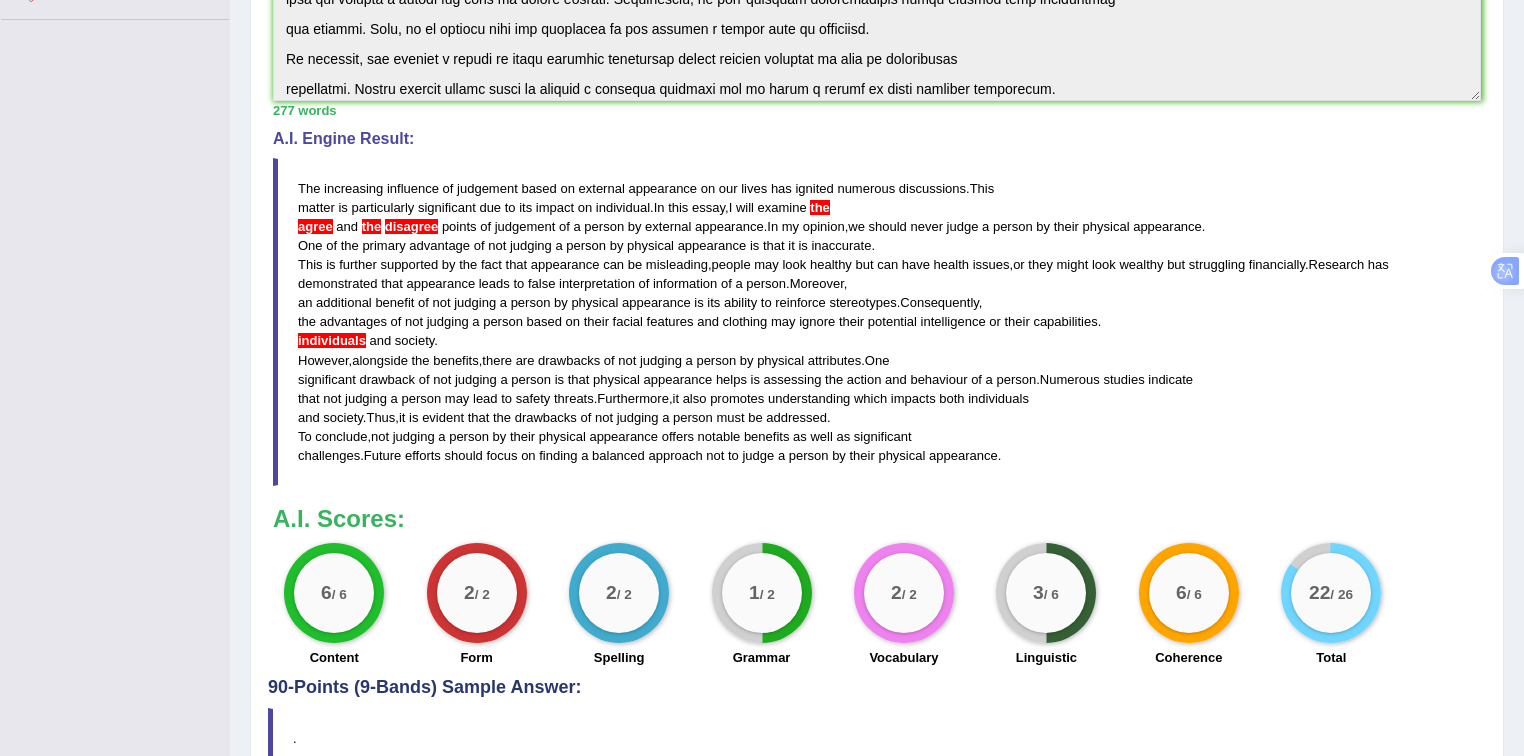 click on "individuals" at bounding box center [332, 340] 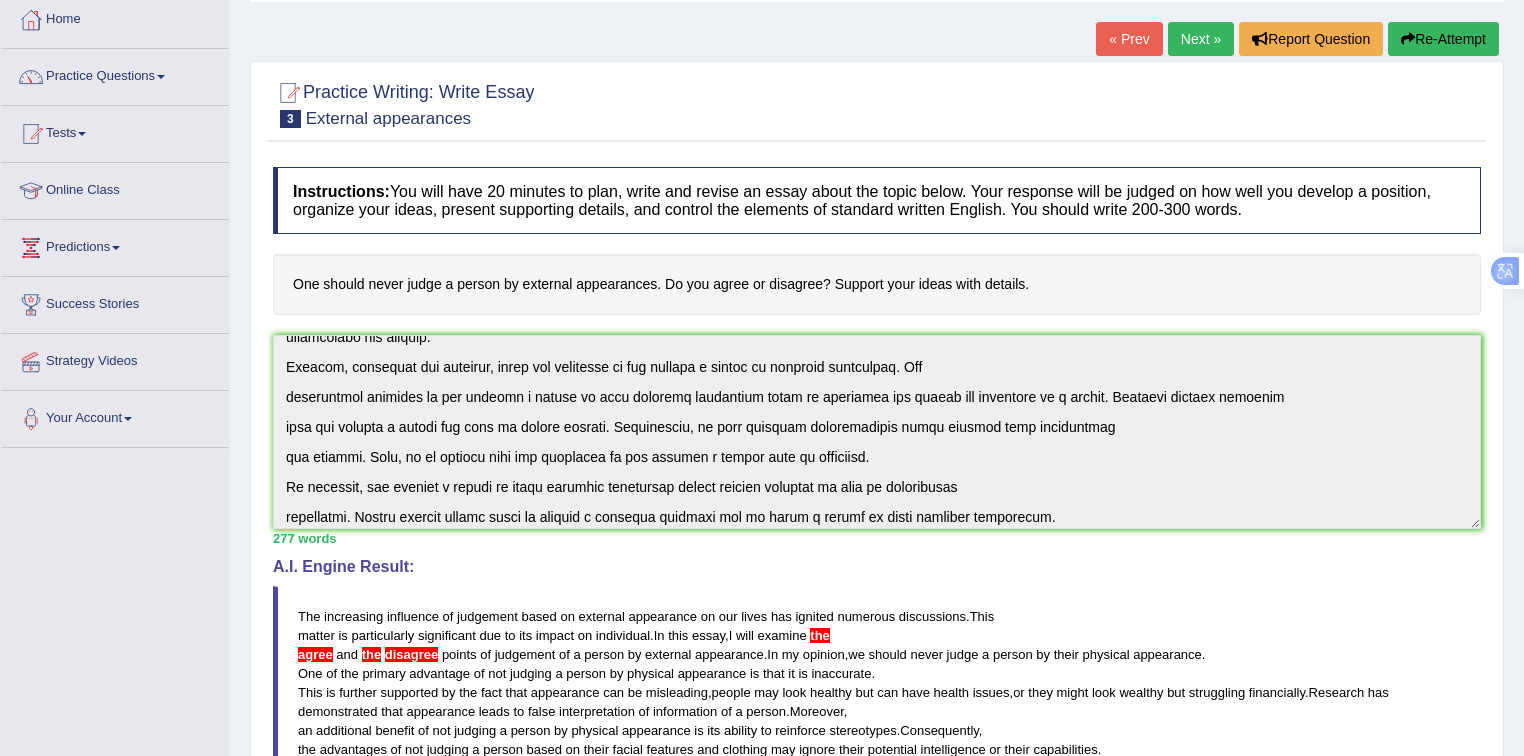 scroll, scrollTop: 108, scrollLeft: 0, axis: vertical 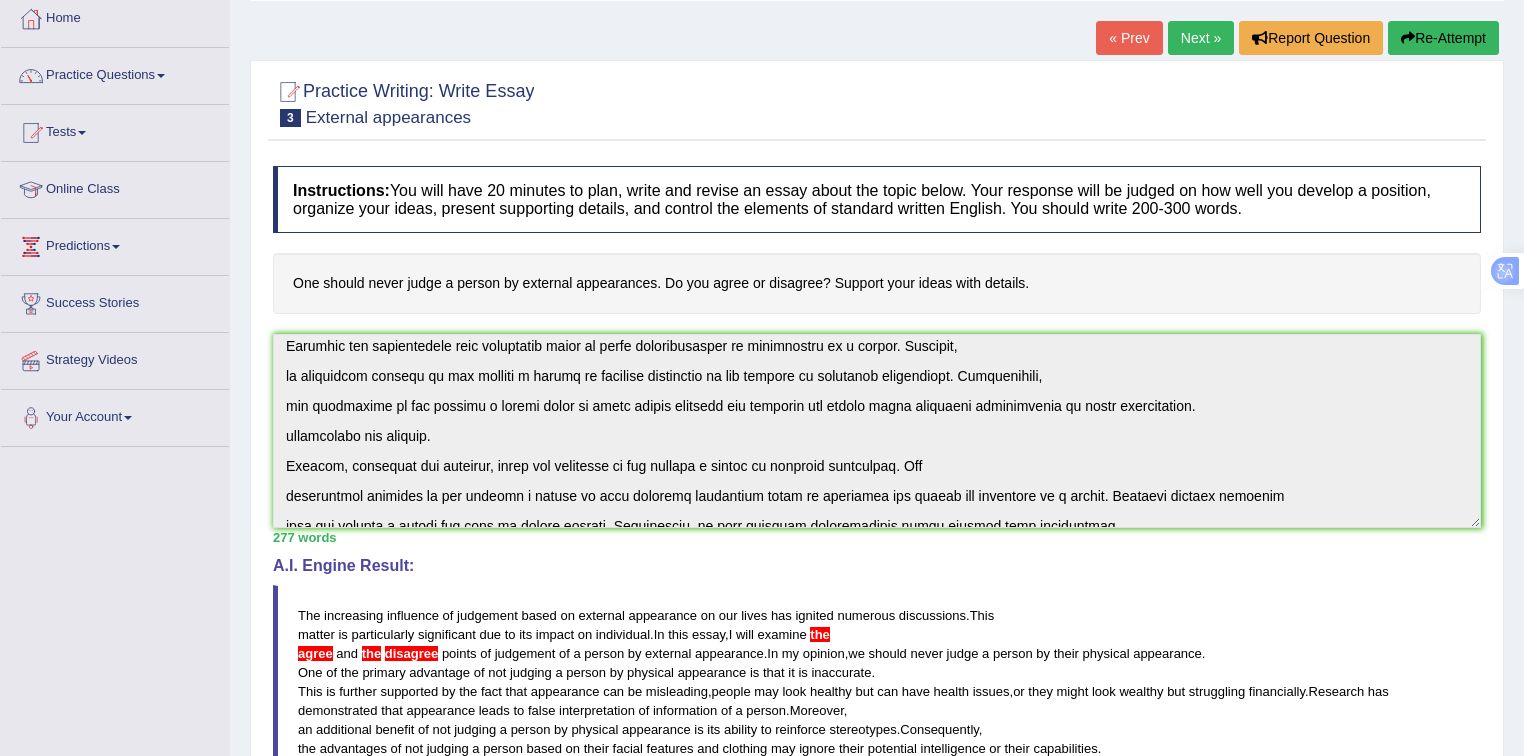 click on "The   increasing   influence   of   judgement   based   on   external   appearance   on   our   lives   has   ignited   numerous   discussions .  This   matter   is   particularly   significant   due   to   its   impact   on   individual .  In   this   essay ,  I   will   examine   the   agree   and   the   disagree   points   of   judgement   of   a   person   by   external   appearance .  In   my   opinion ,  we   should   never   judge   a   person   by   their   physical   appearance .  One   of   the   primary   advantage   of   not   judging   a   person   by   physical   appearance   is   that   it   is   inaccurate .  This   is   further   supported   by   the   fact   that   appearance   can   be   misleading ,  people   may   look   healthy   but   can   have   health   issues ,  or   they   might   look   wealthy   but   struggling   financially .  Research   has   demonstrated   that   appearance   leads   to   false   interpretation   of   information   of   a   person .  Moreover , an       of" at bounding box center [877, 749] 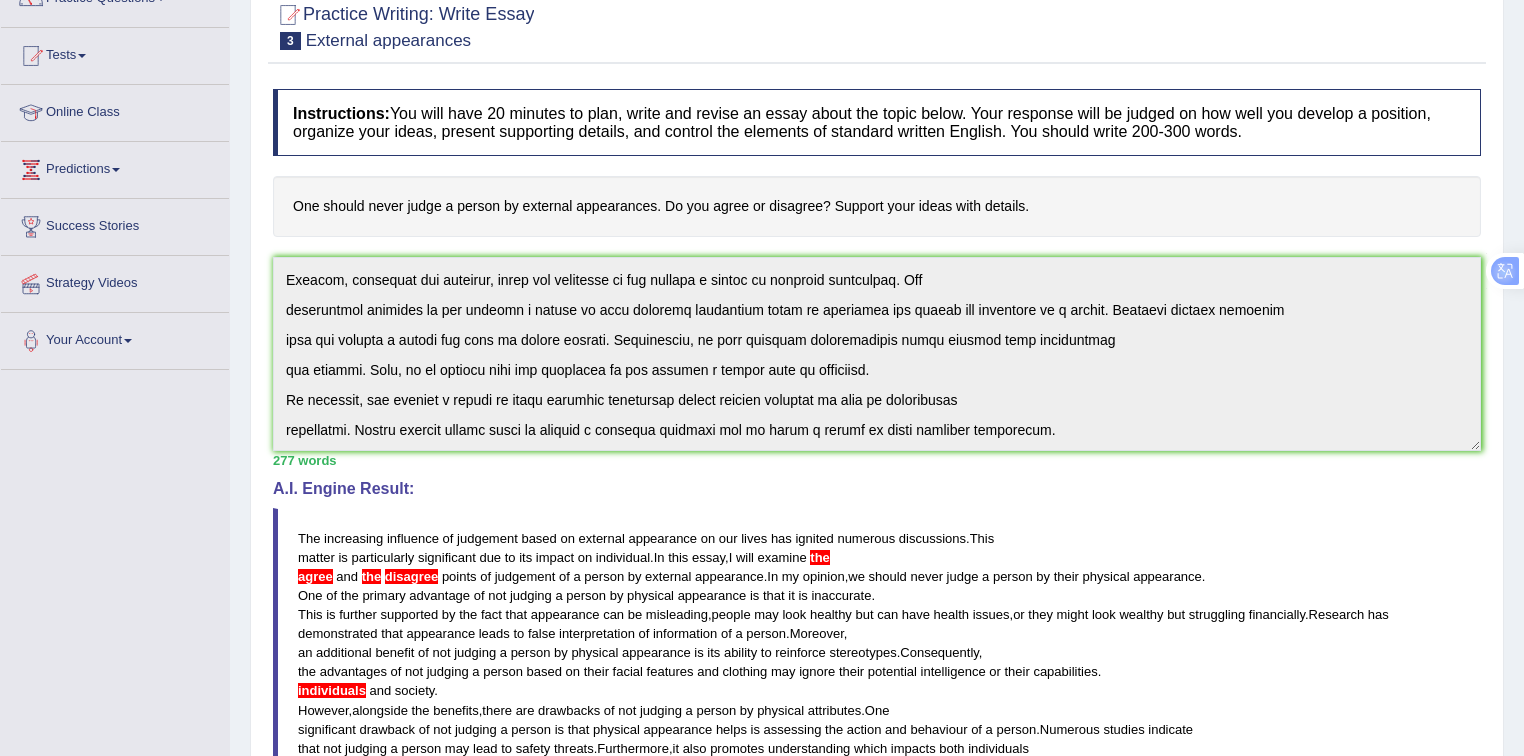scroll, scrollTop: 321, scrollLeft: 0, axis: vertical 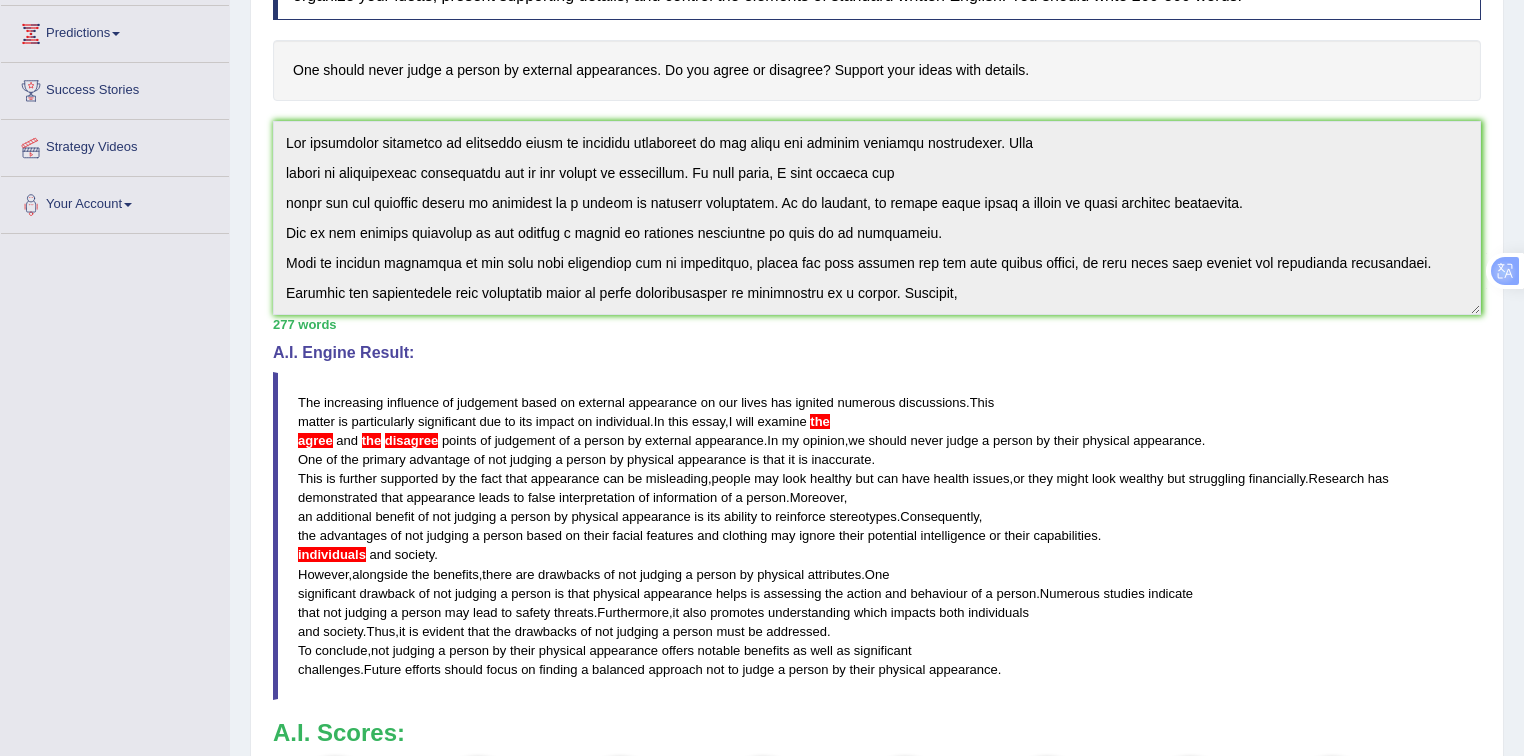 click on "Instructions:  You will have 20 minutes to plan, write and revise an essay about the topic below. Your response will be judged on how well you develop a position, organize your ideas, present supporting details, and control the elements of standard written English. You should write 200-300 words.
One should never judge a person by external appearances. Do you agree or disagree? Support your ideas with details. * Write in the box below (write between 200 and 300 words) 277 words Written Keywords:  judge  person  external  agree  disagree  judgement  appearance  look  clothing  intelligence  ability  understanding  influence  behaviour  individuals  society  future A.I. Engine Result: The   increasing   influence   of   judgement   based   on   external   appearance   on   our   lives   has   ignited   numerous   discussions .  This   matter   is   particularly   significant   due   to   its   impact   on   individual .  In   this   essay ,  I   will   examine   the   agree   and   the   disagree" at bounding box center (877, 417) 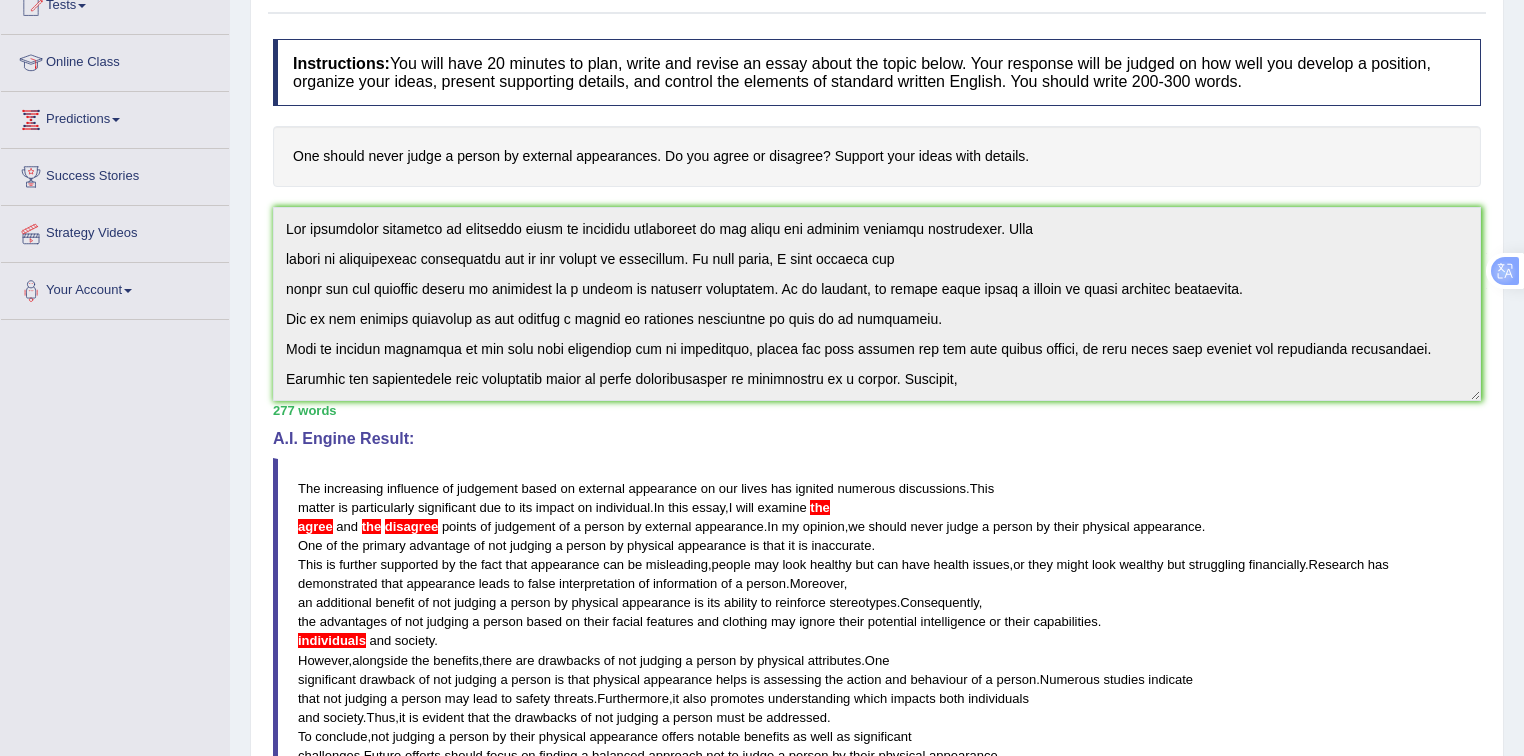 scroll, scrollTop: 55, scrollLeft: 0, axis: vertical 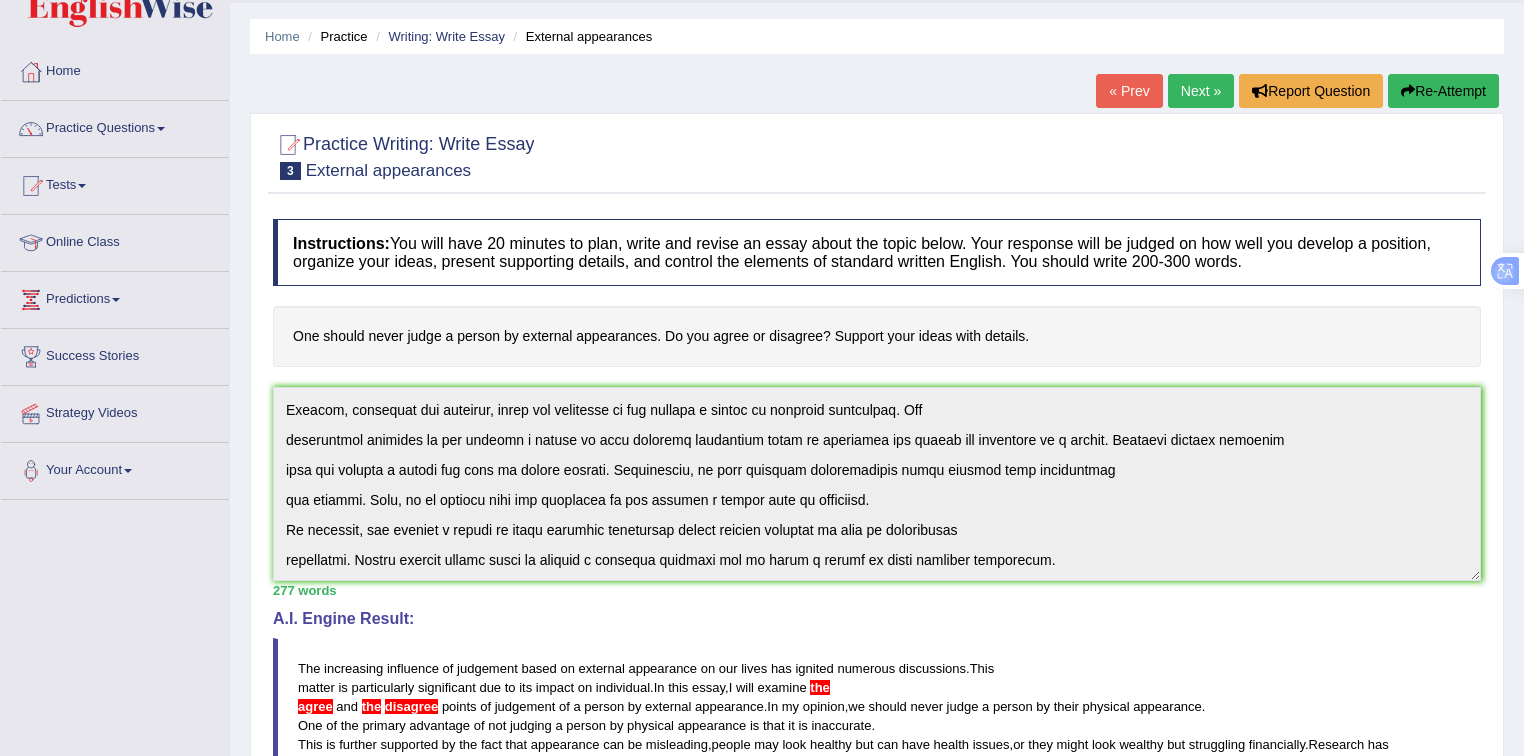 click on "Re-Attempt" at bounding box center [1443, 91] 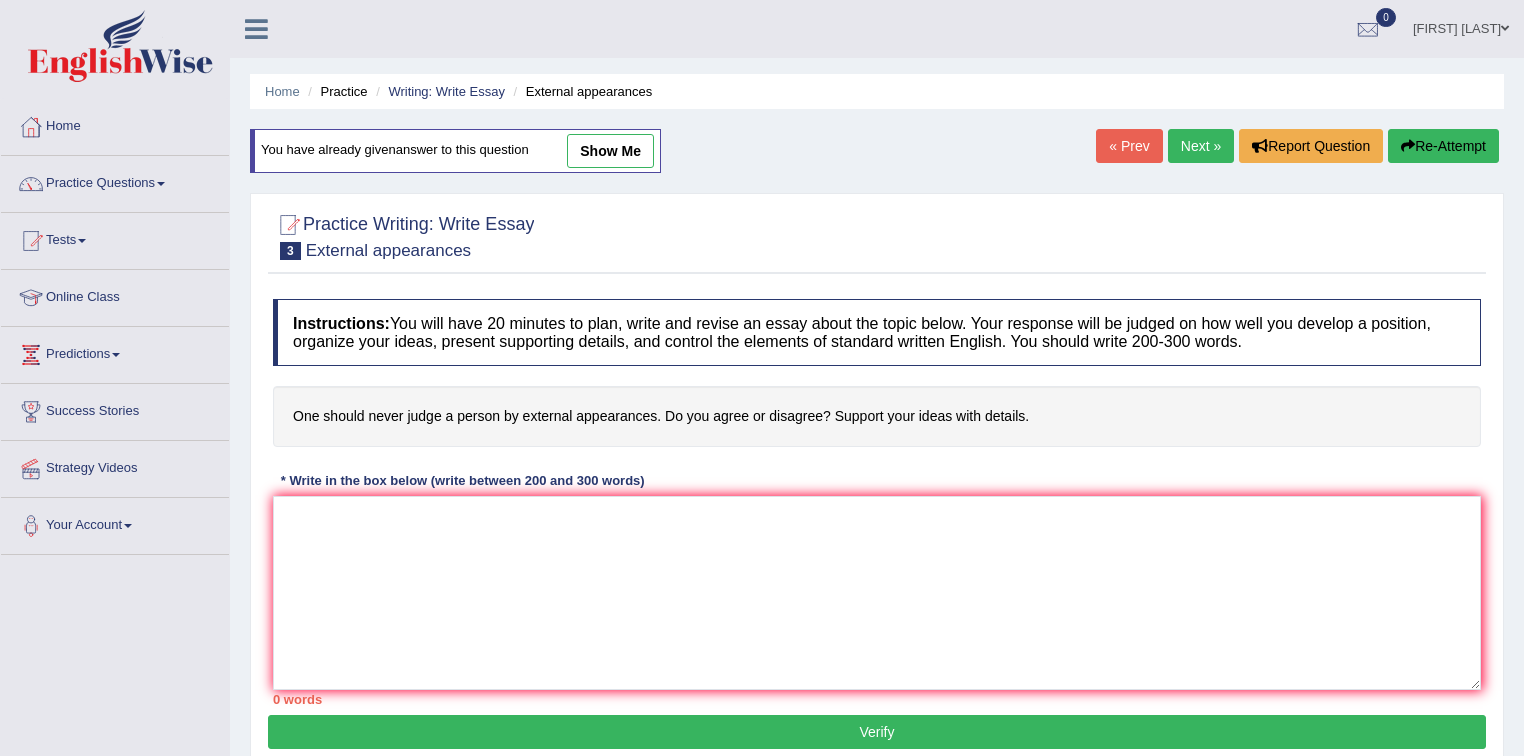 scroll, scrollTop: 55, scrollLeft: 0, axis: vertical 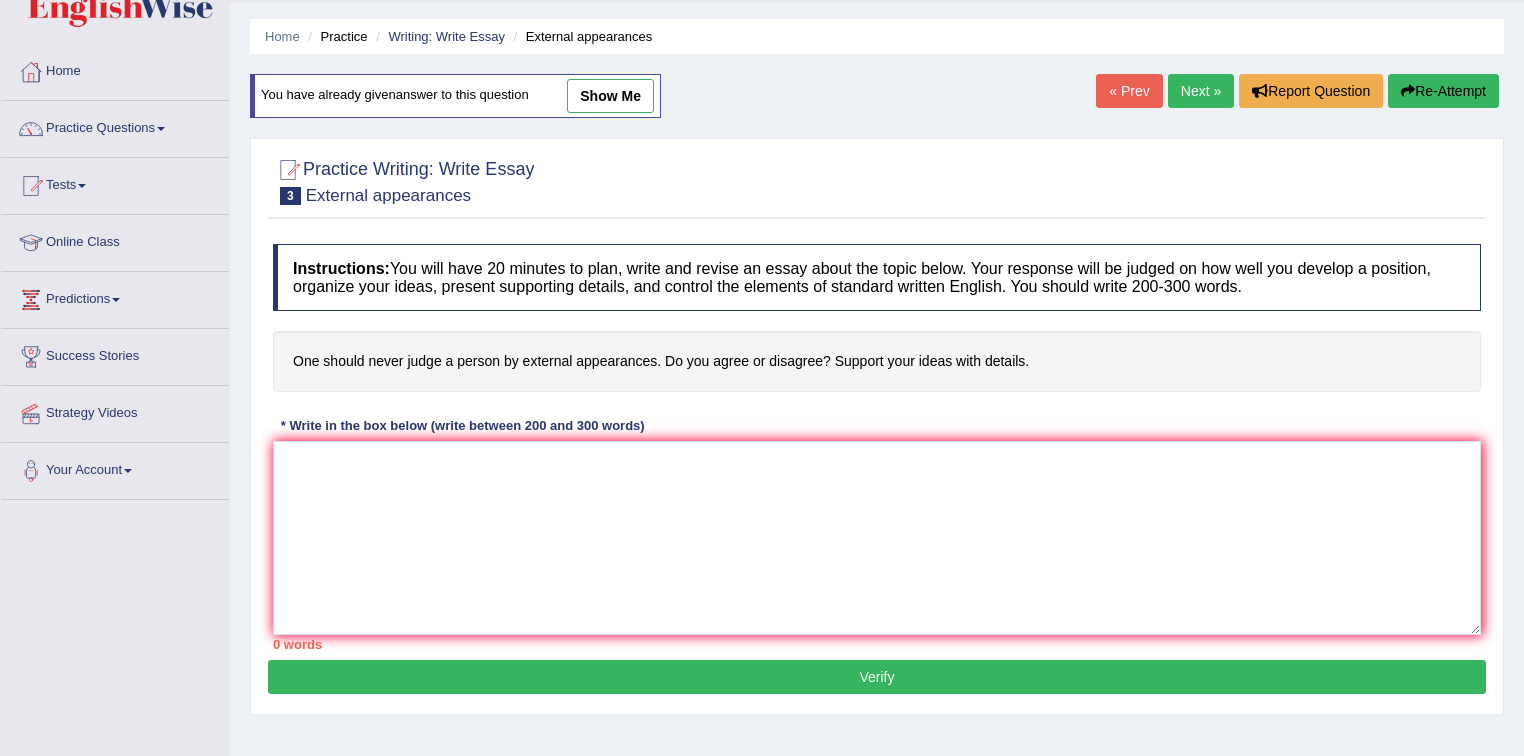 type on "The increasing influence of judgement based on external appearance on our lives has ignited numerous discussions. This
matter is particularly significant due to its impact on individual. In this essay, I will examine the
agree and the disagree points of judgement of a person by external appearance. In my opinion, we should never judge a person by their physical appearance.
One of the primary advantage of not judging a person by physical appearance is that it is inaccurate.
This is further supported by the fact that appearance can be misleading, people may look healthy but can have health issues, or they might look wealthy but struggling financially. Research has demonstrated that appearance leads to false interpretation of information of a person. Moreover,
an additional benefit of not judging a person by physical appearance is its ability to reinforce stereotypes. Consequently,
the advantages of not judging a person based on their facial features and clothing may ignore their potential intelligence or..." 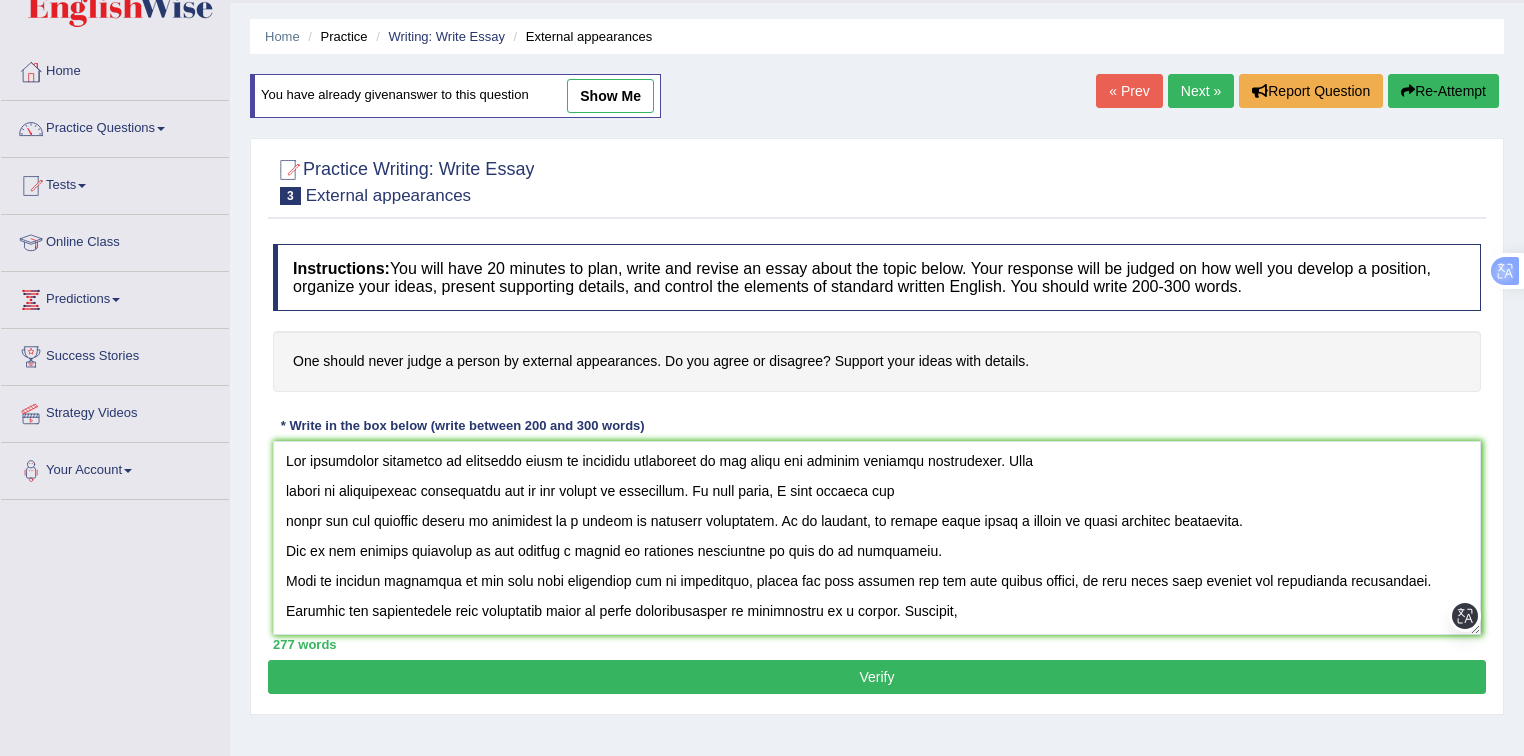 scroll, scrollTop: 0, scrollLeft: 0, axis: both 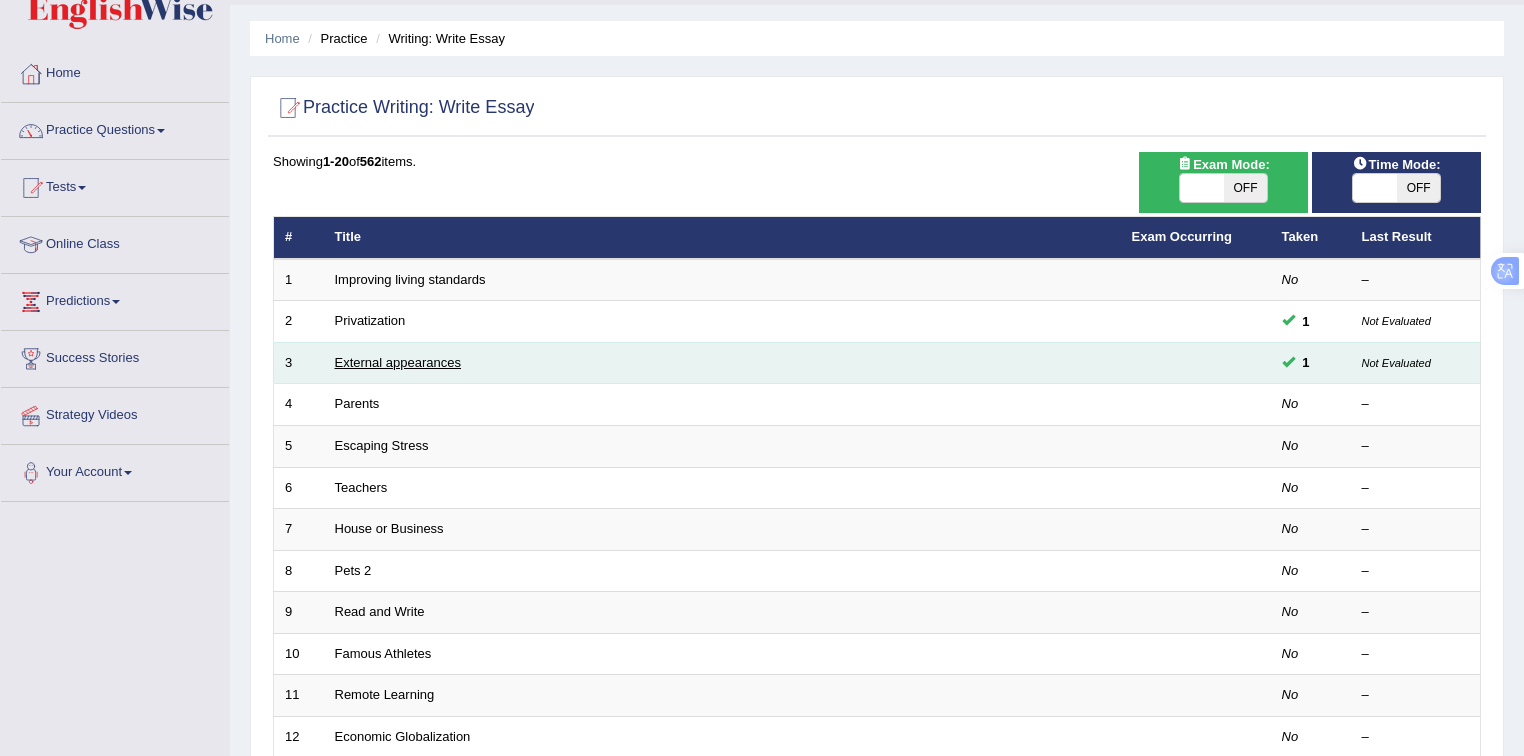 click on "External appearances" at bounding box center (398, 362) 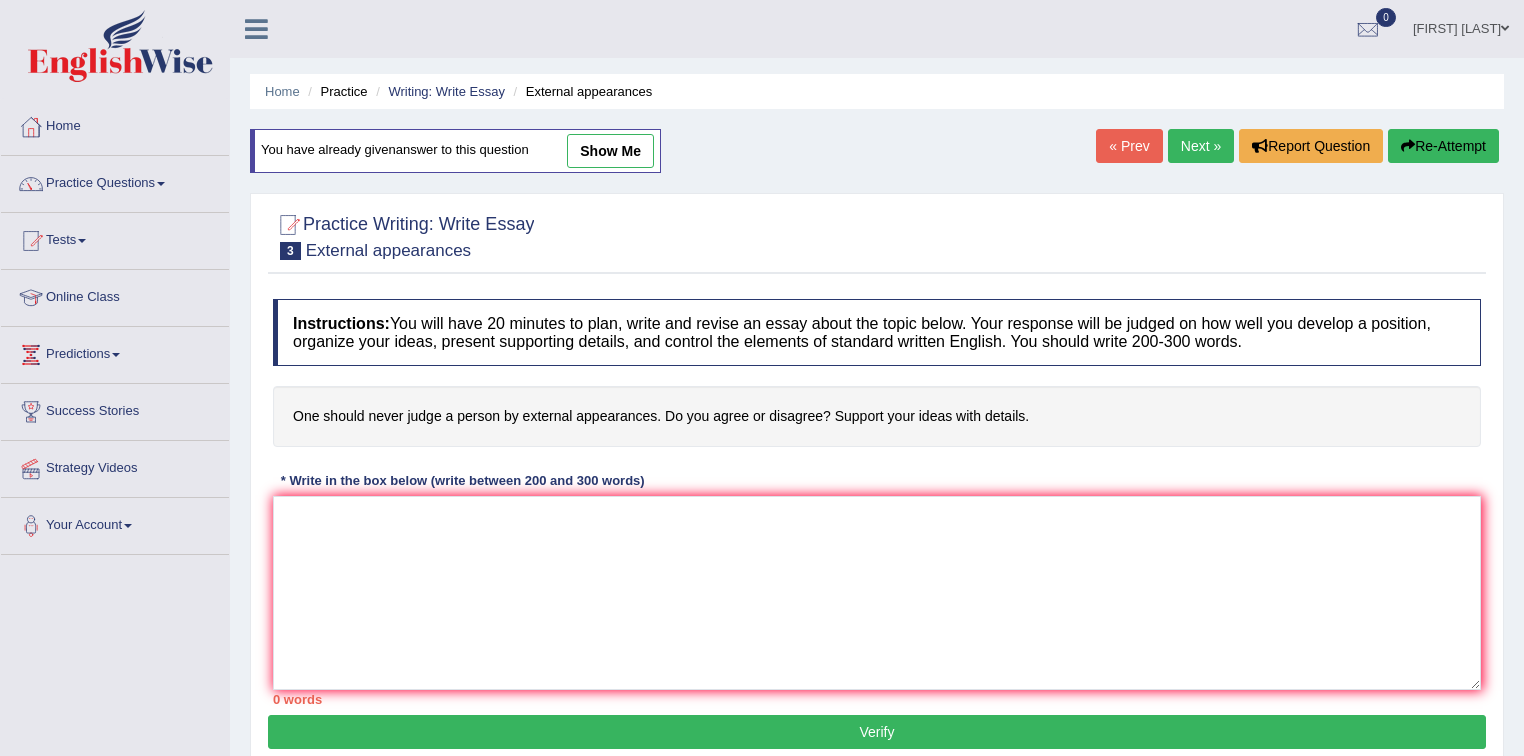 scroll, scrollTop: 0, scrollLeft: 0, axis: both 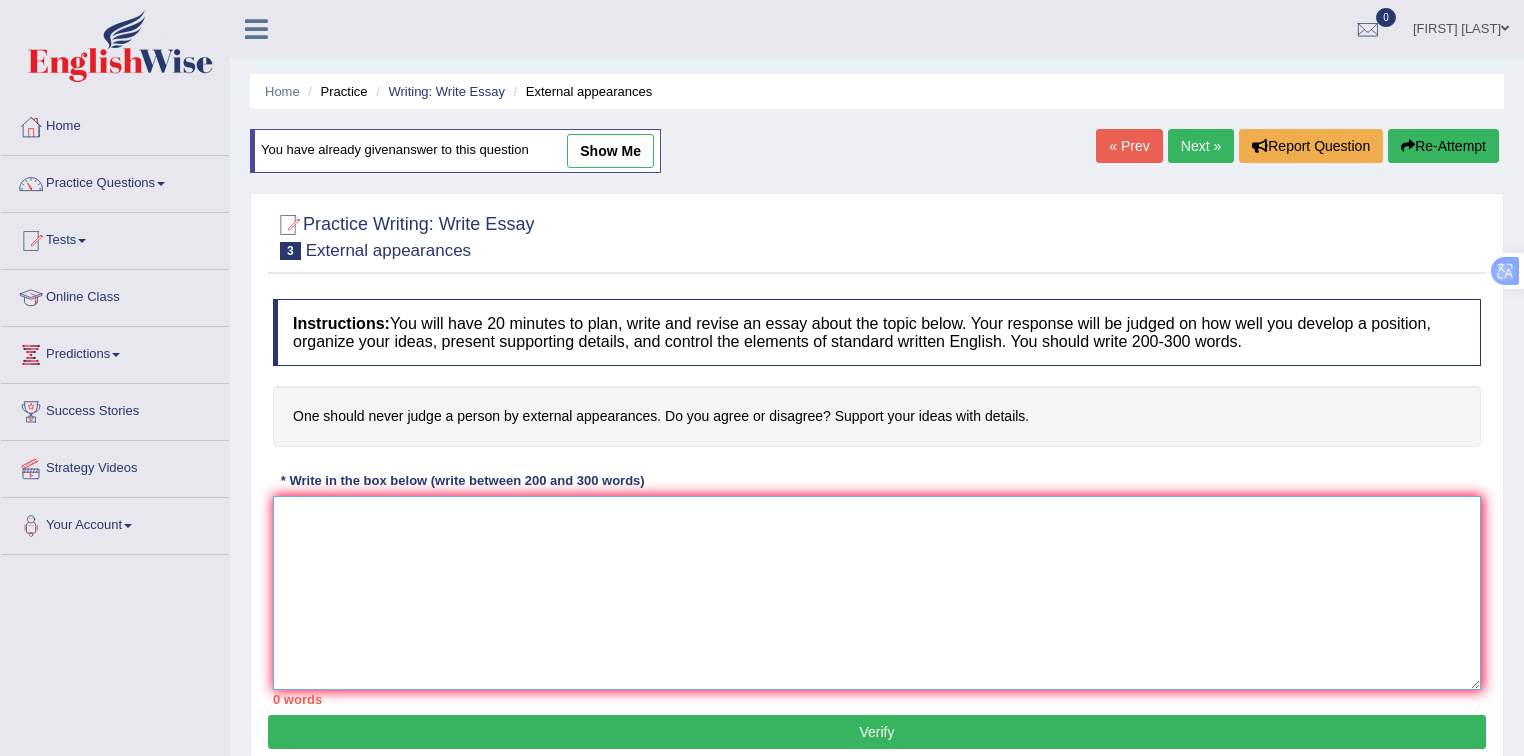 click at bounding box center (877, 593) 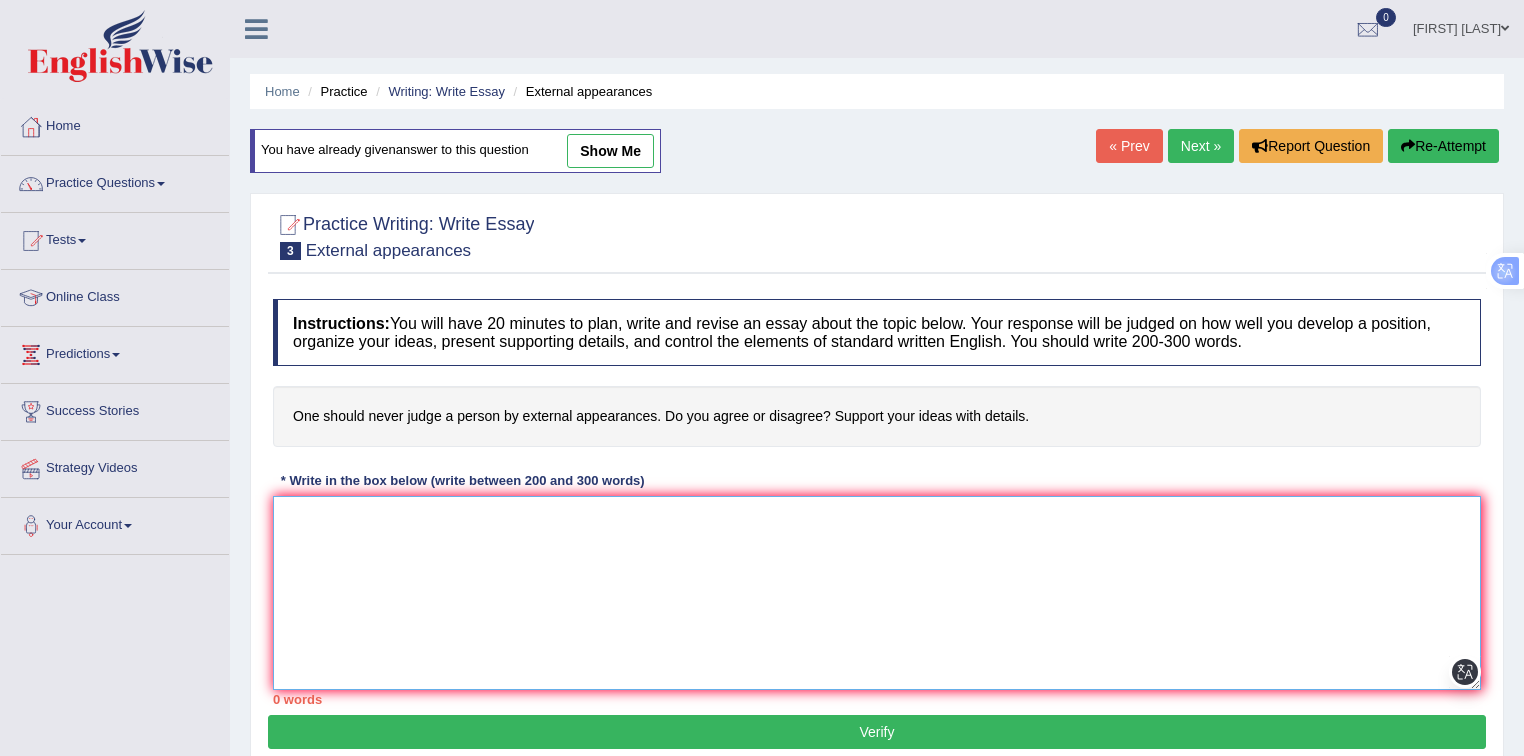 paste on "The increasing influence of judgement based on external appearance on our lives has ignited numerous discussions. This
matter is particularly significant due to its impact on individual. In this essay, I will examine the
agree and the disagree points of judgement of a person by external appearance. In my opinion, we should never judge a person by their physical appearance.
One of the primary advantage of not judging a person by physical appearance is that it is inaccurate.
This is further supported by the fact that appearance can be misleading, people may look healthy but can have health issues, or they might look wealthy but struggling financially. Research has demonstrated that appearance leads to false interpretation of information of a person. Moreover,
an additional benefit of not judging a person by physical appearance is its ability to reinforce stereotypes. Consequently,
the advantages of not judging a person based on their facial features and clothing may ignore their potential intelligence or..." 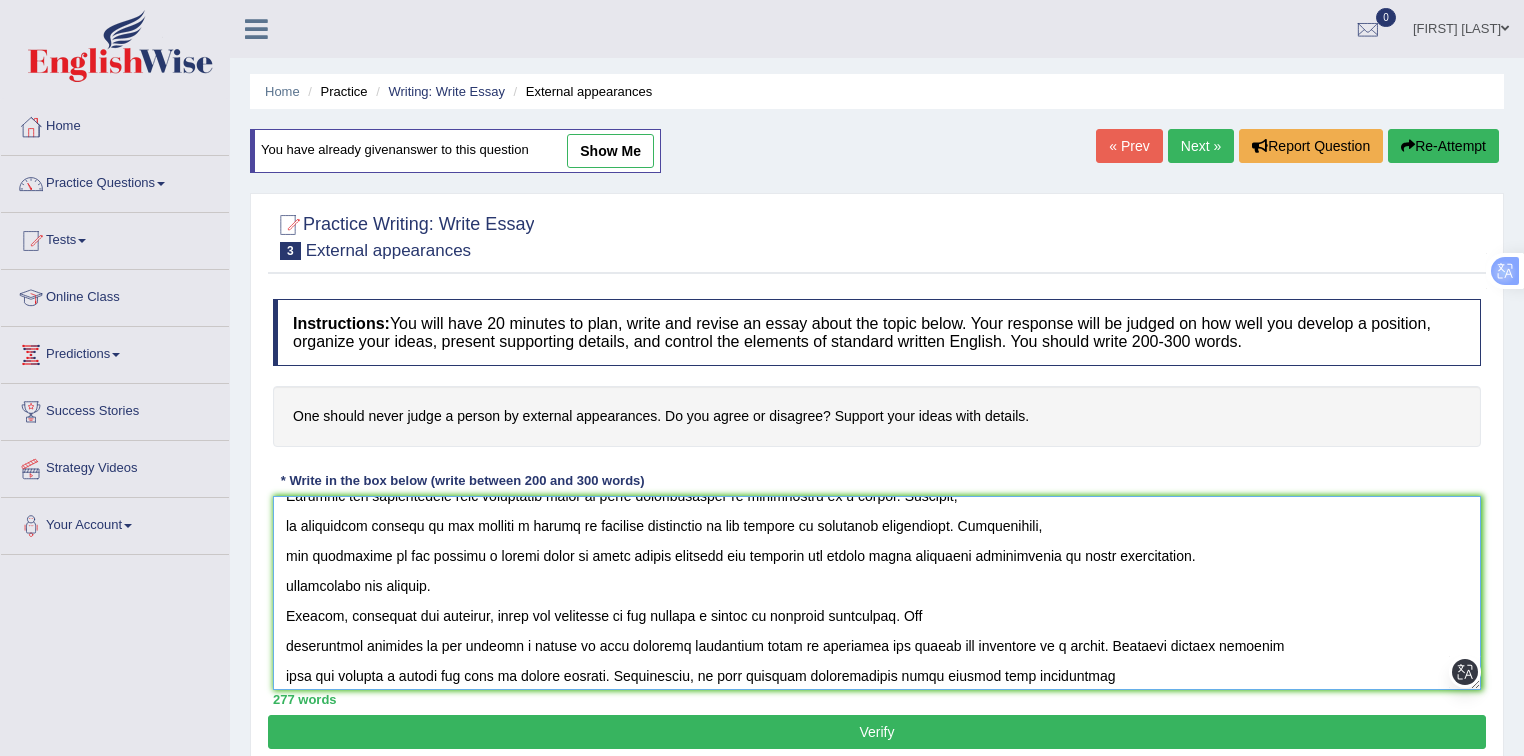 scroll, scrollTop: 0, scrollLeft: 0, axis: both 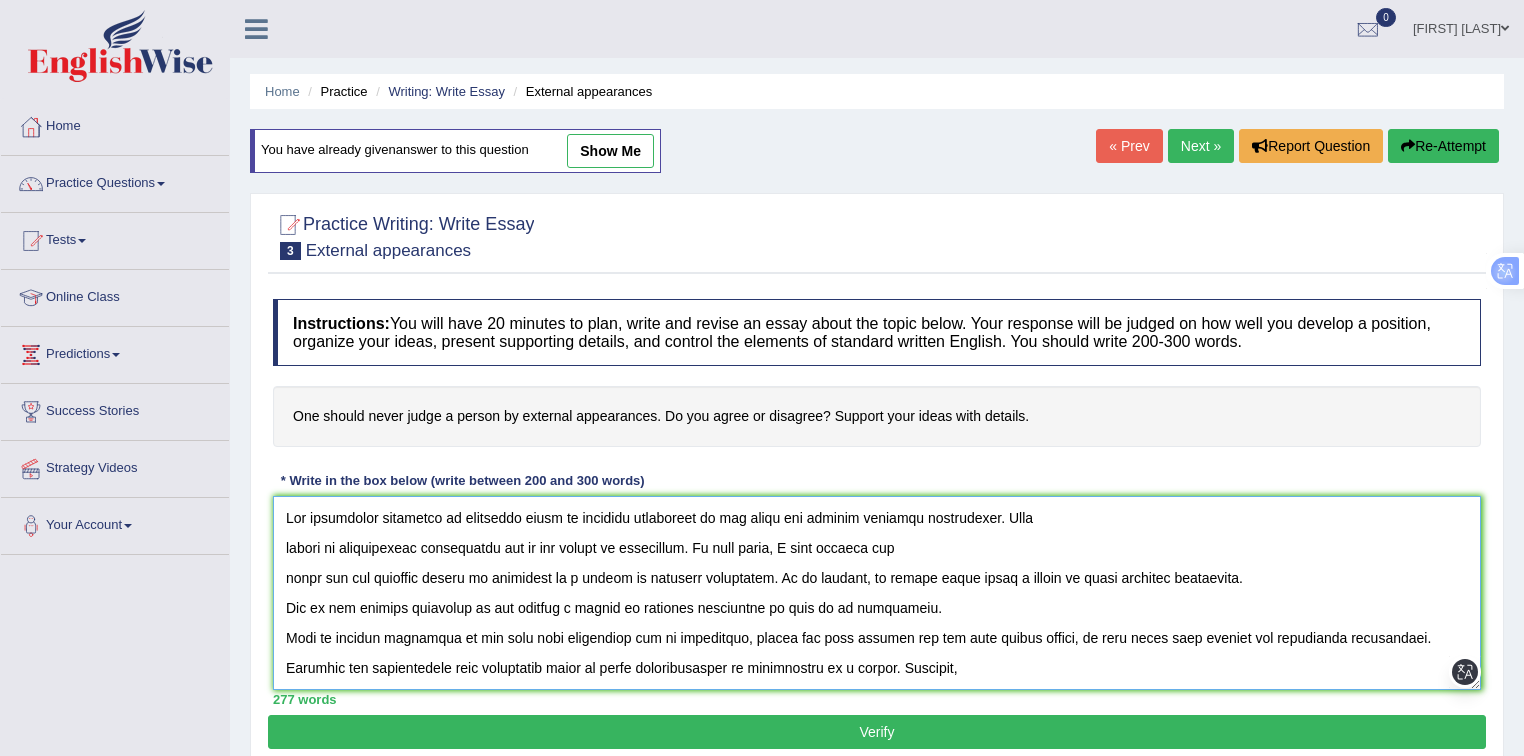 click at bounding box center (877, 593) 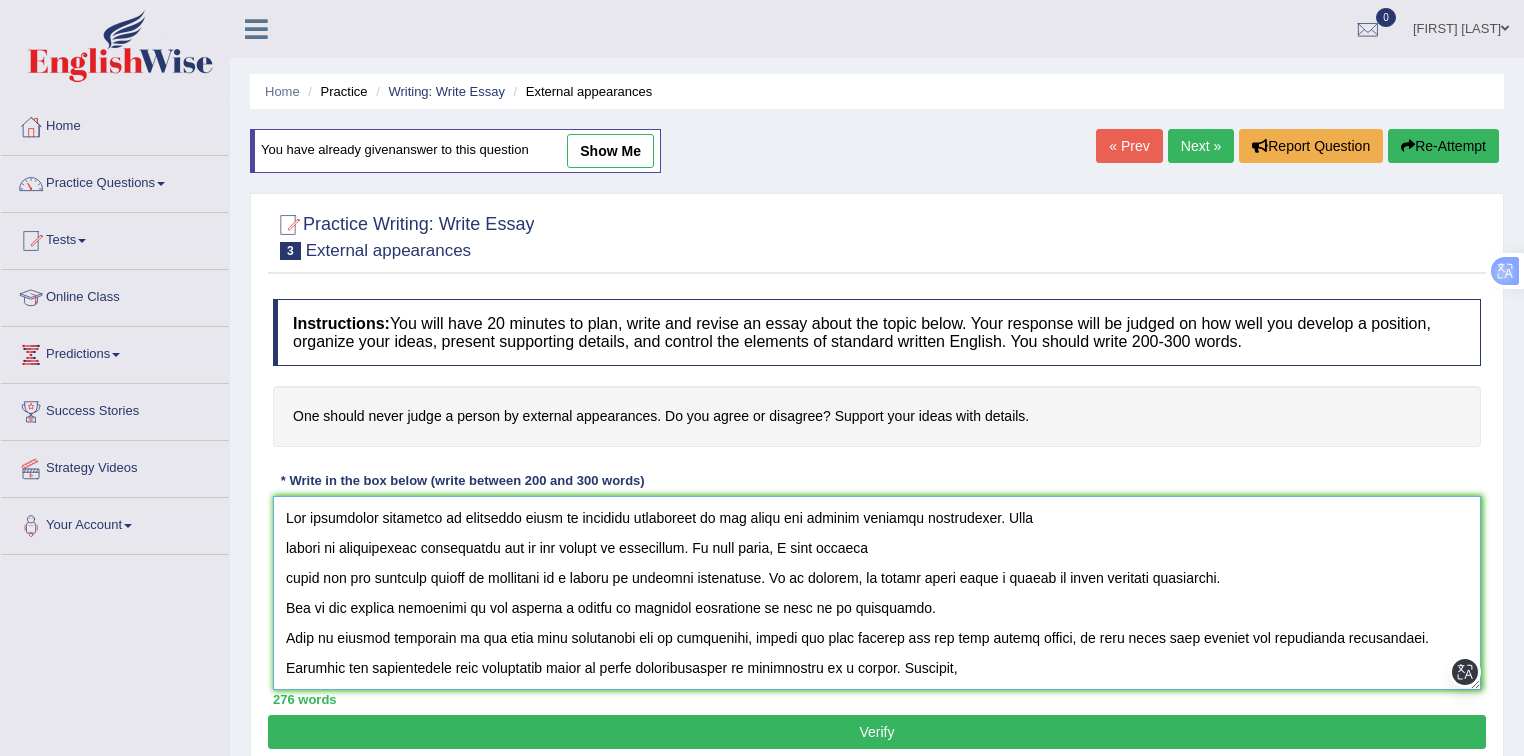 click at bounding box center [877, 593] 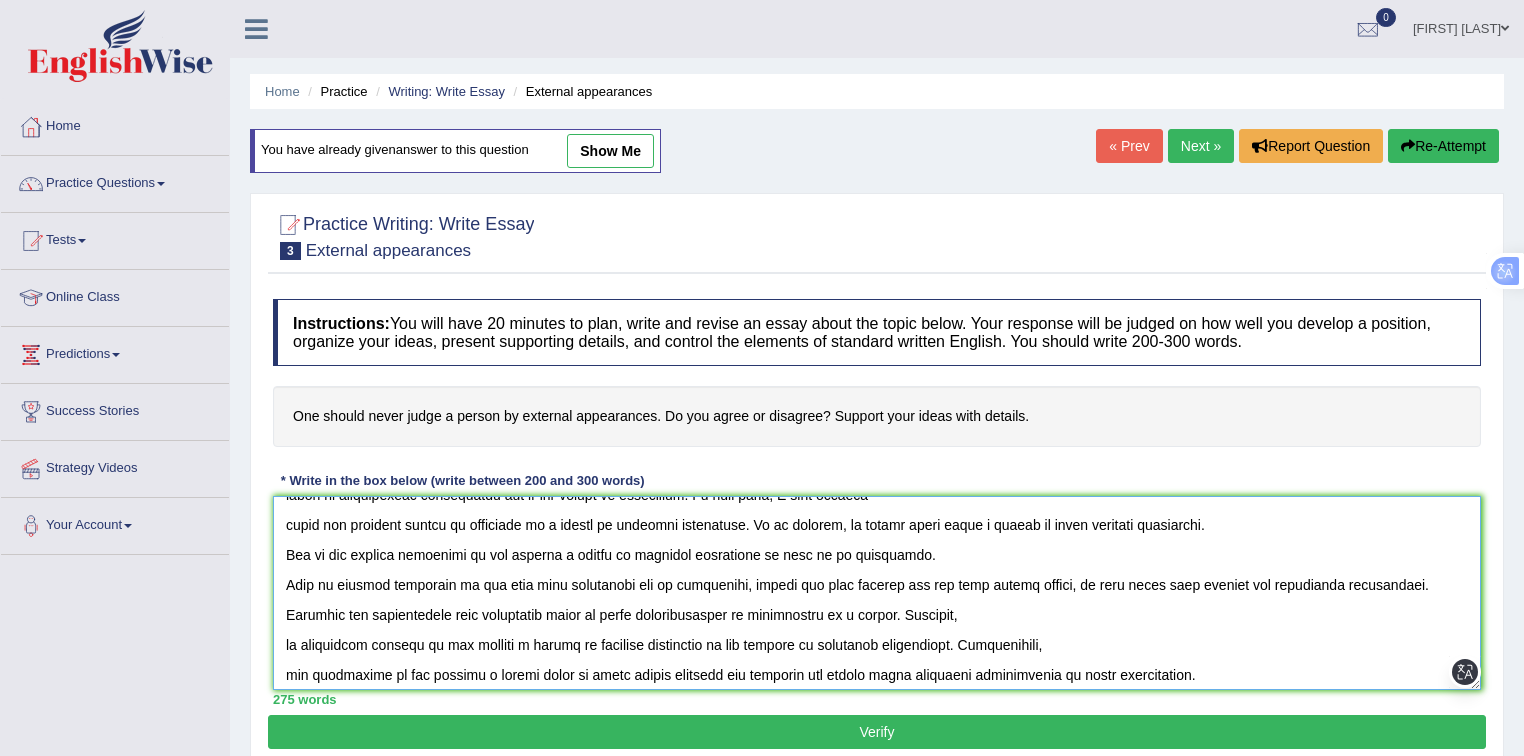 scroll, scrollTop: 106, scrollLeft: 0, axis: vertical 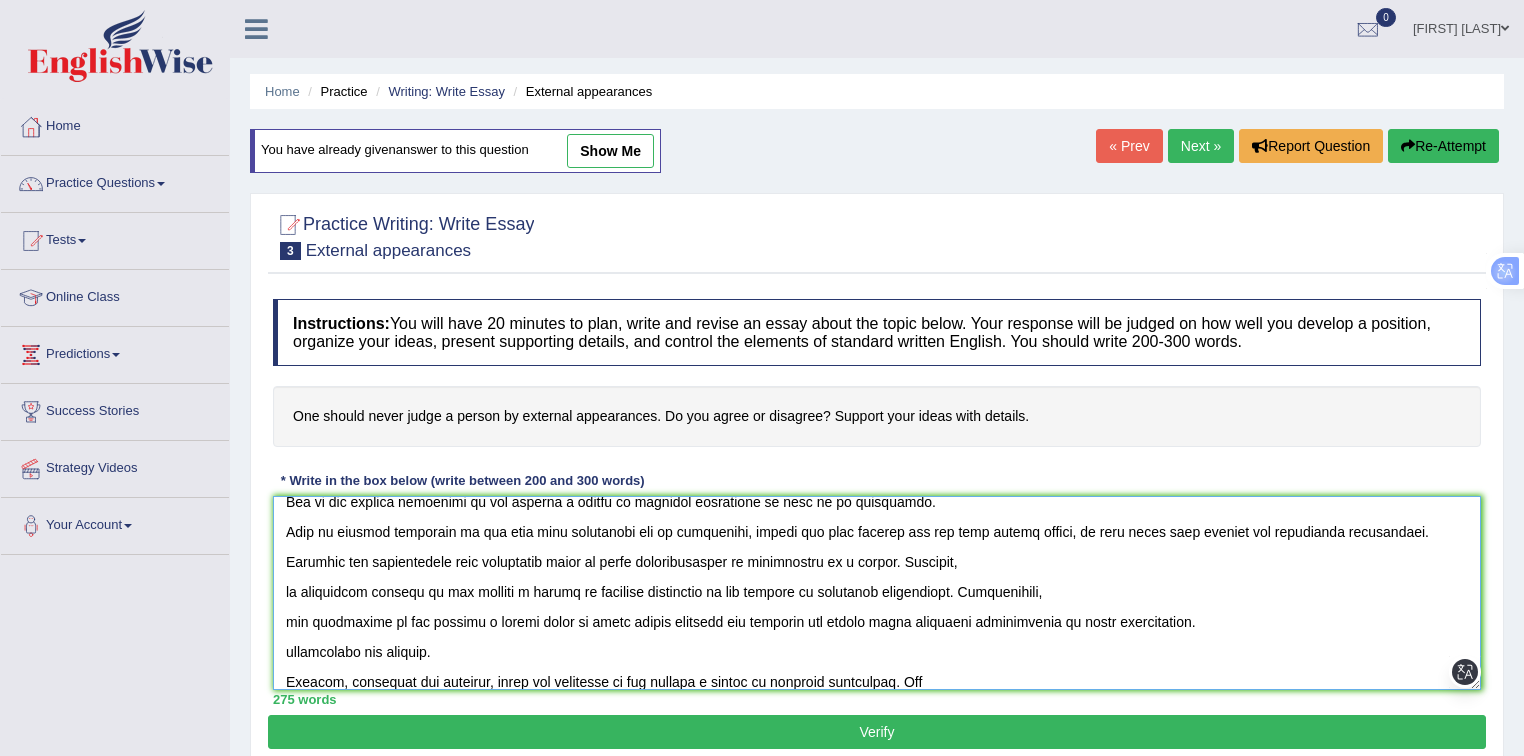 click at bounding box center [877, 593] 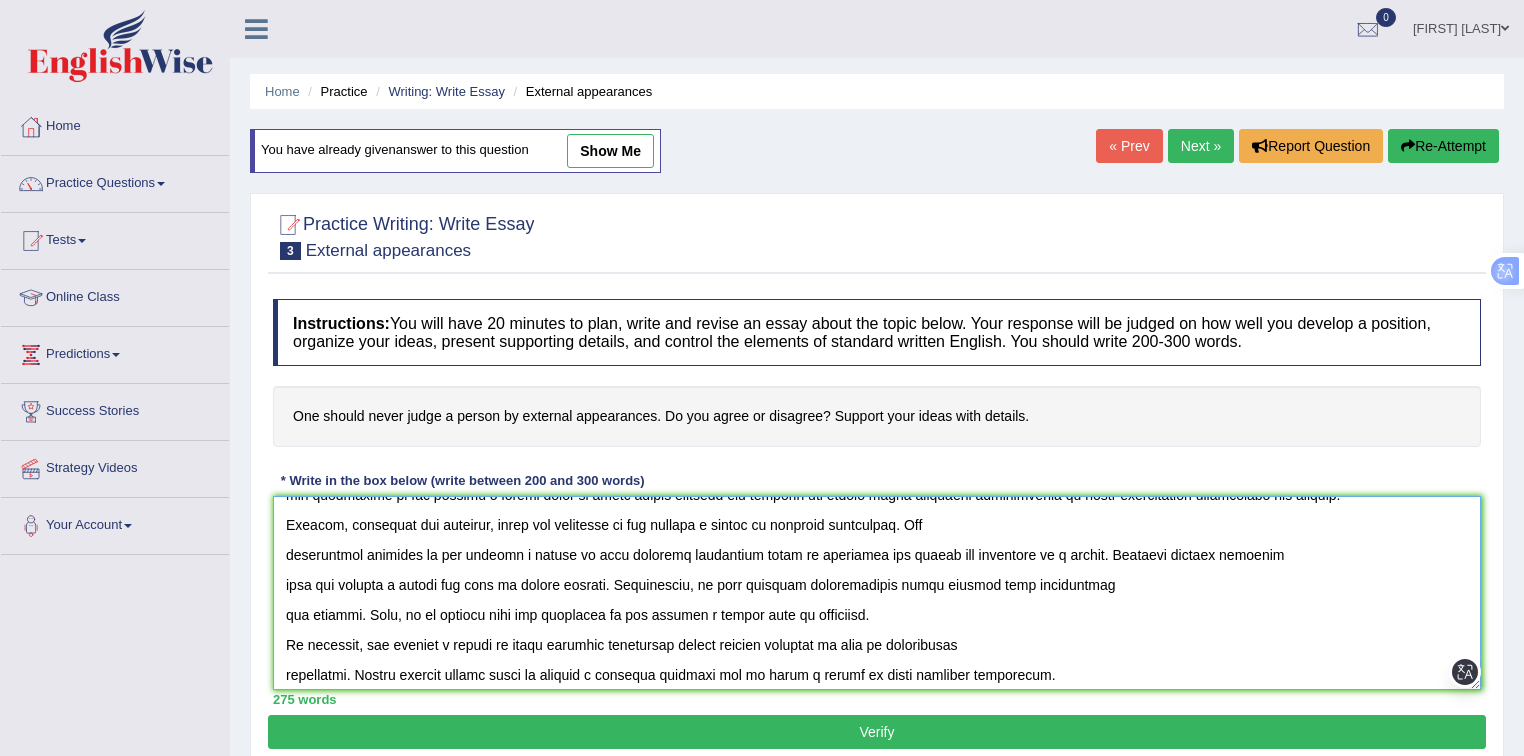 scroll, scrollTop: 240, scrollLeft: 0, axis: vertical 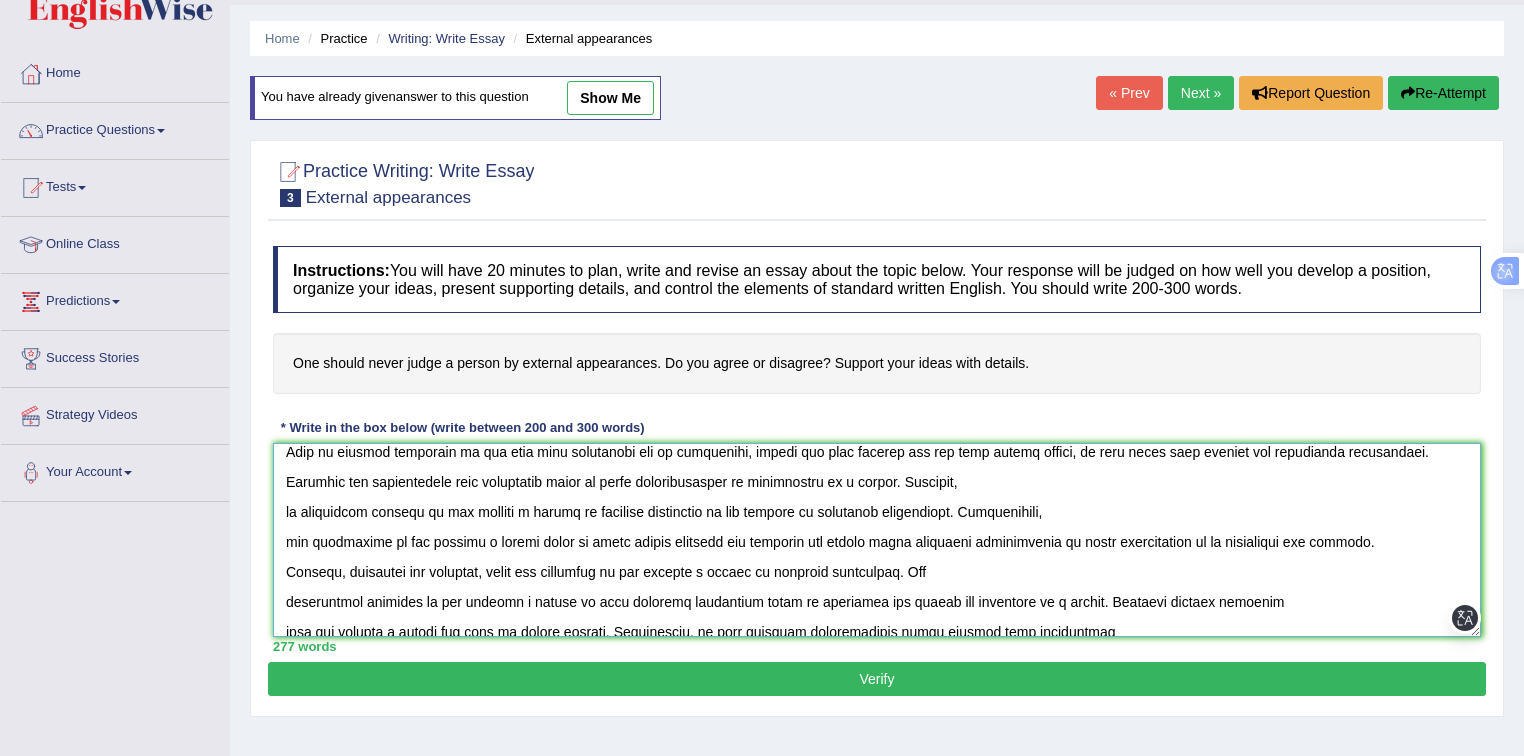 click at bounding box center [877, 540] 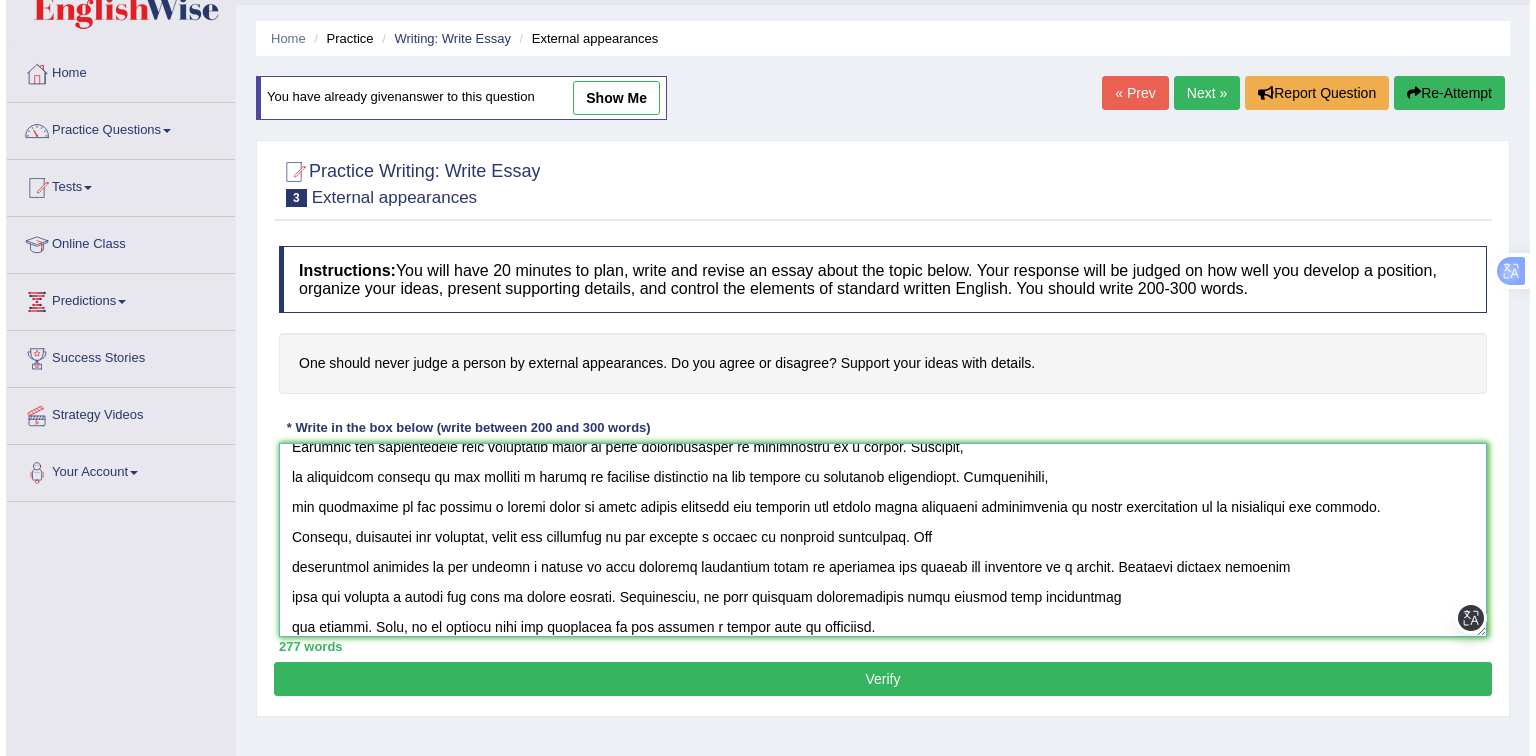 scroll, scrollTop: 186, scrollLeft: 0, axis: vertical 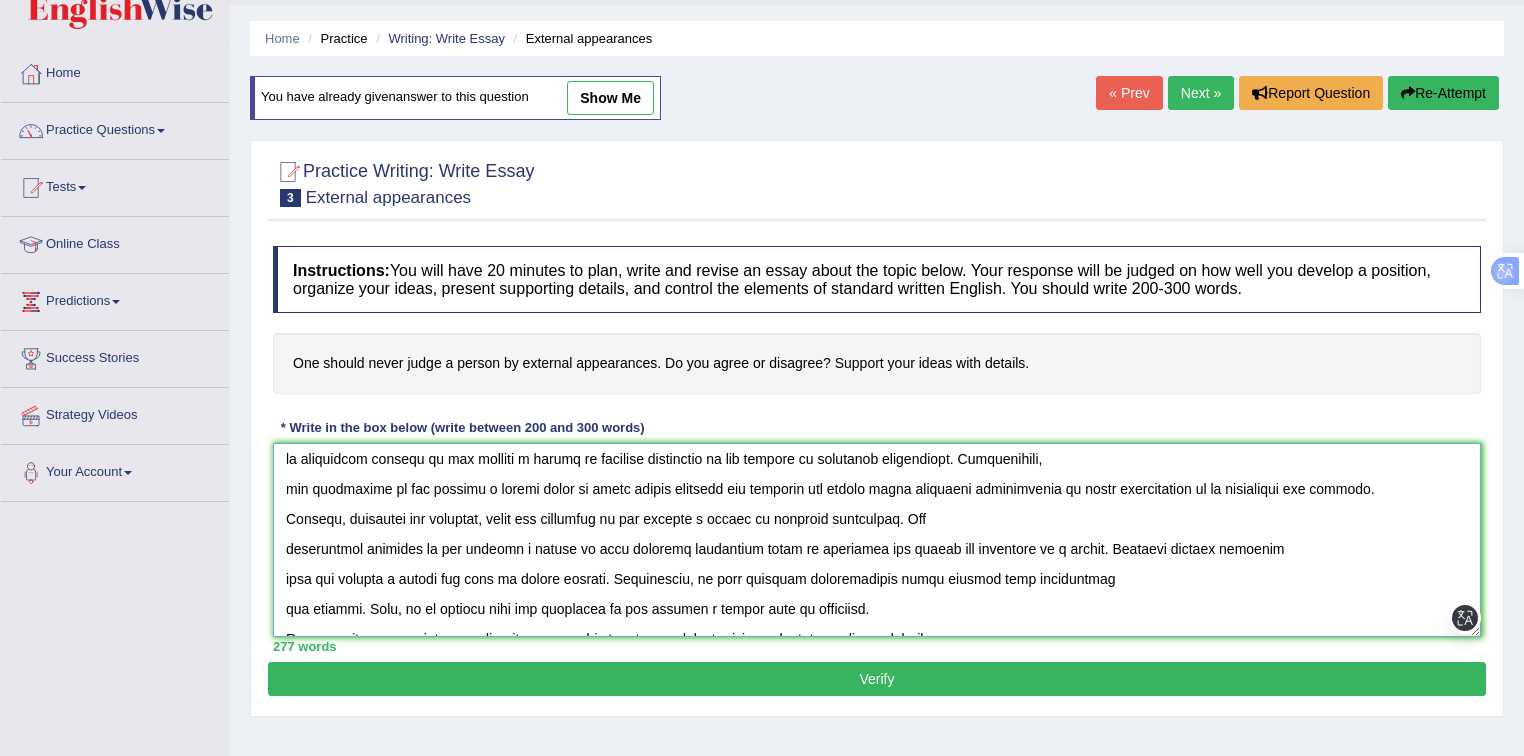click at bounding box center (877, 540) 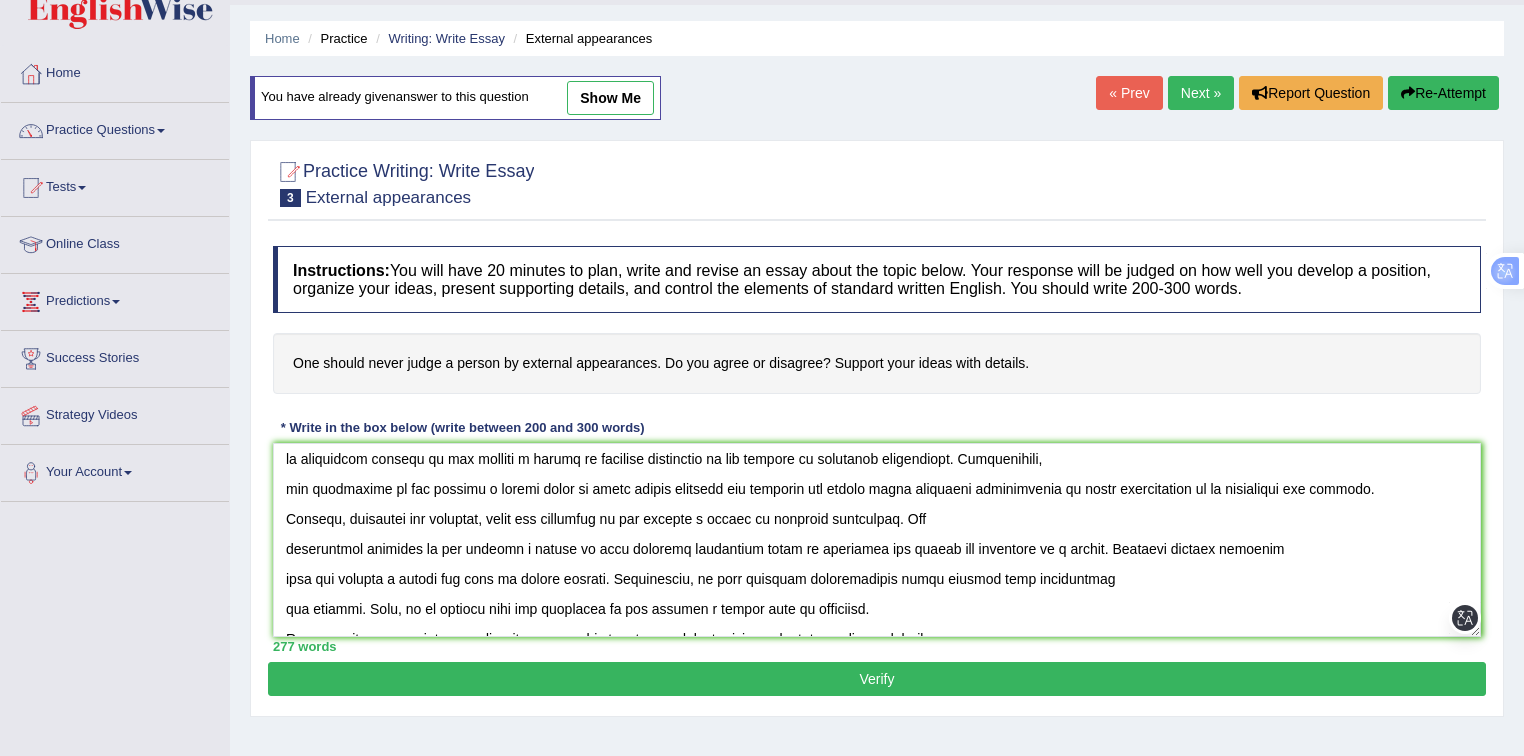 click on "Verify" at bounding box center (877, 679) 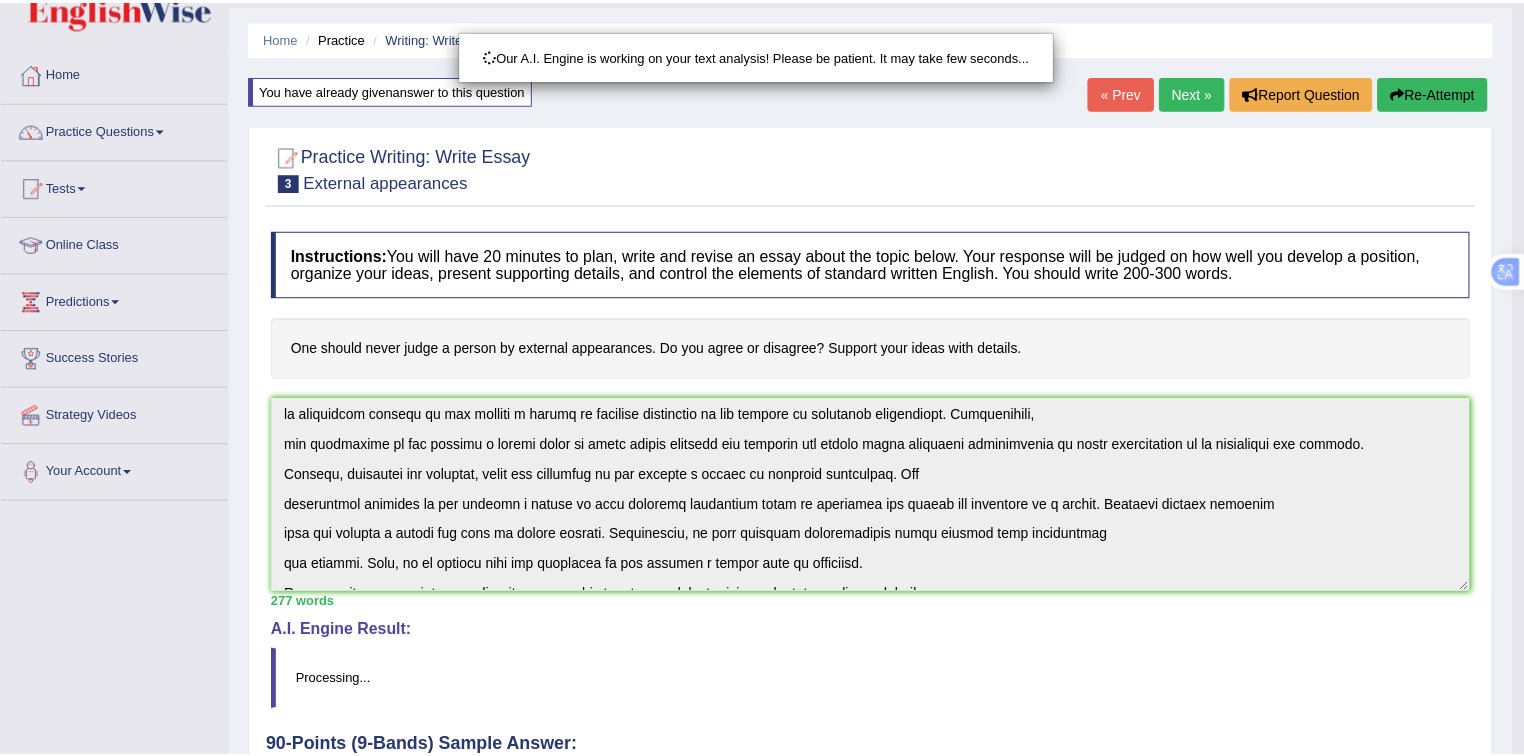 scroll, scrollTop: 106, scrollLeft: 0, axis: vertical 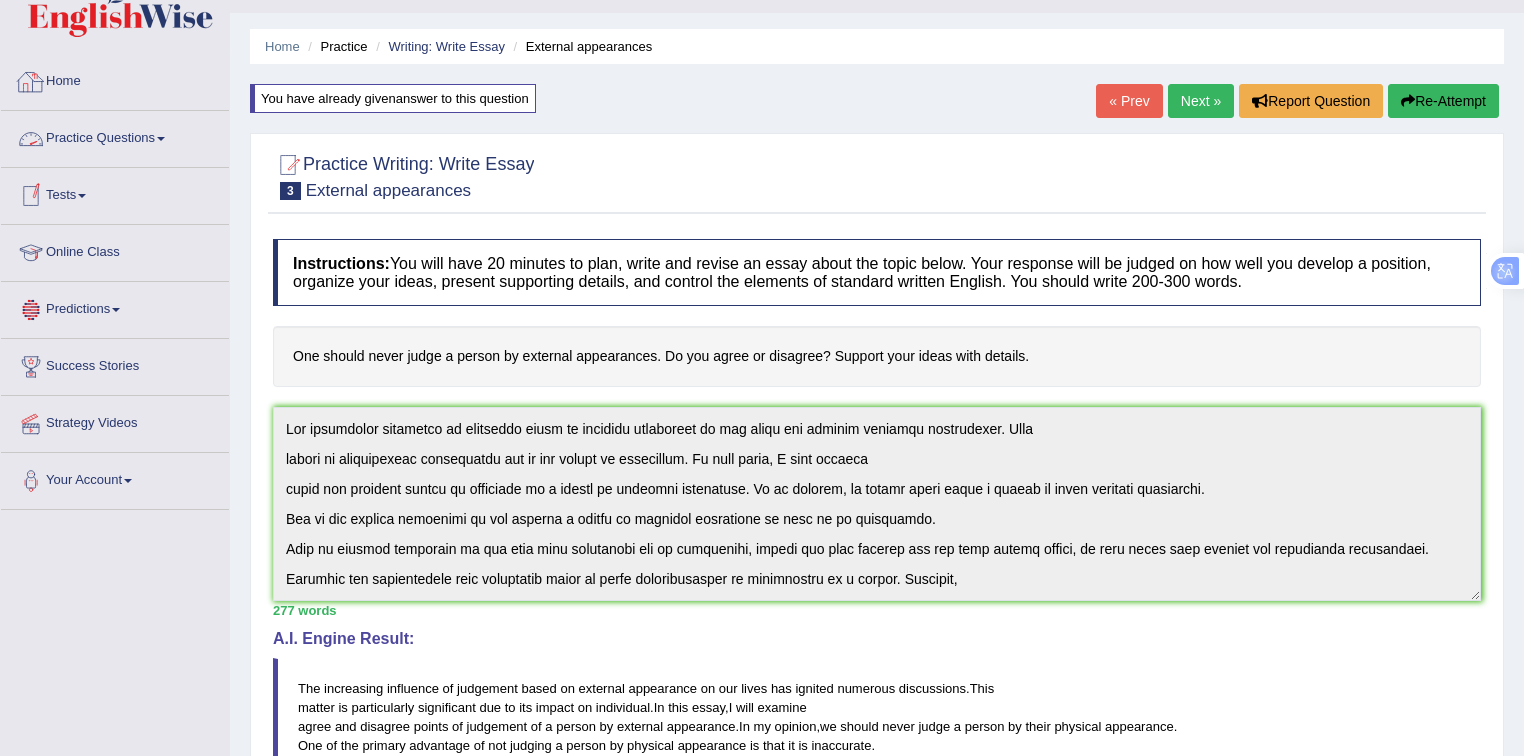 click on "Practice Questions" at bounding box center [115, 136] 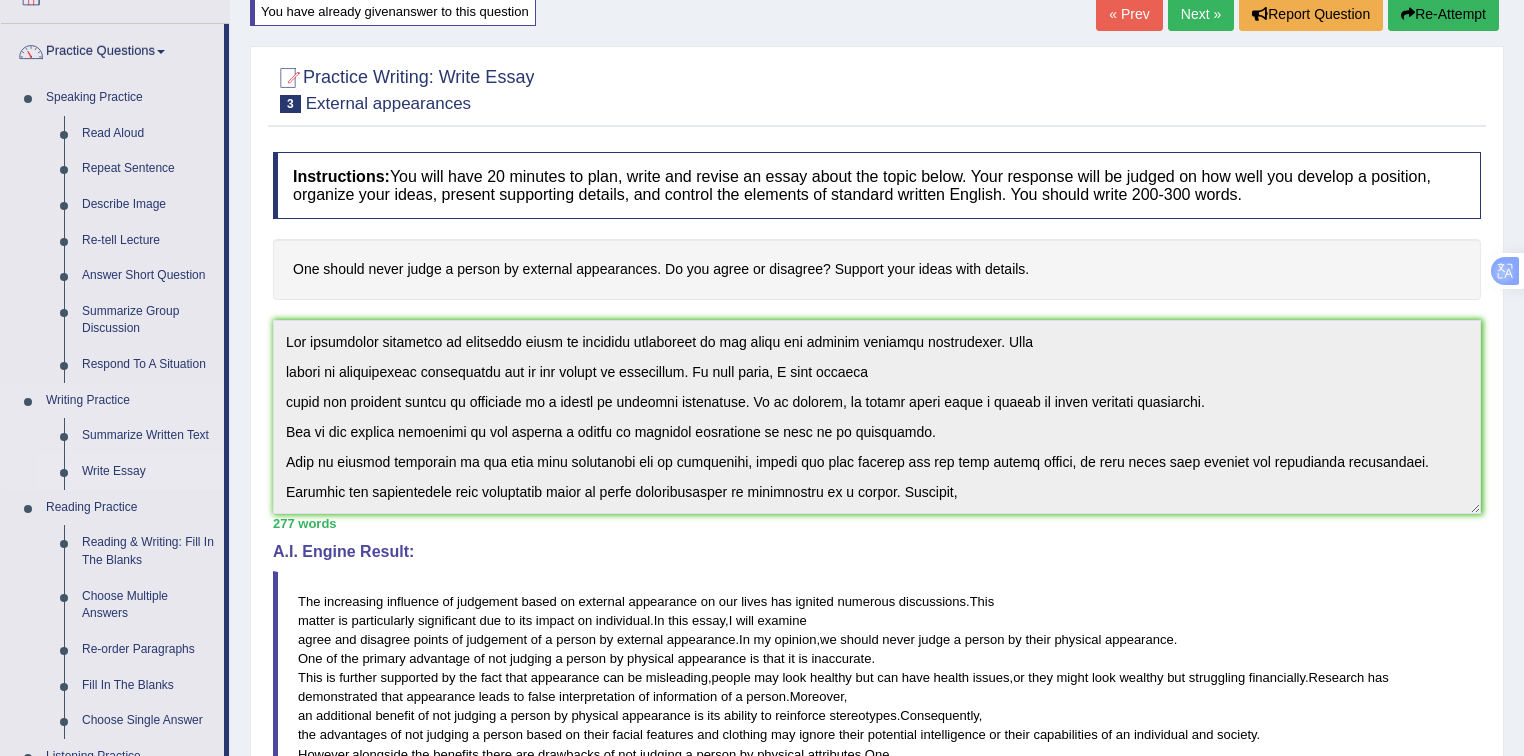 scroll, scrollTop: 152, scrollLeft: 0, axis: vertical 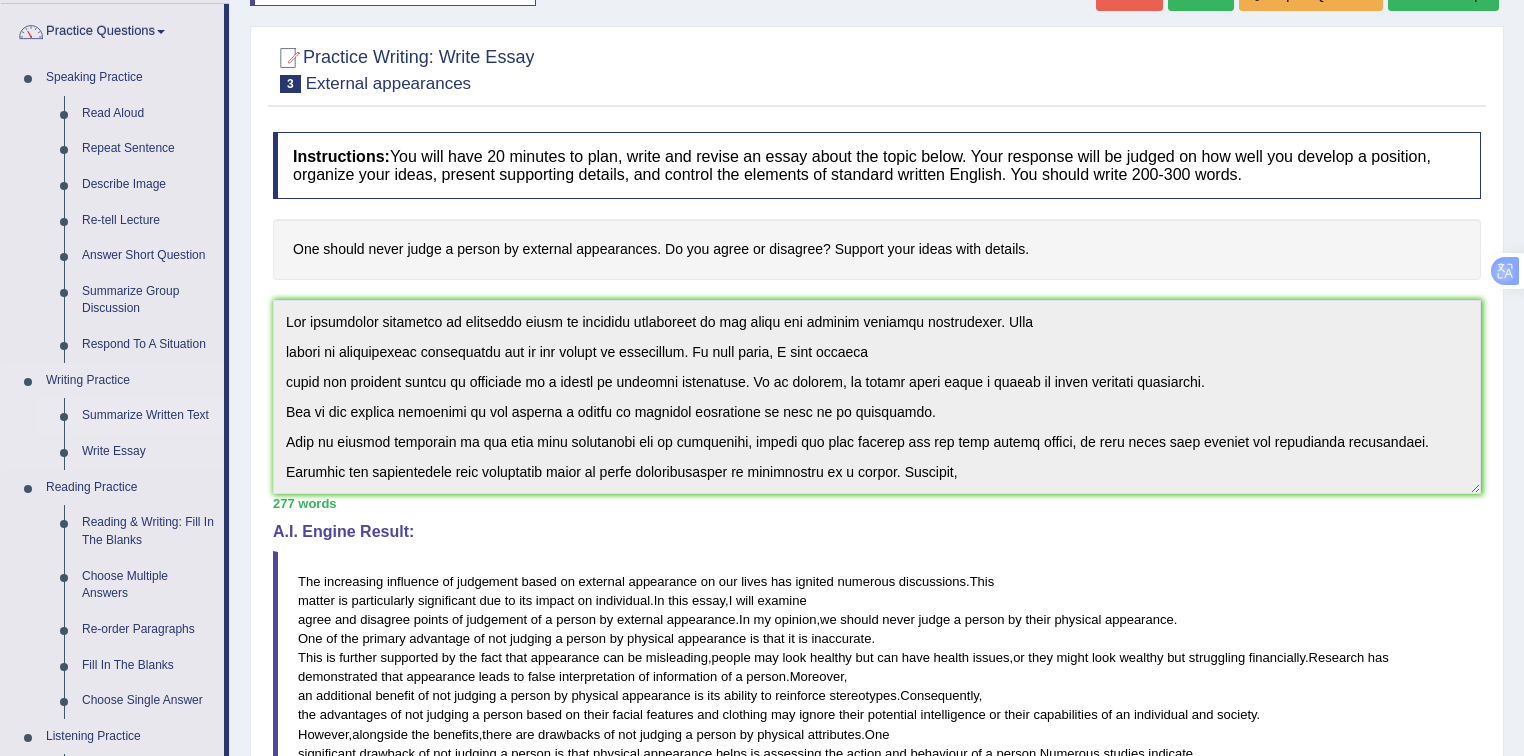 click on "Summarize Written Text" at bounding box center [148, 416] 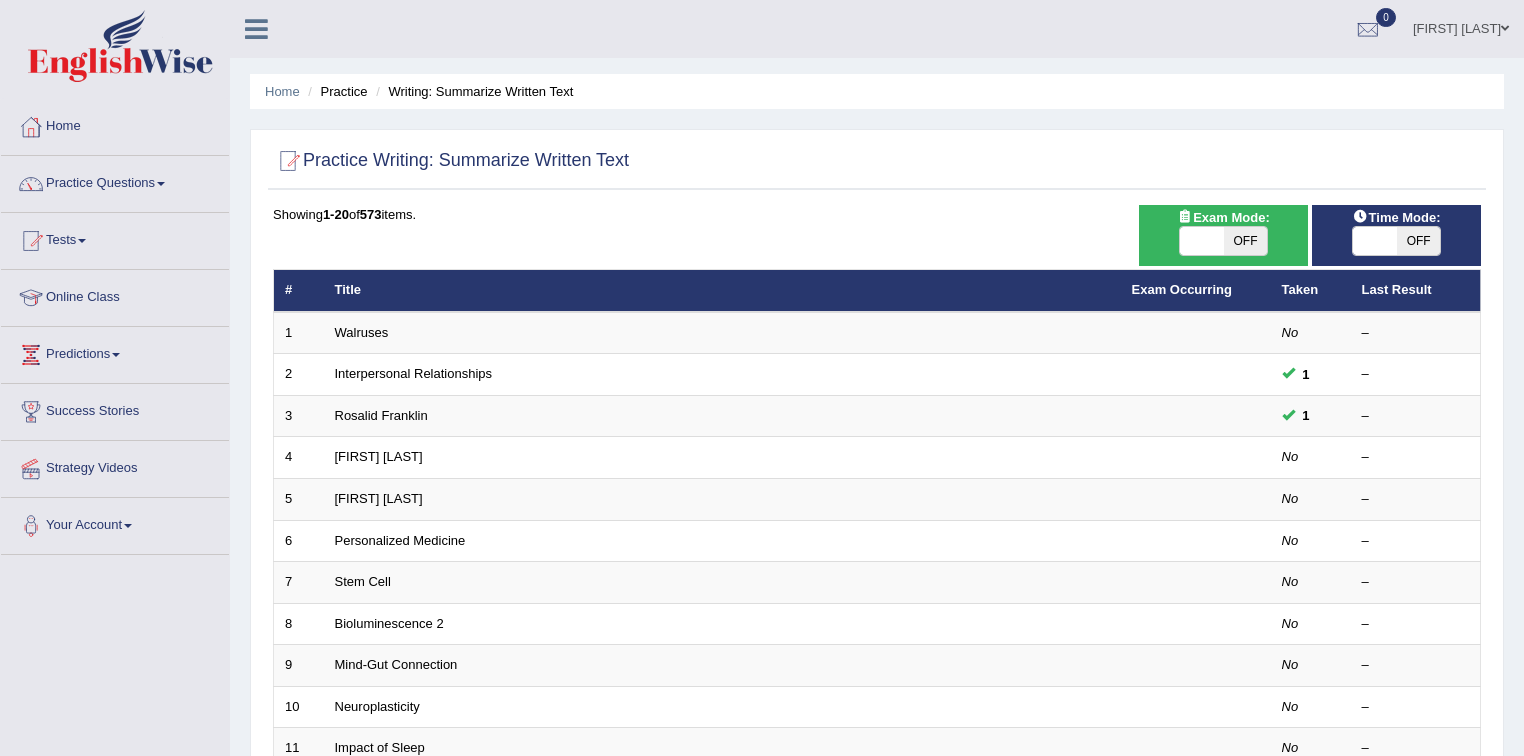 scroll, scrollTop: 0, scrollLeft: 0, axis: both 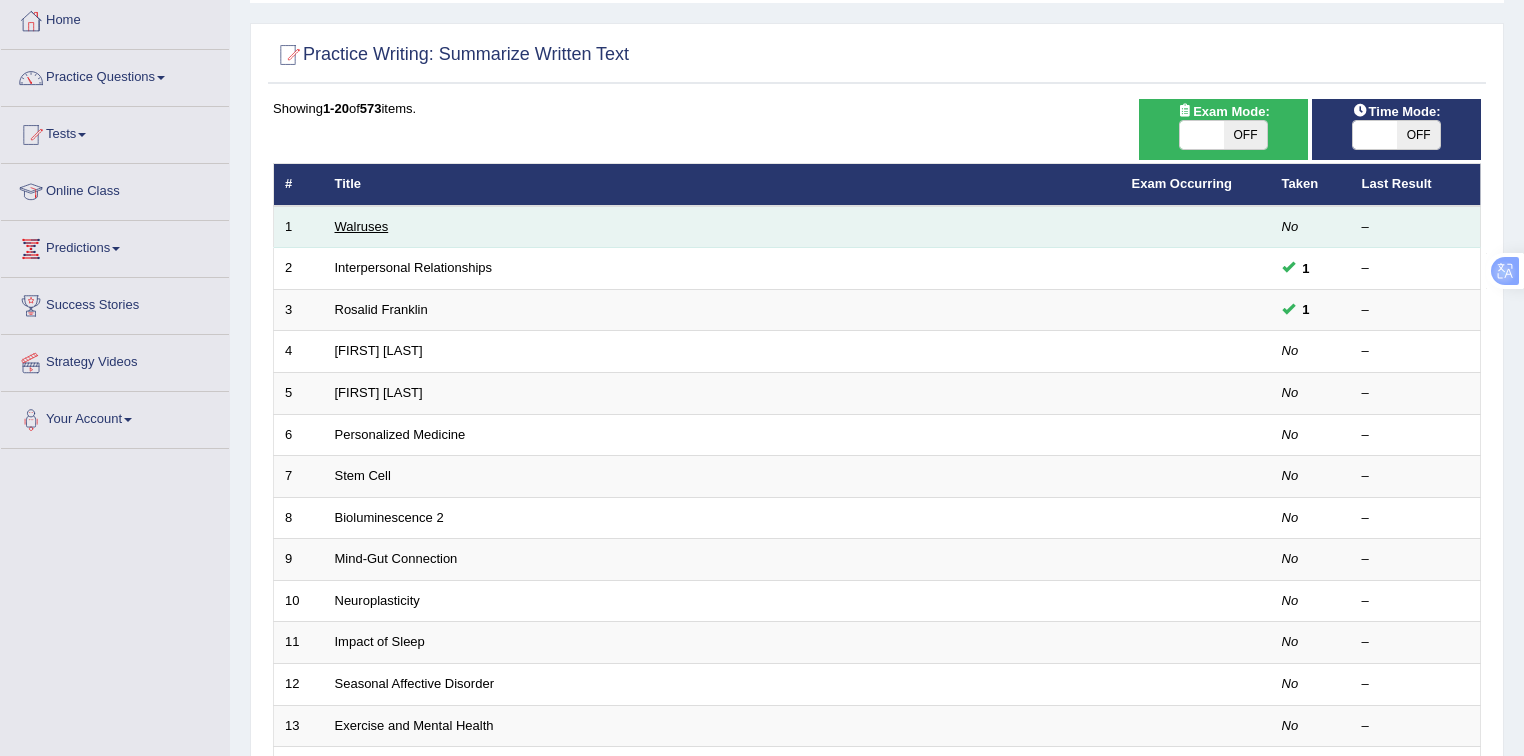 click on "Walruses" at bounding box center [362, 226] 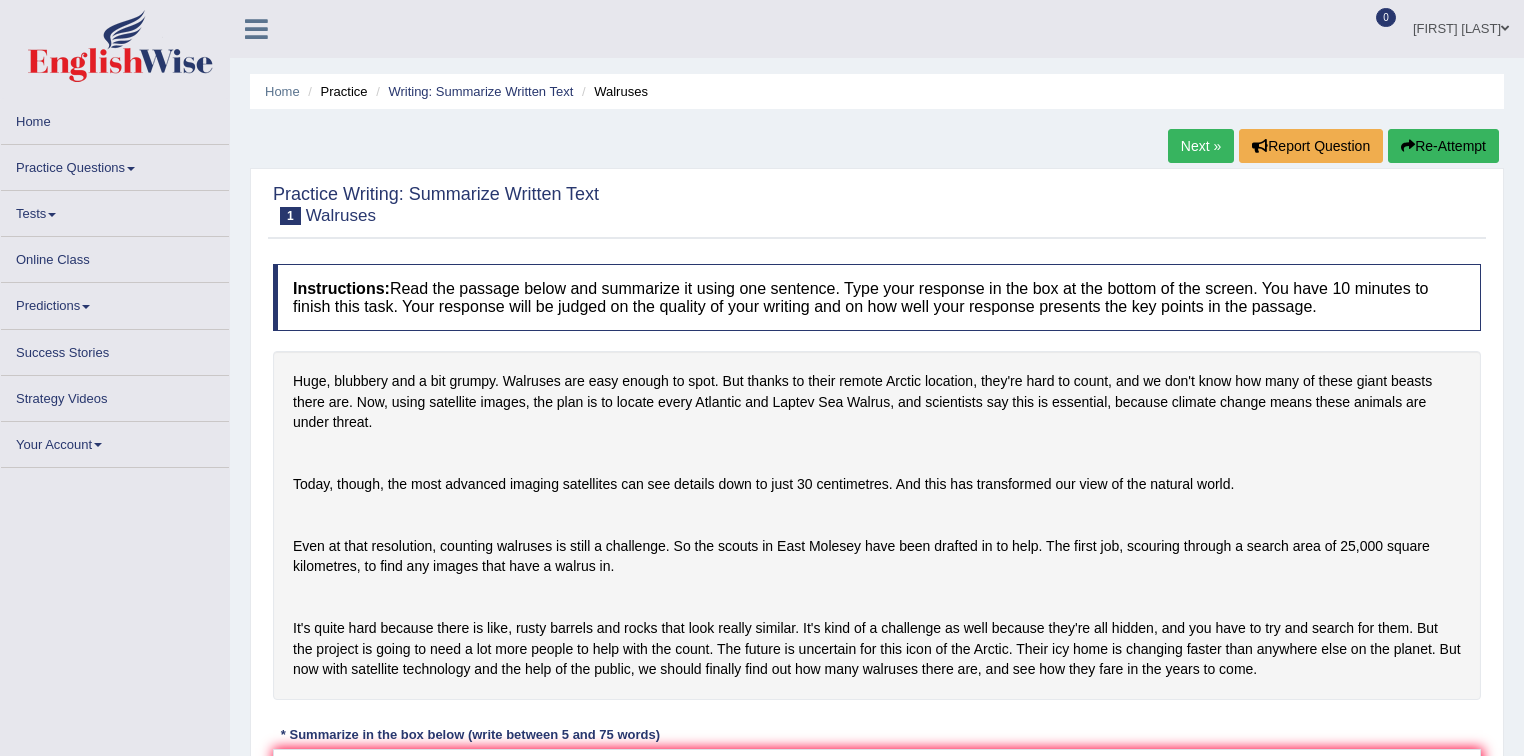 scroll, scrollTop: 0, scrollLeft: 0, axis: both 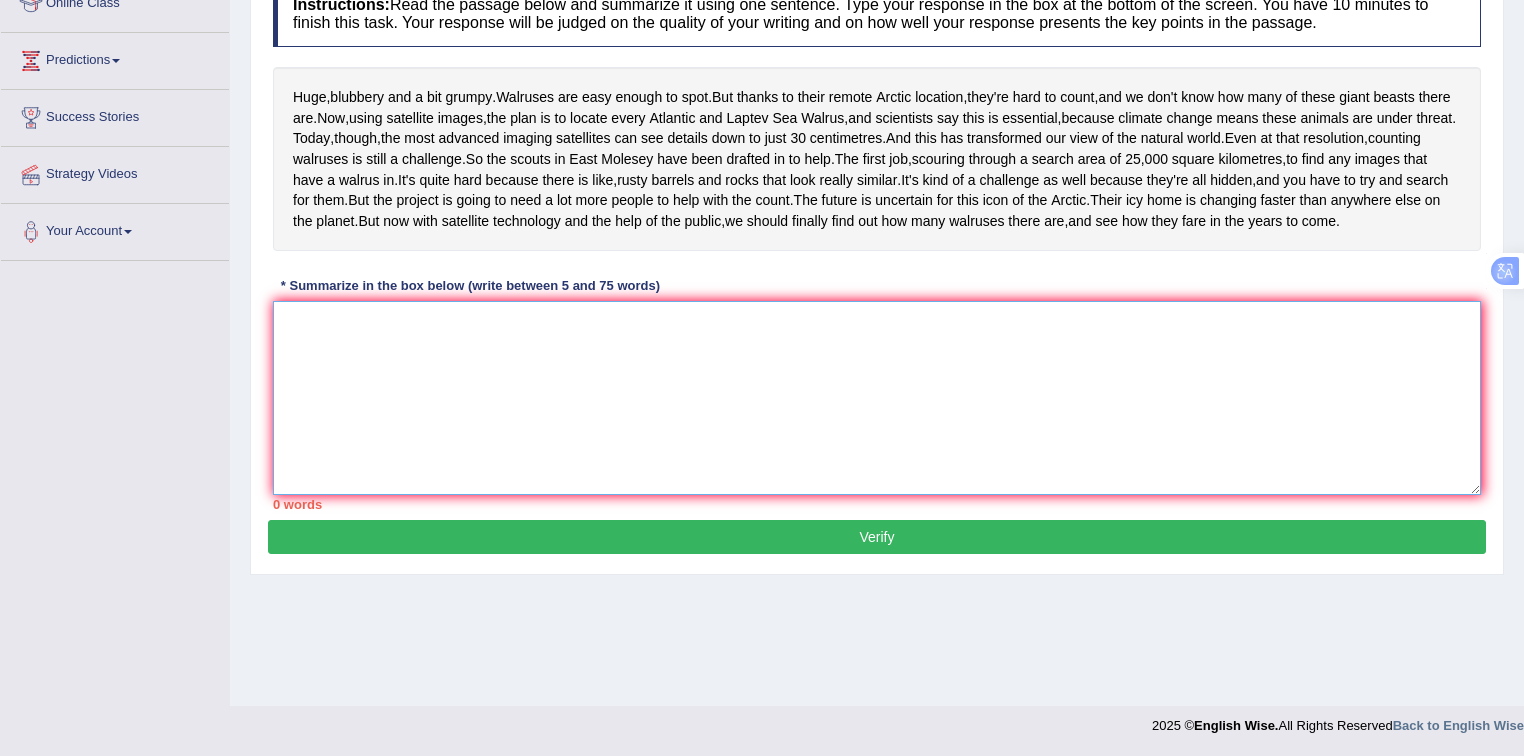 click at bounding box center [877, 398] 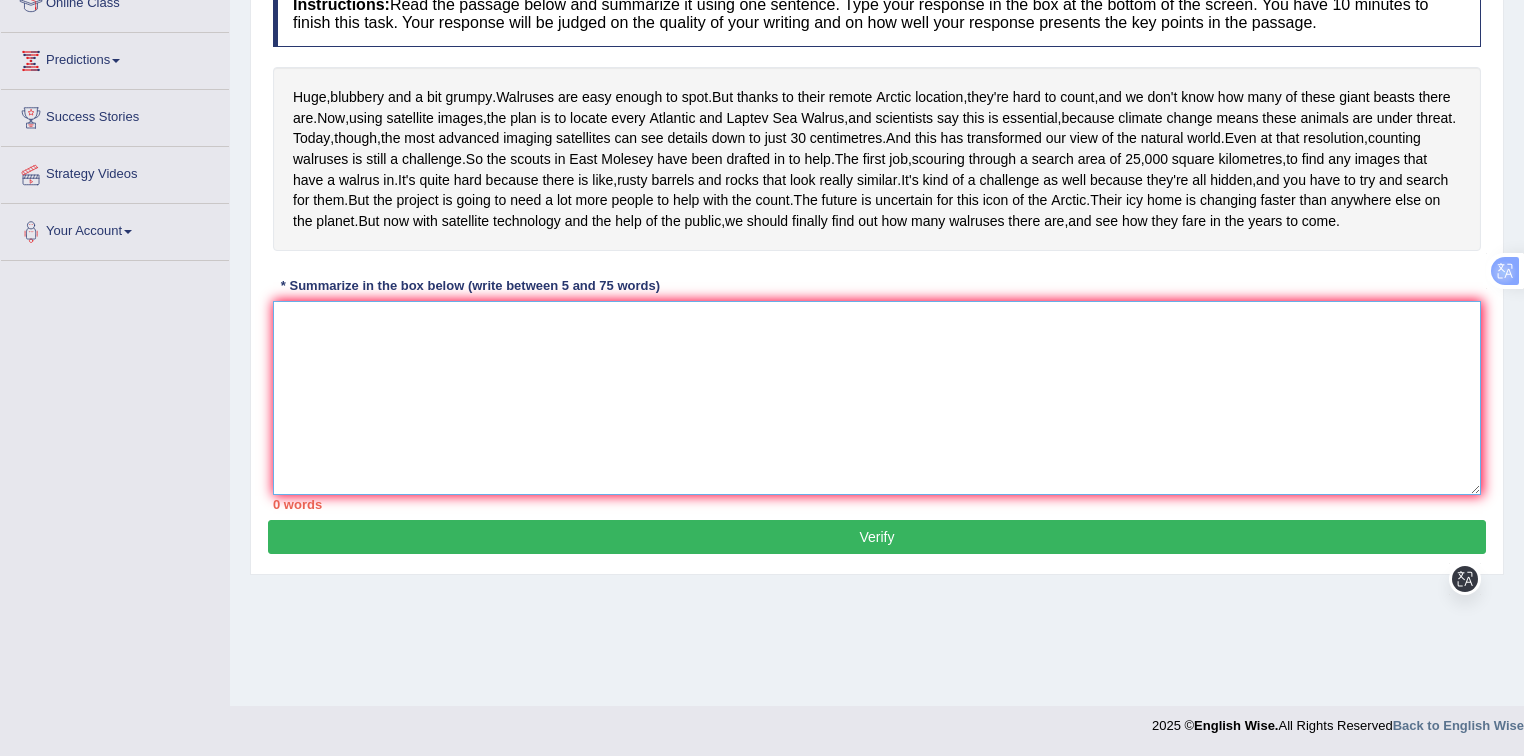 paste on "The passage outlines (main idea), explaining that (point 1 or
background), and further illustrating about (point 2 or supporting detail), while
concluding that (final outcome or conclusion)." 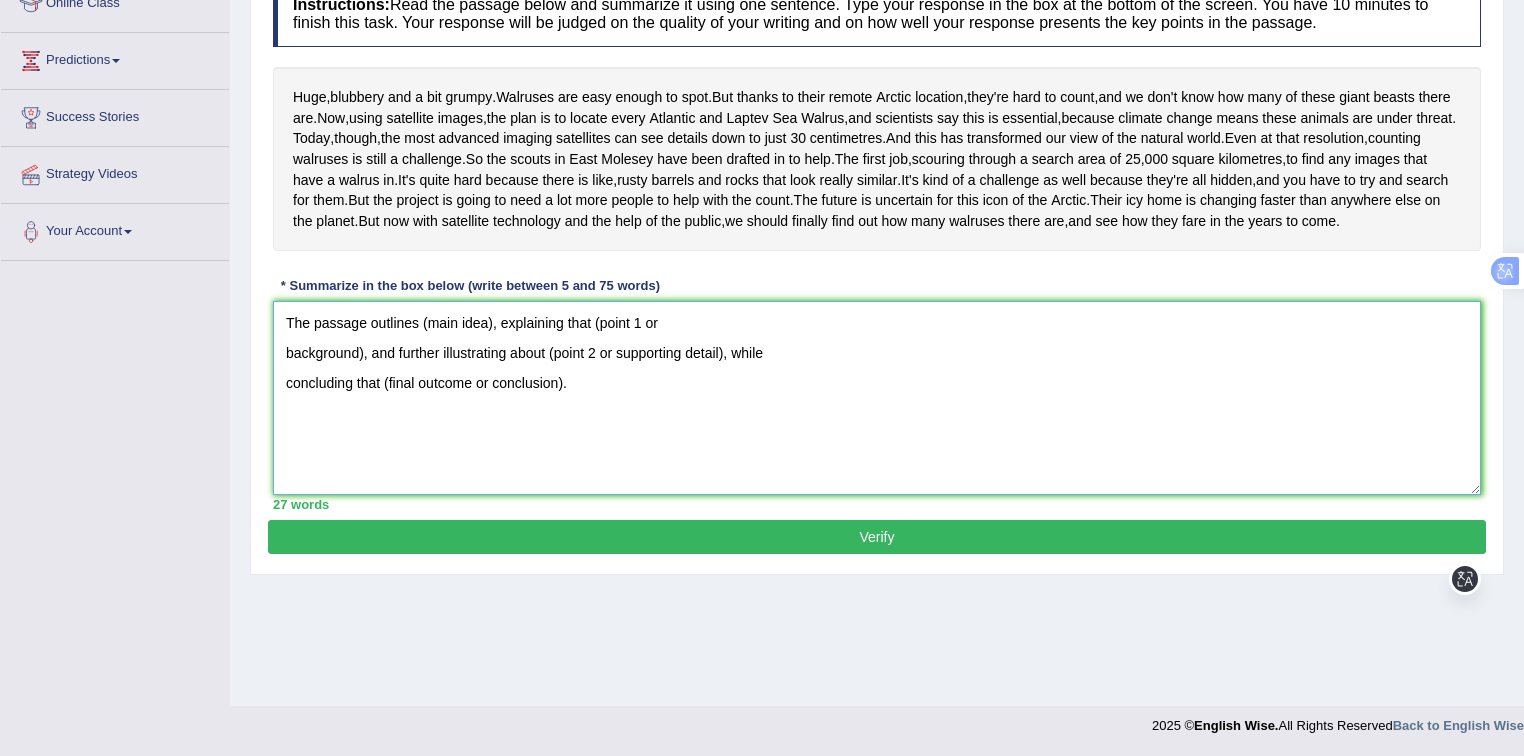 click on "The passage outlines (main idea), explaining that (point 1 or
background), and further illustrating about (point 2 or supporting detail), while
concluding that (final outcome or conclusion)." at bounding box center [877, 398] 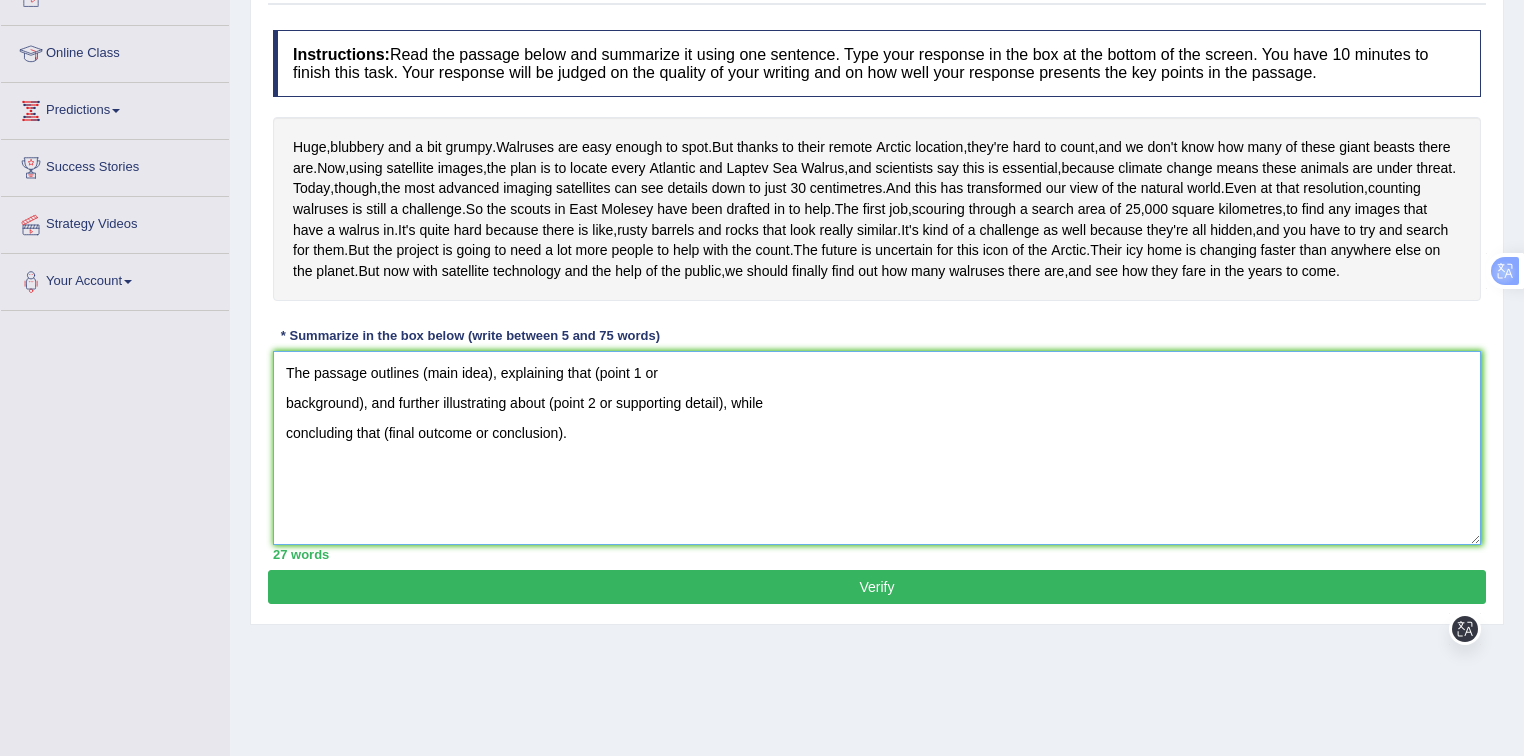 scroll, scrollTop: 134, scrollLeft: 0, axis: vertical 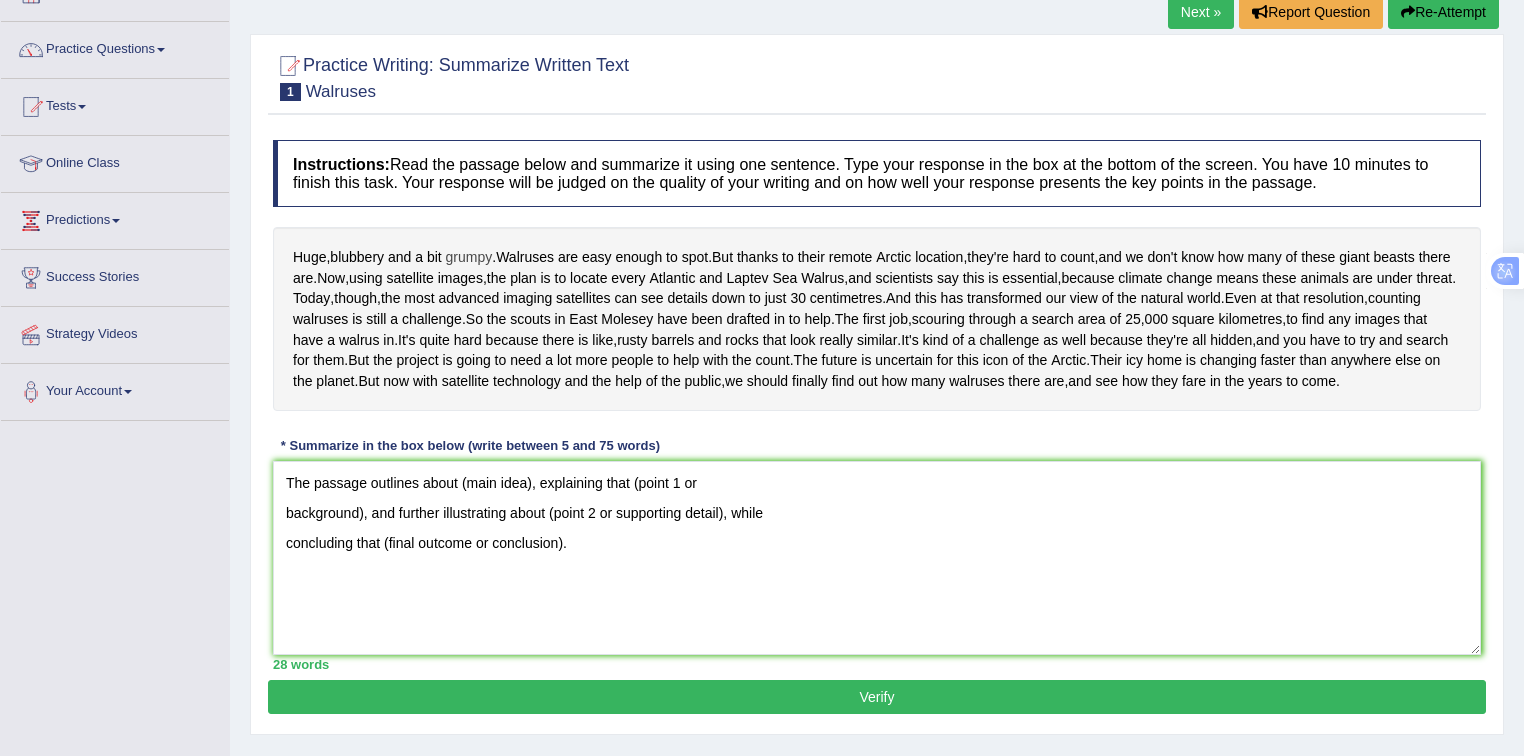drag, startPoint x: 284, startPoint y: 251, endPoint x: 486, endPoint y: 245, distance: 202.0891 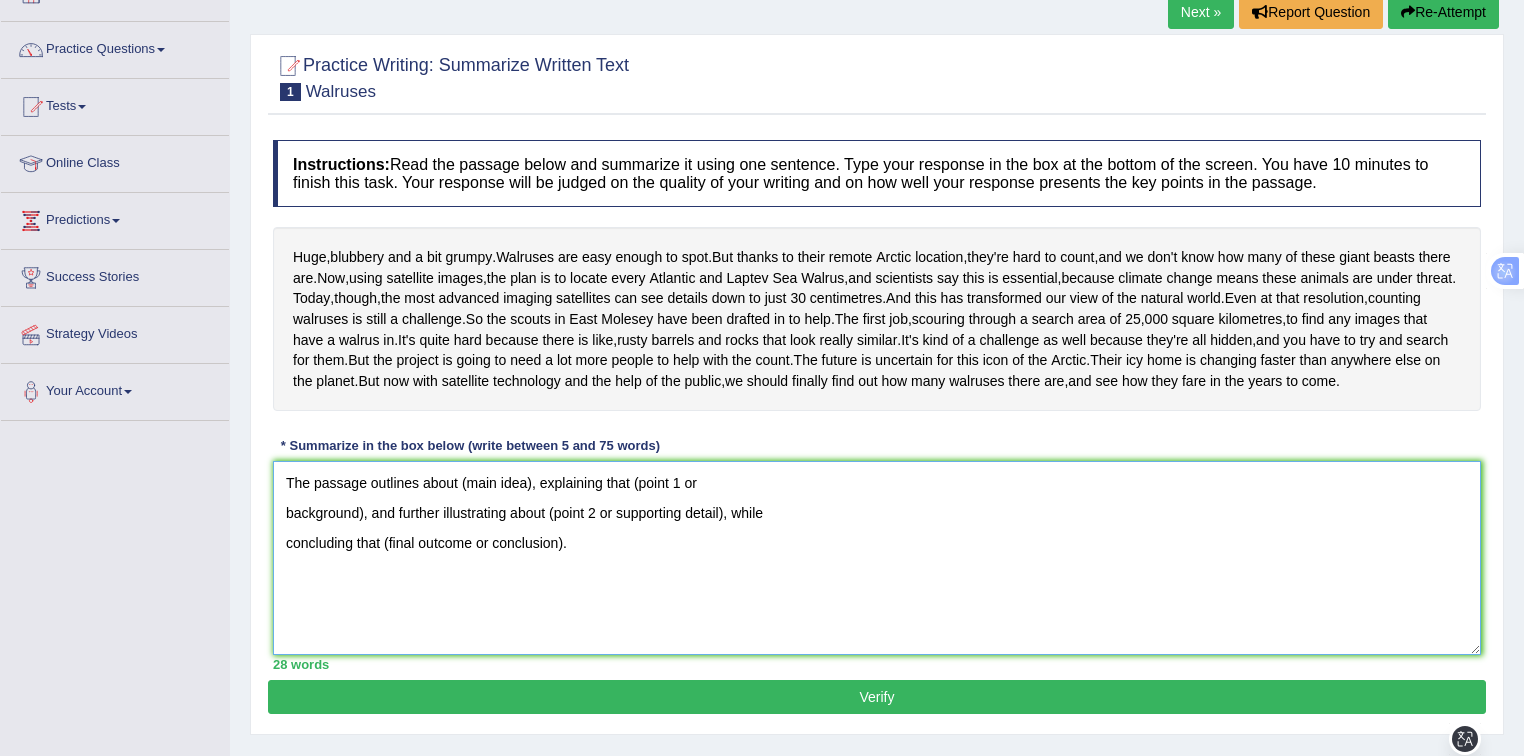 drag, startPoint x: 459, startPoint y: 584, endPoint x: 498, endPoint y: 726, distance: 147.25827 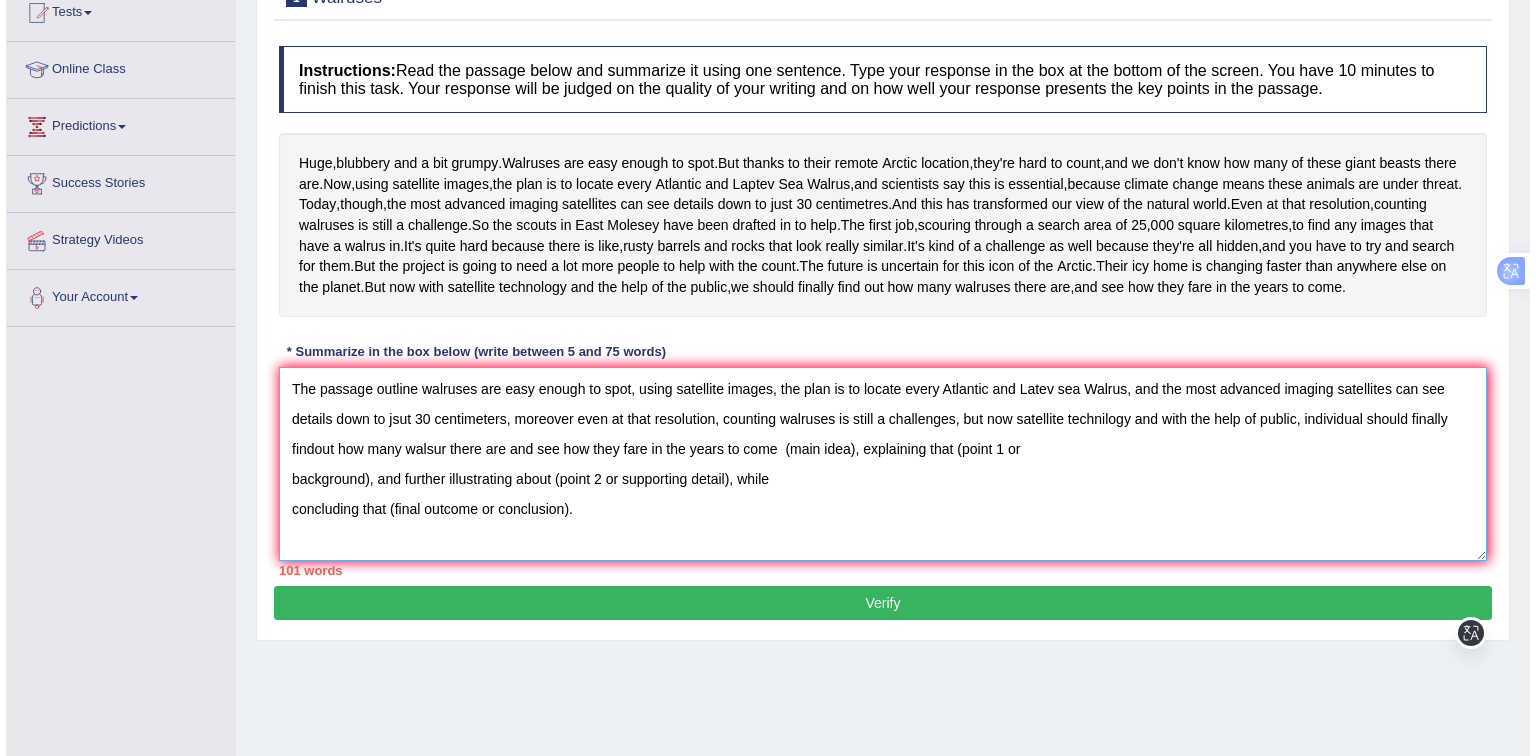 scroll, scrollTop: 240, scrollLeft: 0, axis: vertical 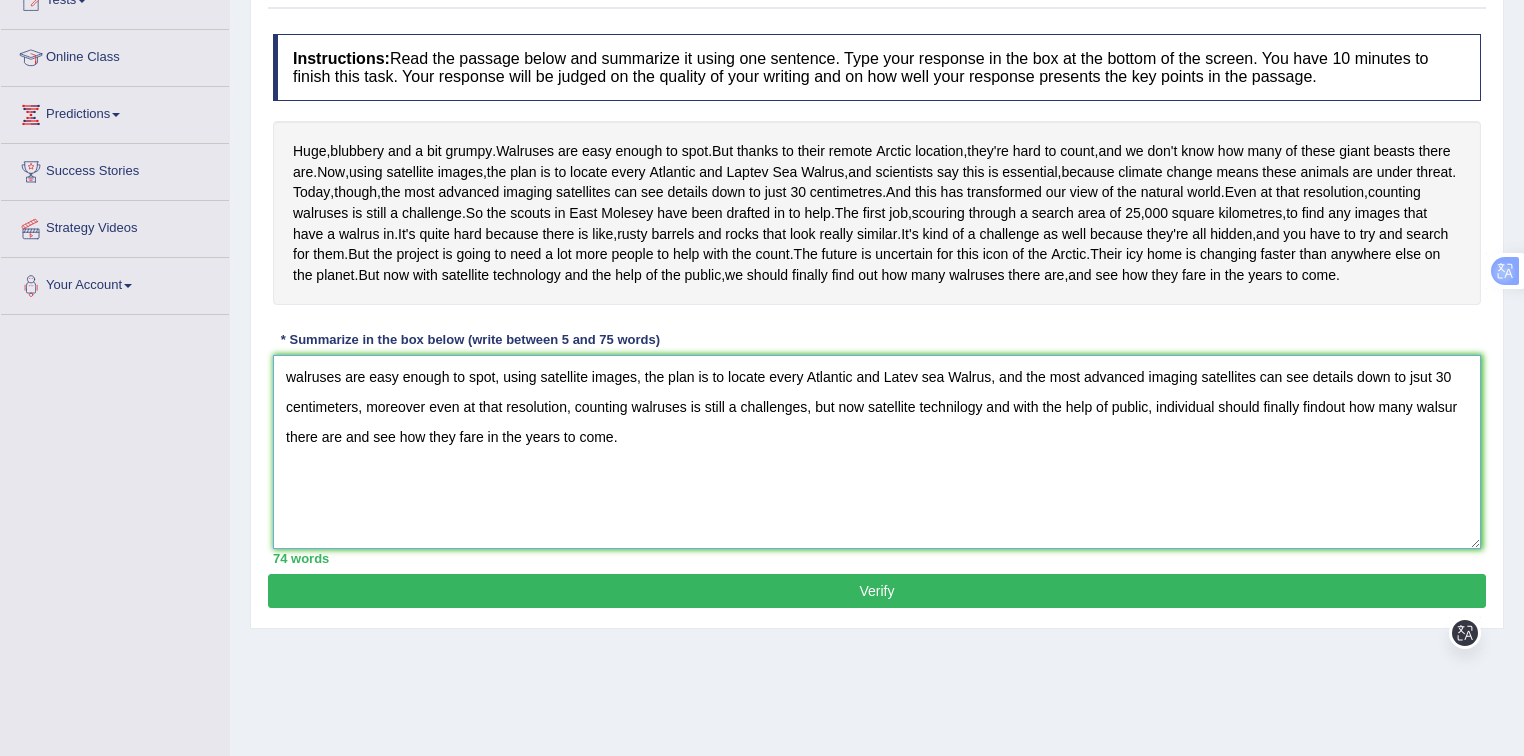 click on "walruses are easy enough to spot, using satellite images, the plan is to locate every Atlantic and Latev sea Walrus, and the most advanced imaging satellites can see details down to jsut 30 centimeters, moreover even at that resolution, counting walruses is still a challenges, but now satellite technilogy and with the help of public, individual should finally findout how many walsur there are and see how they fare in the years to come." at bounding box center (877, 452) 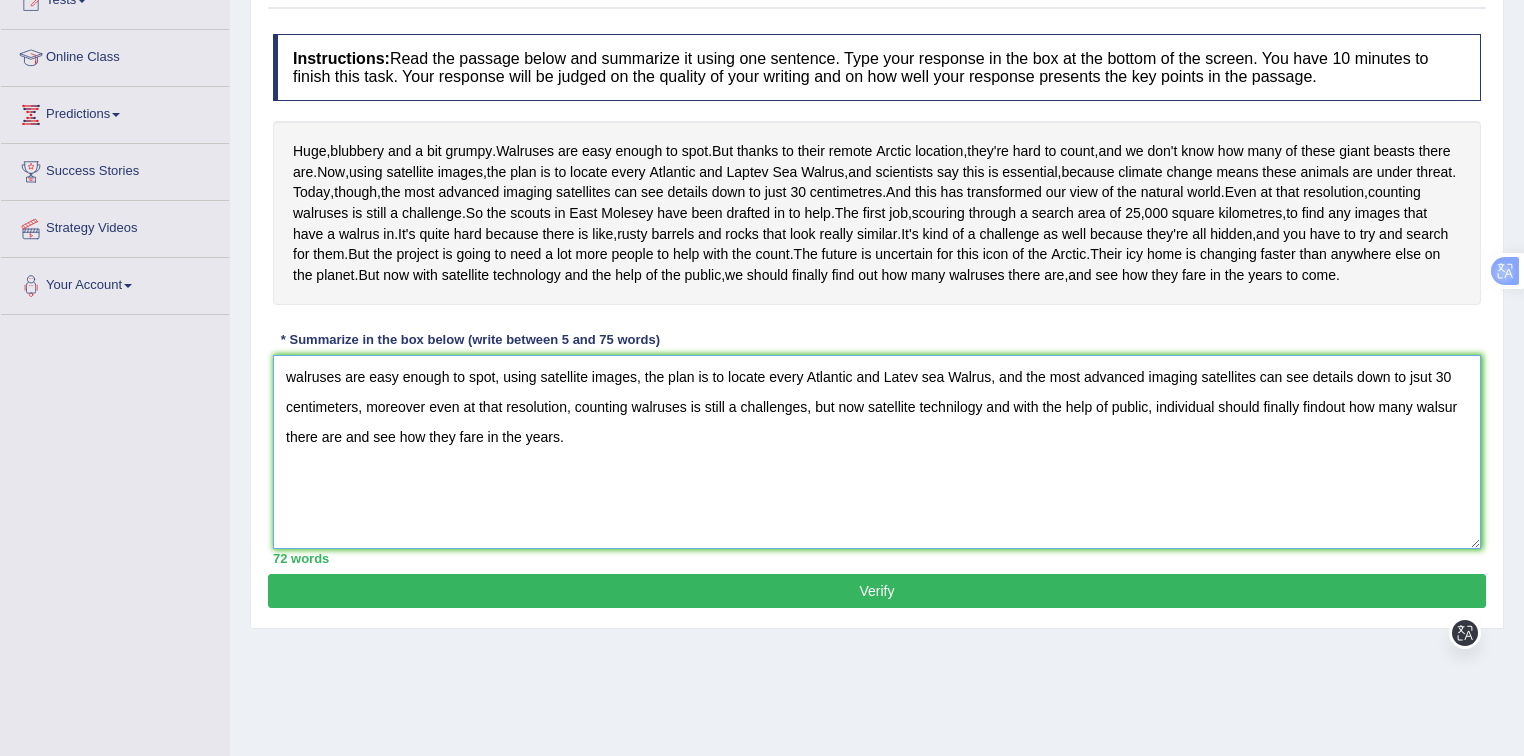 click on "walruses are easy enough to spot, using satellite images, the plan is to locate every Atlantic and Latev sea Walrus, and the most advanced imaging satellites can see details down to jsut 30 centimeters, moreover even at that resolution, counting walruses is still a challenges, but now satellite technilogy and with the help of public, individual should finally findout how many walsur there are and see how they fare in the years." at bounding box center [877, 452] 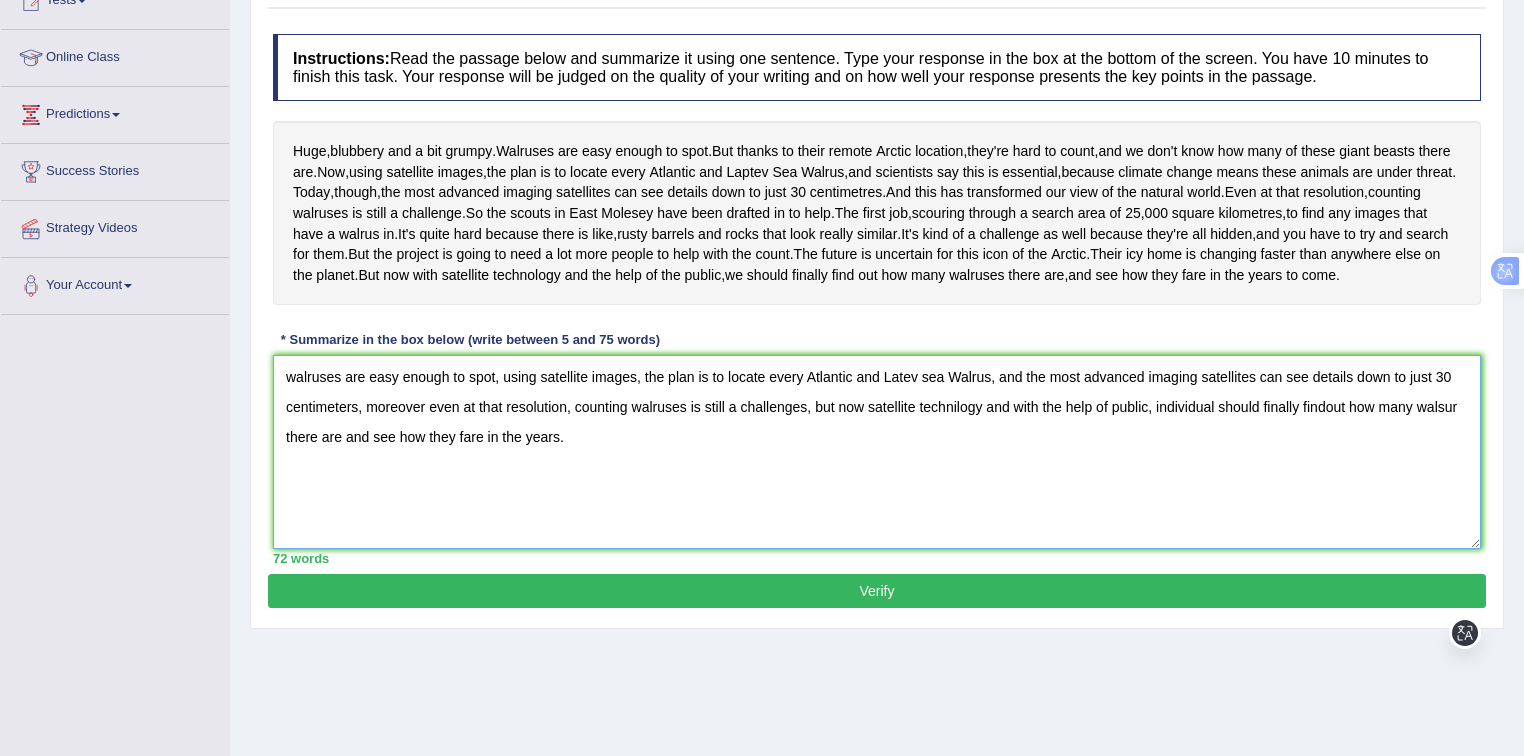 click on "walruses are easy enough to spot, using satellite images, the plan is to locate every Atlantic and Latev sea Walrus, and the most advanced imaging satellites can see details down to just 30 centimeters, moreover even at that resolution, counting walruses is still a challenges, but now satellite technilogy and with the help of public, individual should finally findout how many walsur there are and see how they fare in the years." at bounding box center (877, 452) 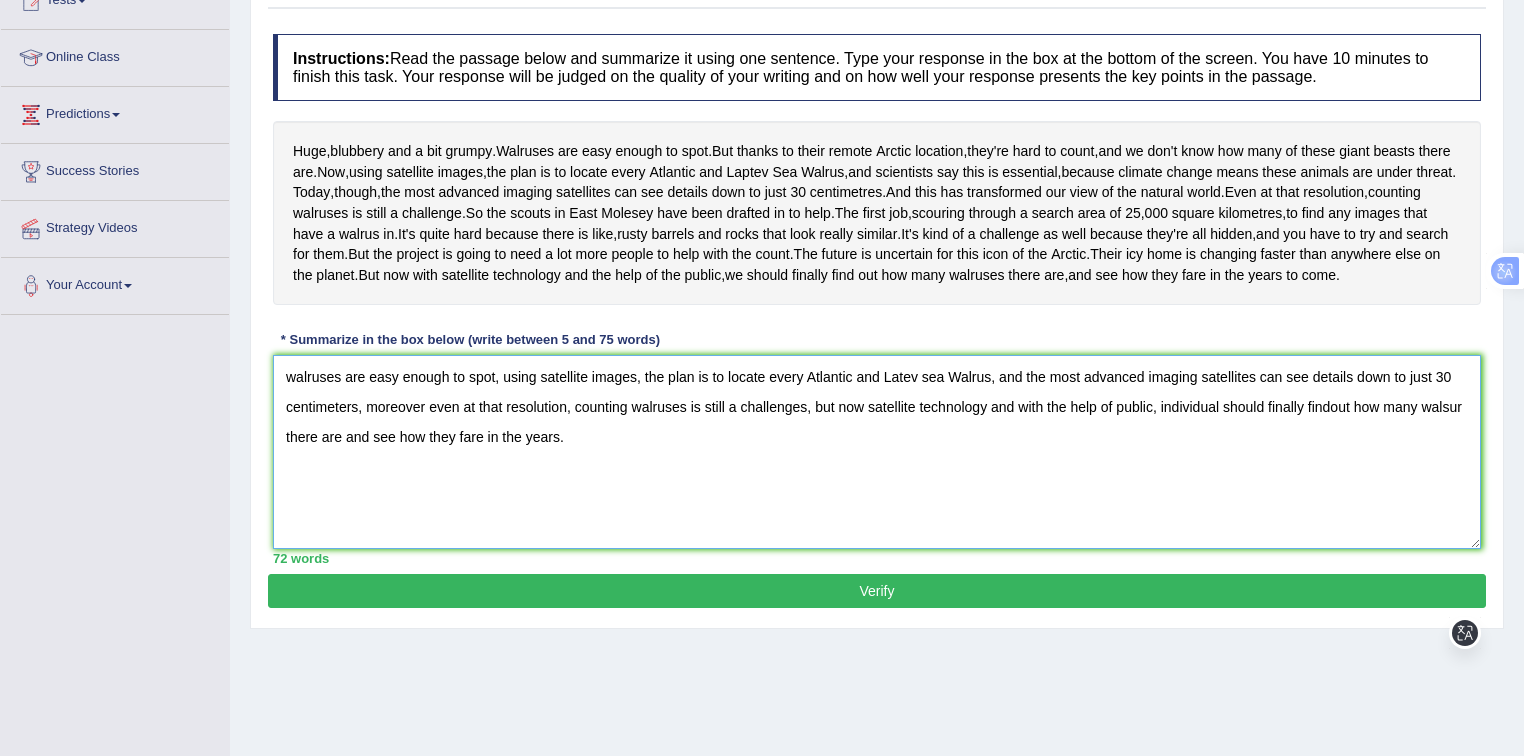 click on "walruses are easy enough to spot, using satellite images, the plan is to locate every Atlantic and Latev sea Walrus, and the most advanced imaging satellites can see details down to just 30 centimeters, moreover even at that resolution, counting walruses is still a challenges, but now satellite technology and with the help of public, individual should finally findout how many walsur there are and see how they fare in the years." at bounding box center [877, 452] 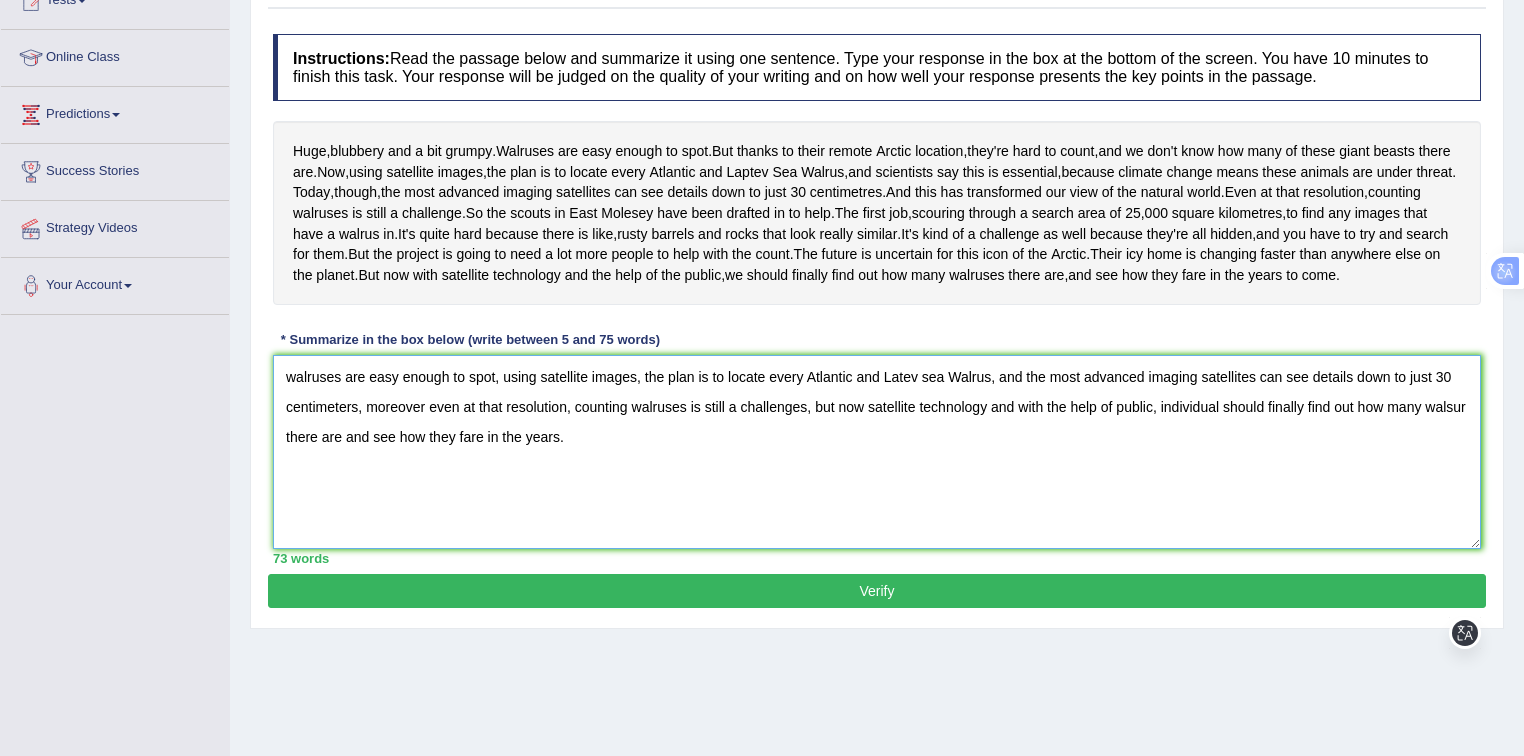 type on "walruses are easy enough to spot, using satellite images, the plan is to locate every Atlantic and Latev sea Walrus, and the most advanced imaging satellites can see details down to just 30 centimeters, moreover even at that resolution, counting walruses is still a challenges, but now satellite technology and with the help of public, individual should finally find out how many walsur there are and see how they fare in the years." 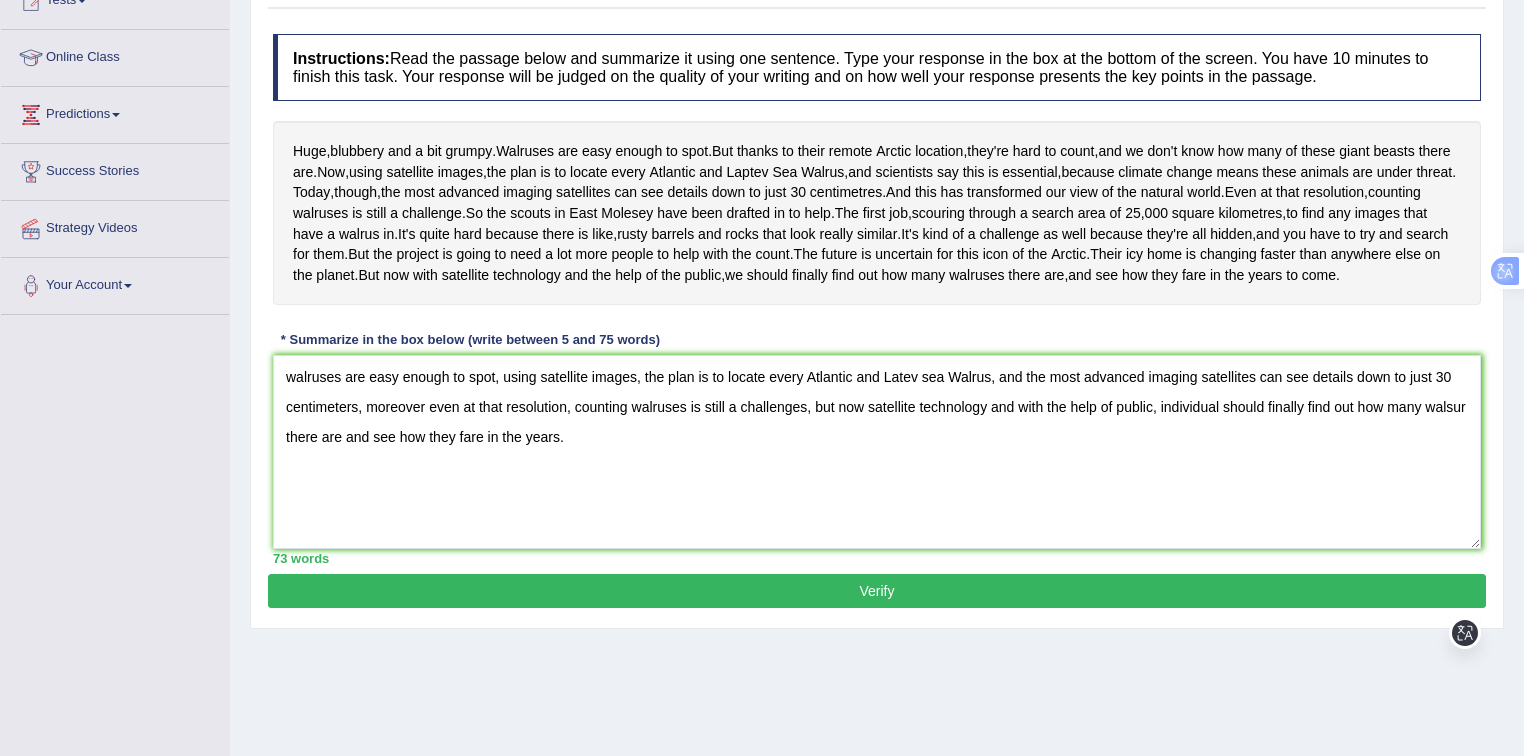 click on "Verify" at bounding box center [877, 591] 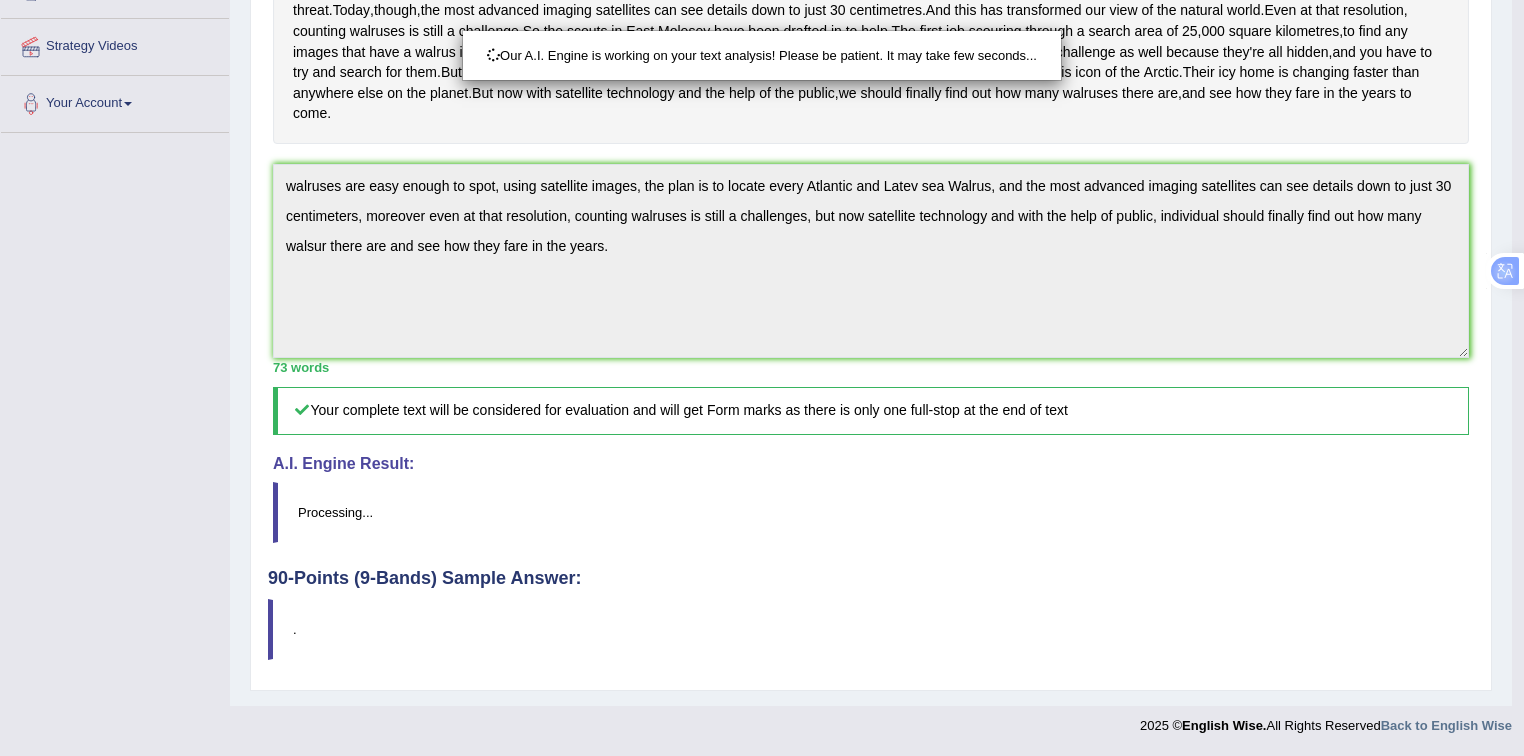 scroll, scrollTop: 501, scrollLeft: 0, axis: vertical 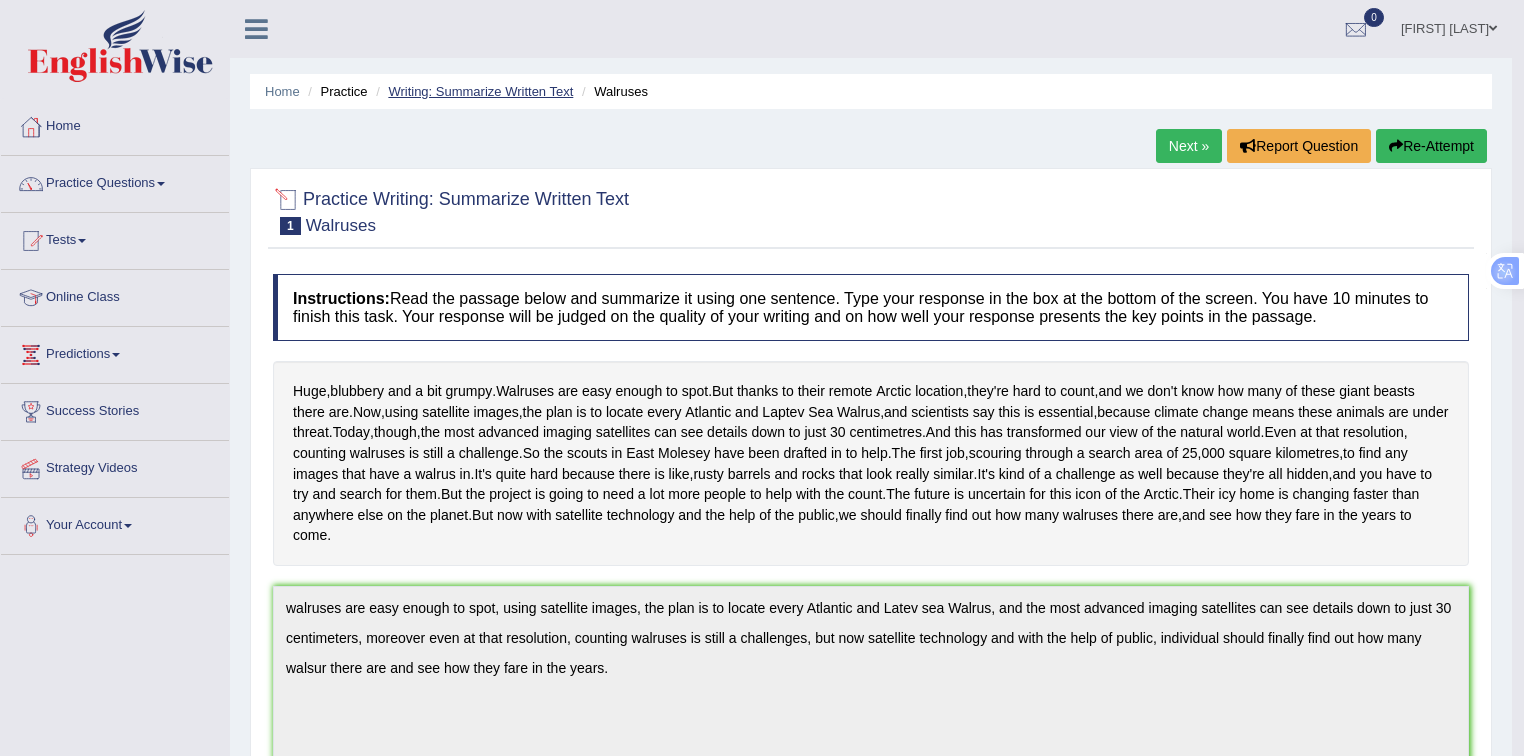 click on "Writing: Summarize Written Text" at bounding box center [480, 91] 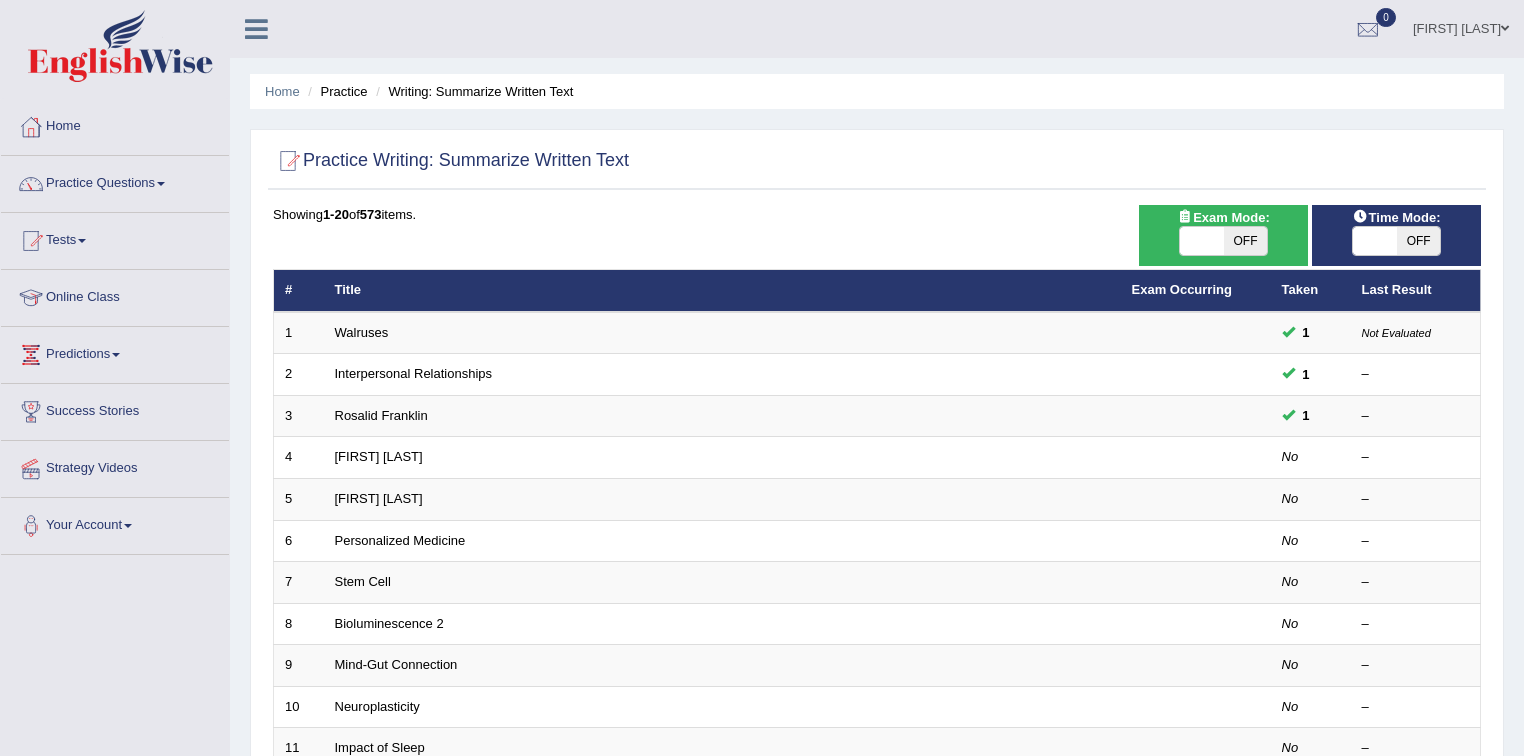 scroll, scrollTop: 0, scrollLeft: 0, axis: both 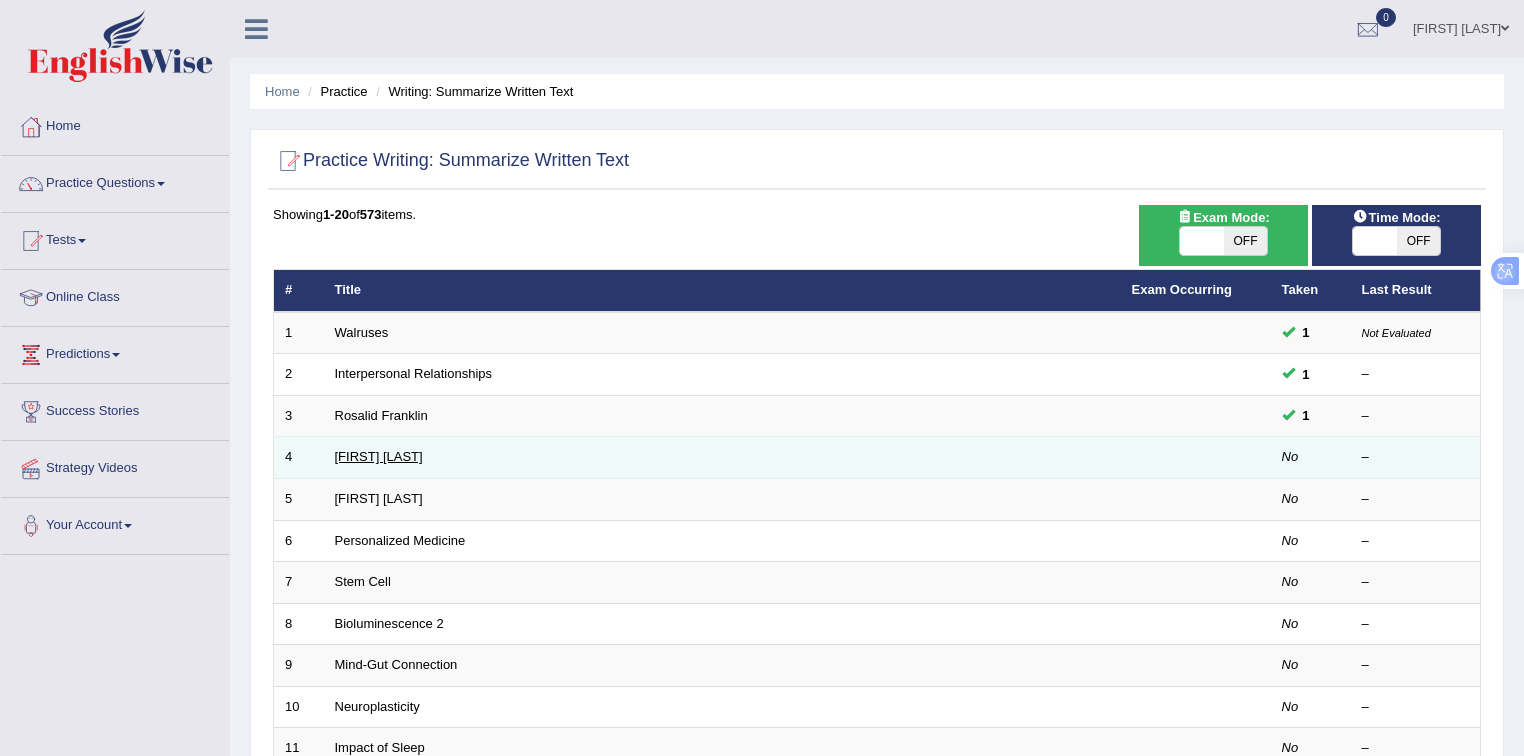 click on "[FIRST] [LAST]" at bounding box center (379, 456) 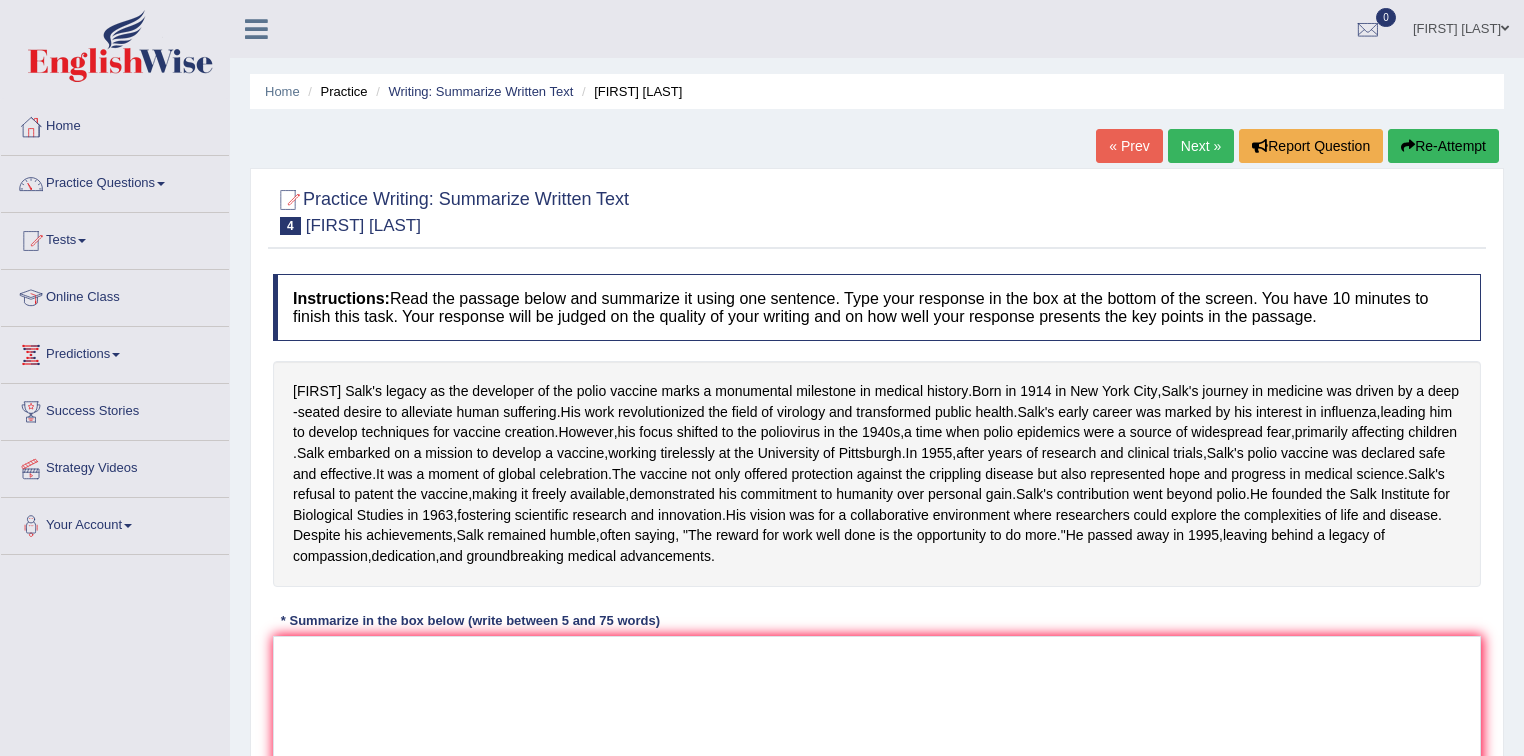 scroll, scrollTop: 0, scrollLeft: 0, axis: both 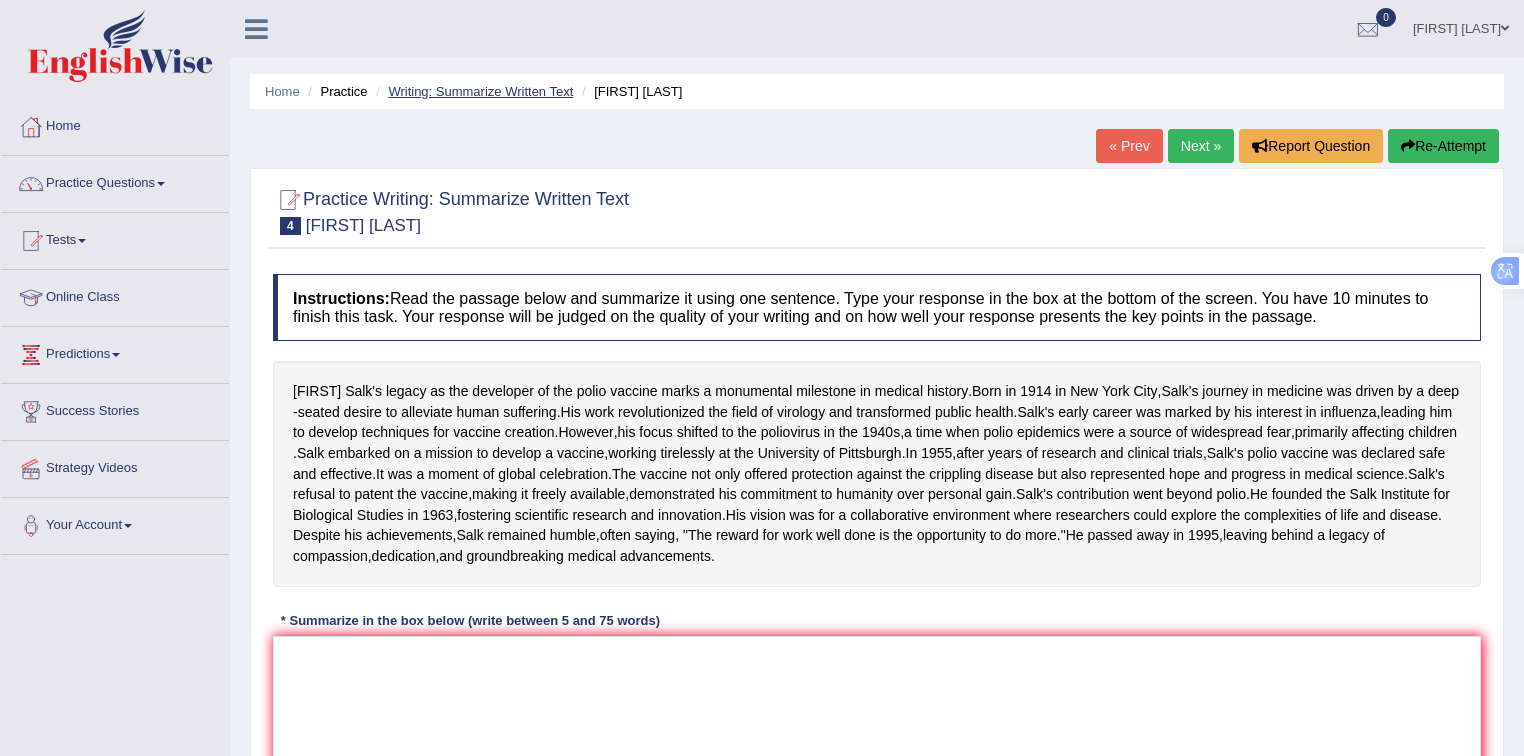 click on "Writing: Summarize Written Text" at bounding box center (480, 91) 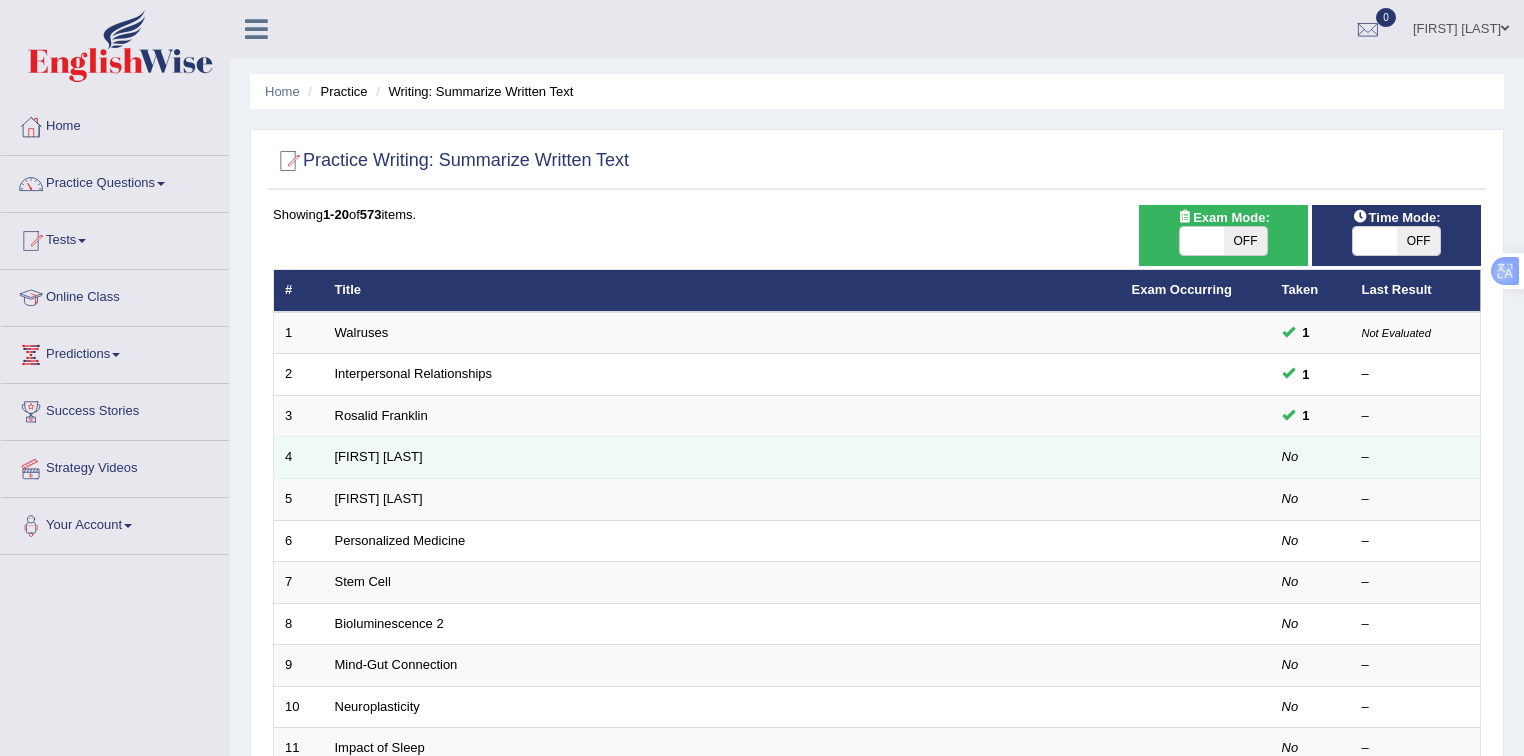 scroll, scrollTop: 0, scrollLeft: 0, axis: both 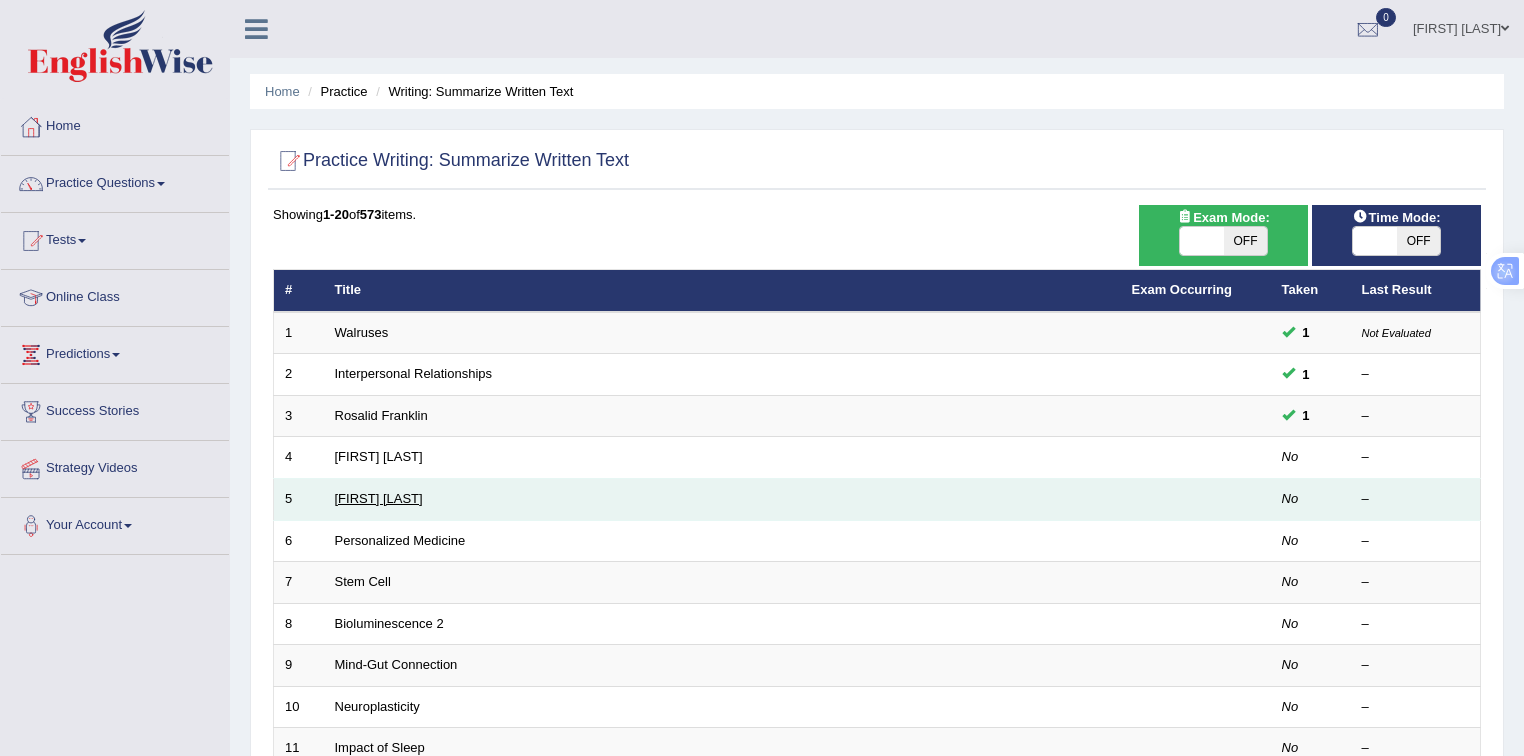 click on "[FIRST] [LAST]" at bounding box center [379, 498] 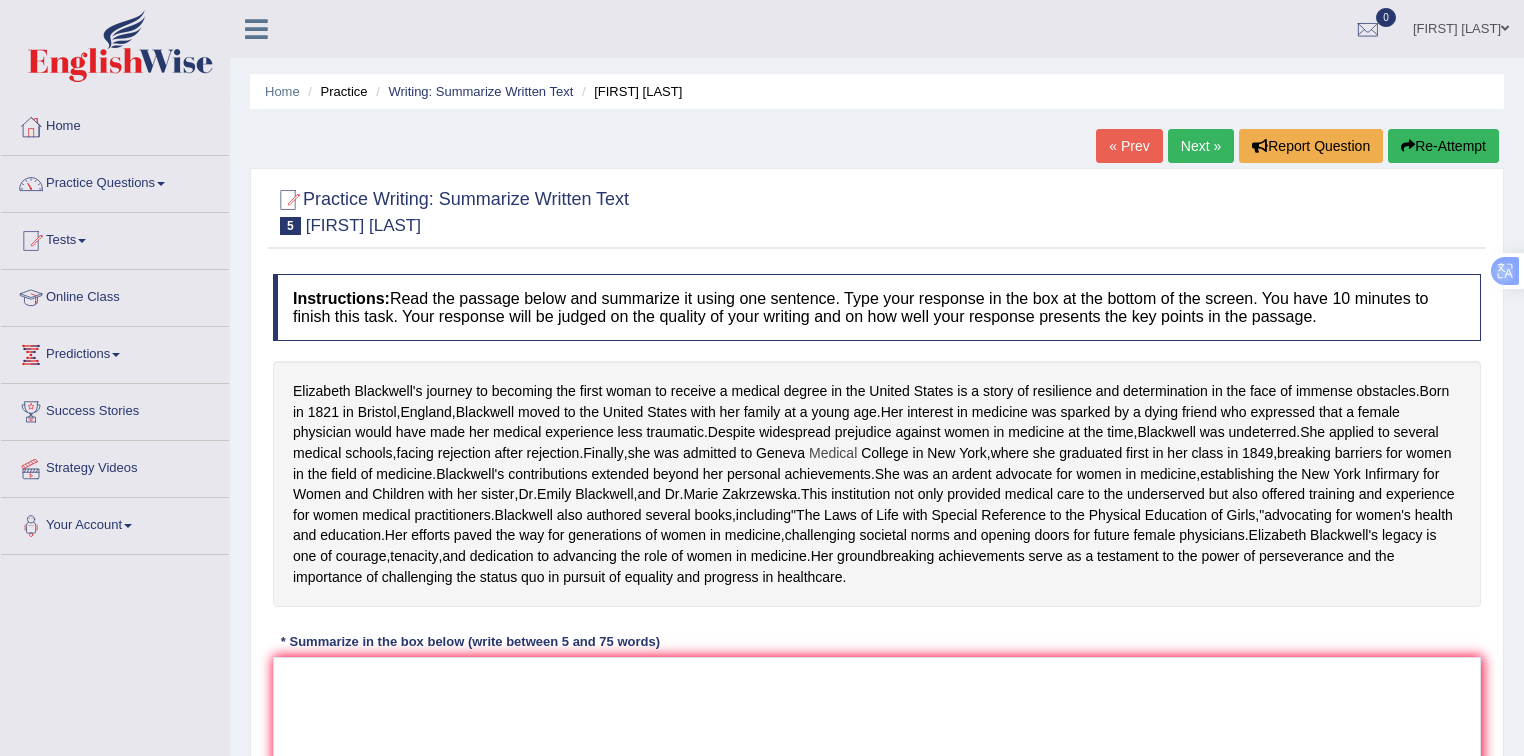 scroll, scrollTop: 0, scrollLeft: 0, axis: both 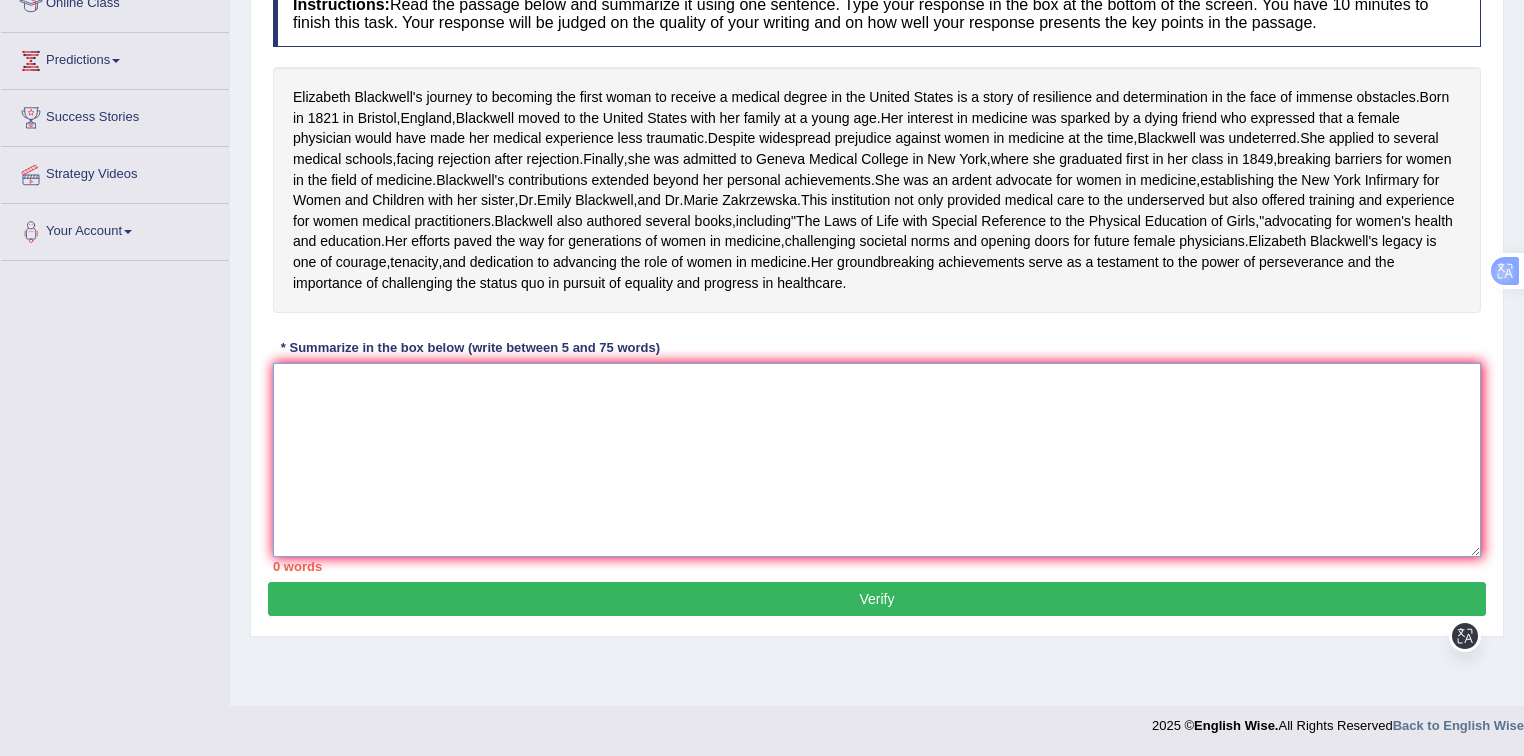 click at bounding box center (877, 460) 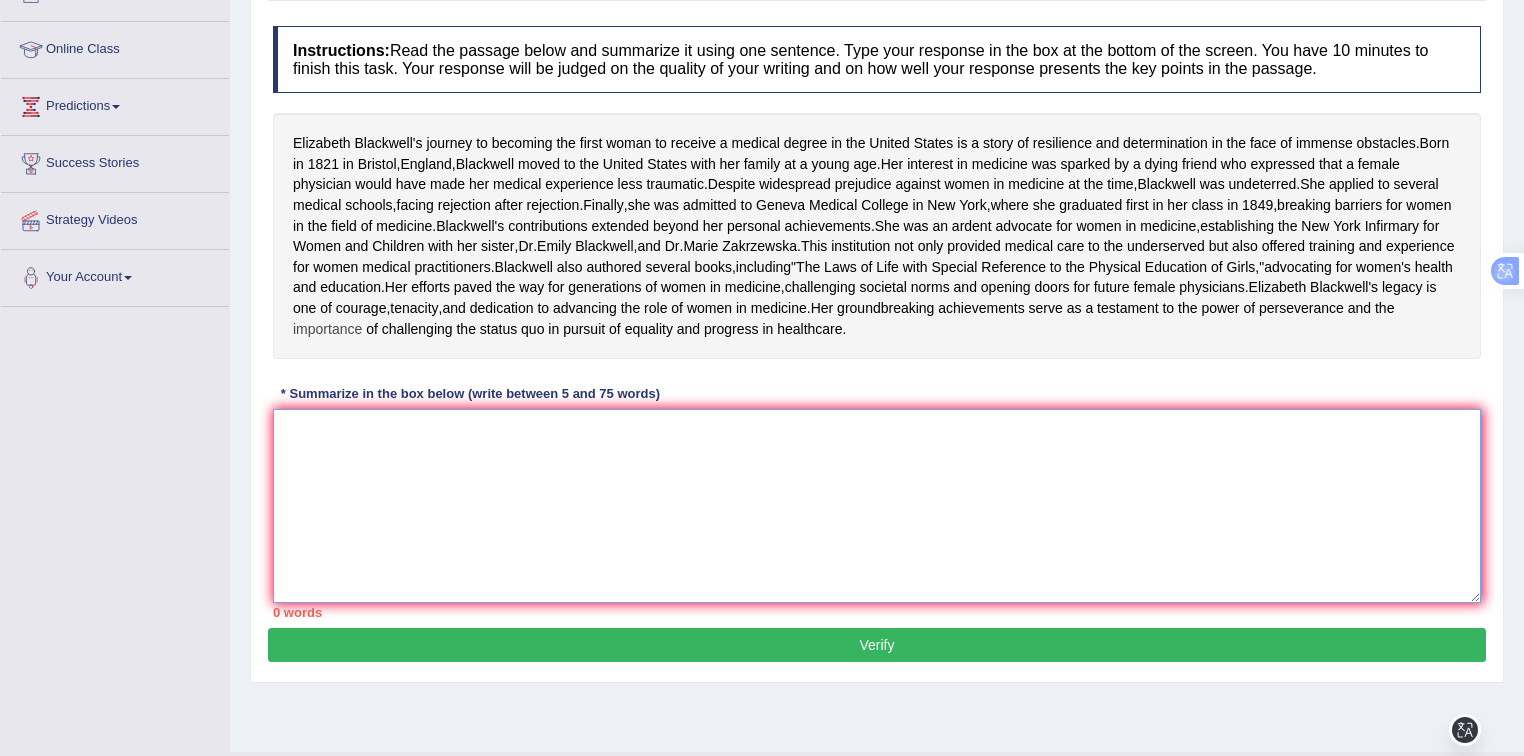 scroll, scrollTop: 266, scrollLeft: 0, axis: vertical 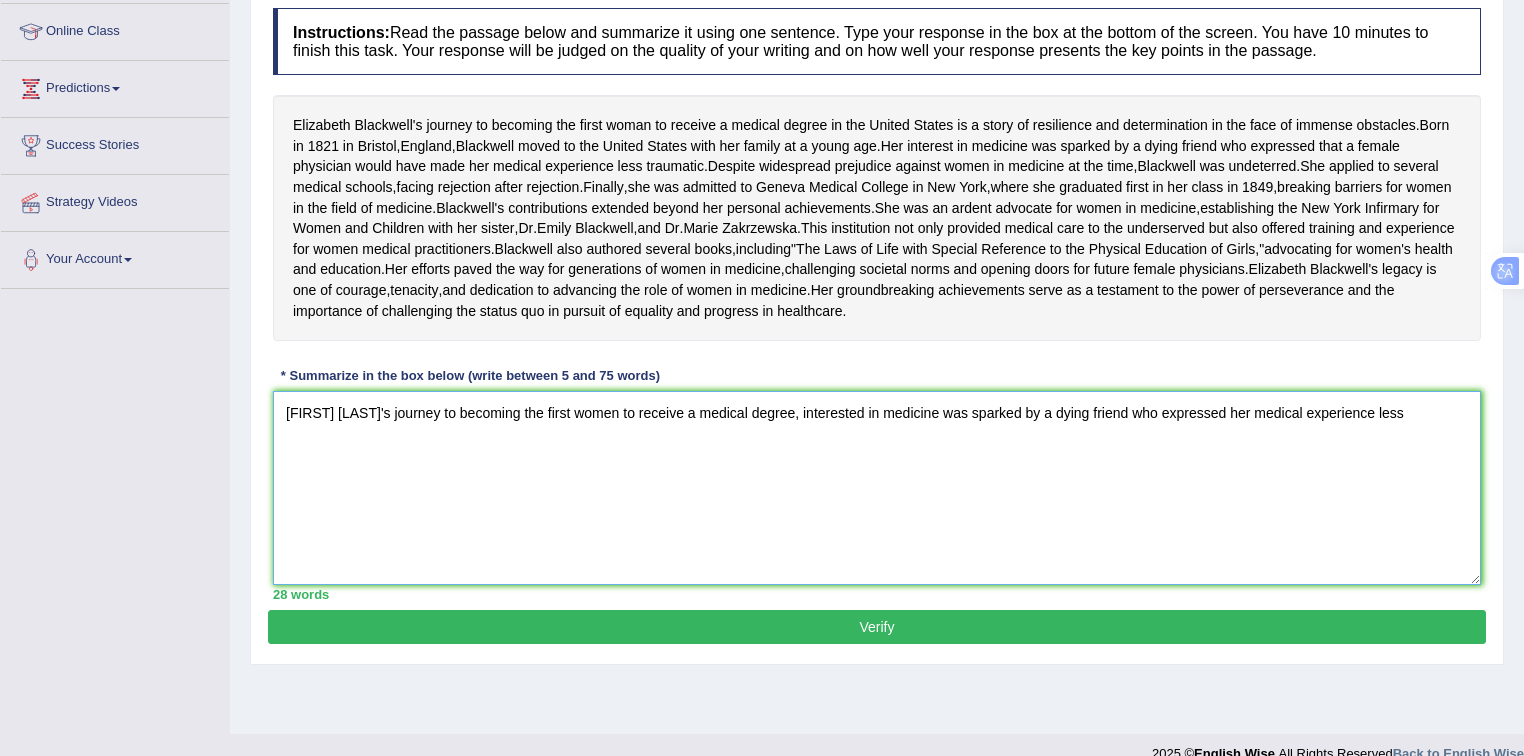 click on "[FIRST] [LAST]'s journey to becoming the first women to receive a medical degree, interested in medicine was sparked by a dying friend who expressed her medical experience less" at bounding box center [877, 488] 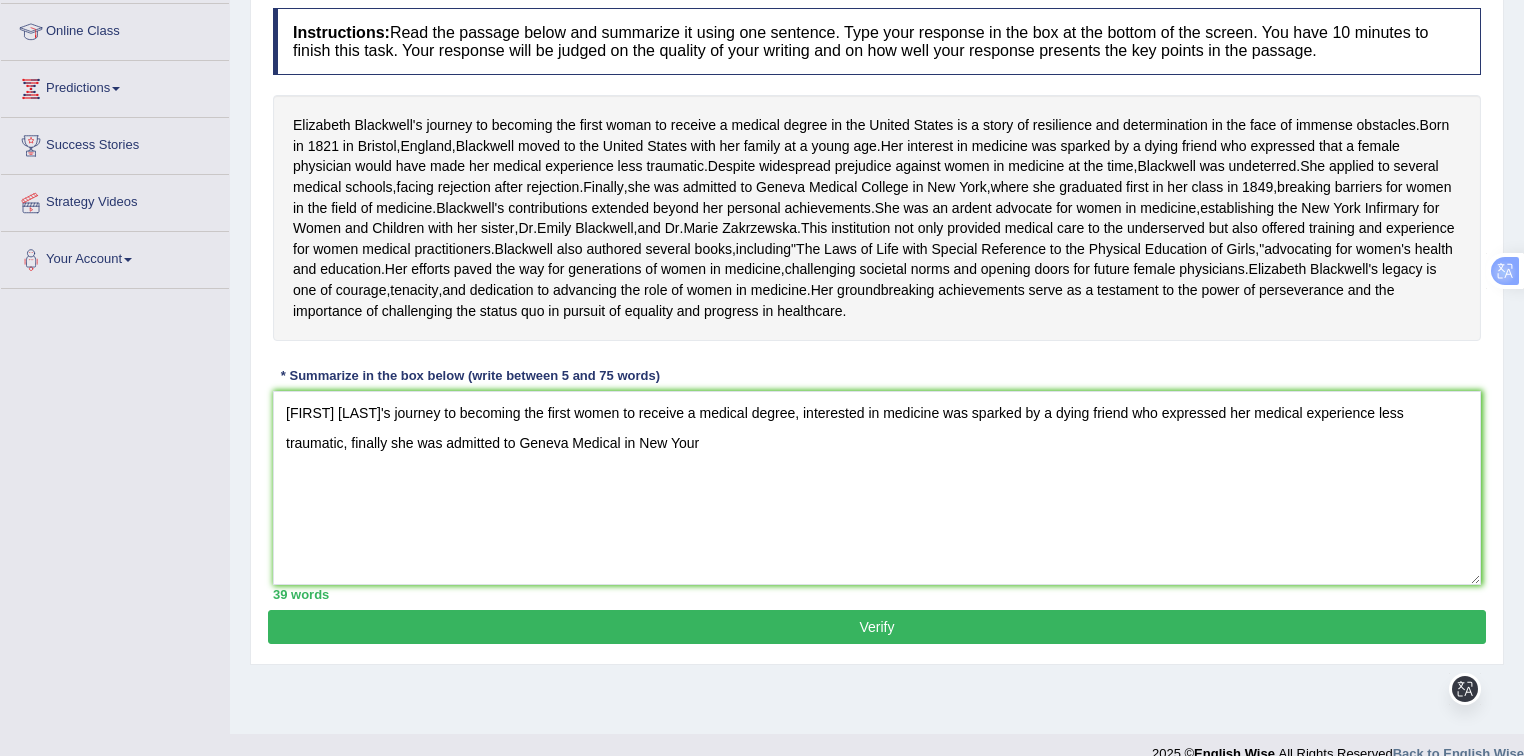 drag, startPoint x: 608, startPoint y: 222, endPoint x: 670, endPoint y: 237, distance: 63.788715 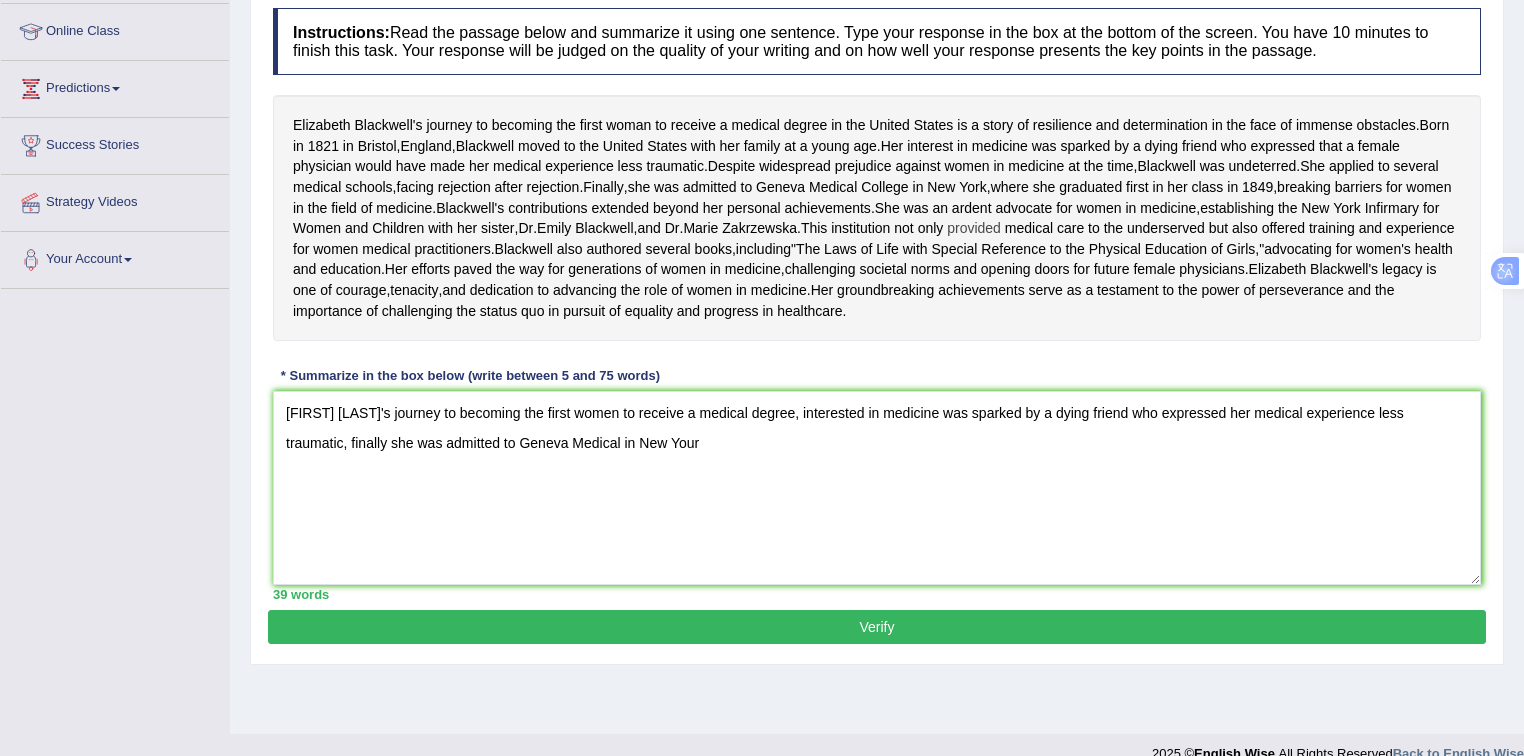 drag, startPoint x: 1235, startPoint y: 225, endPoint x: 836, endPoint y: 280, distance: 402.7729 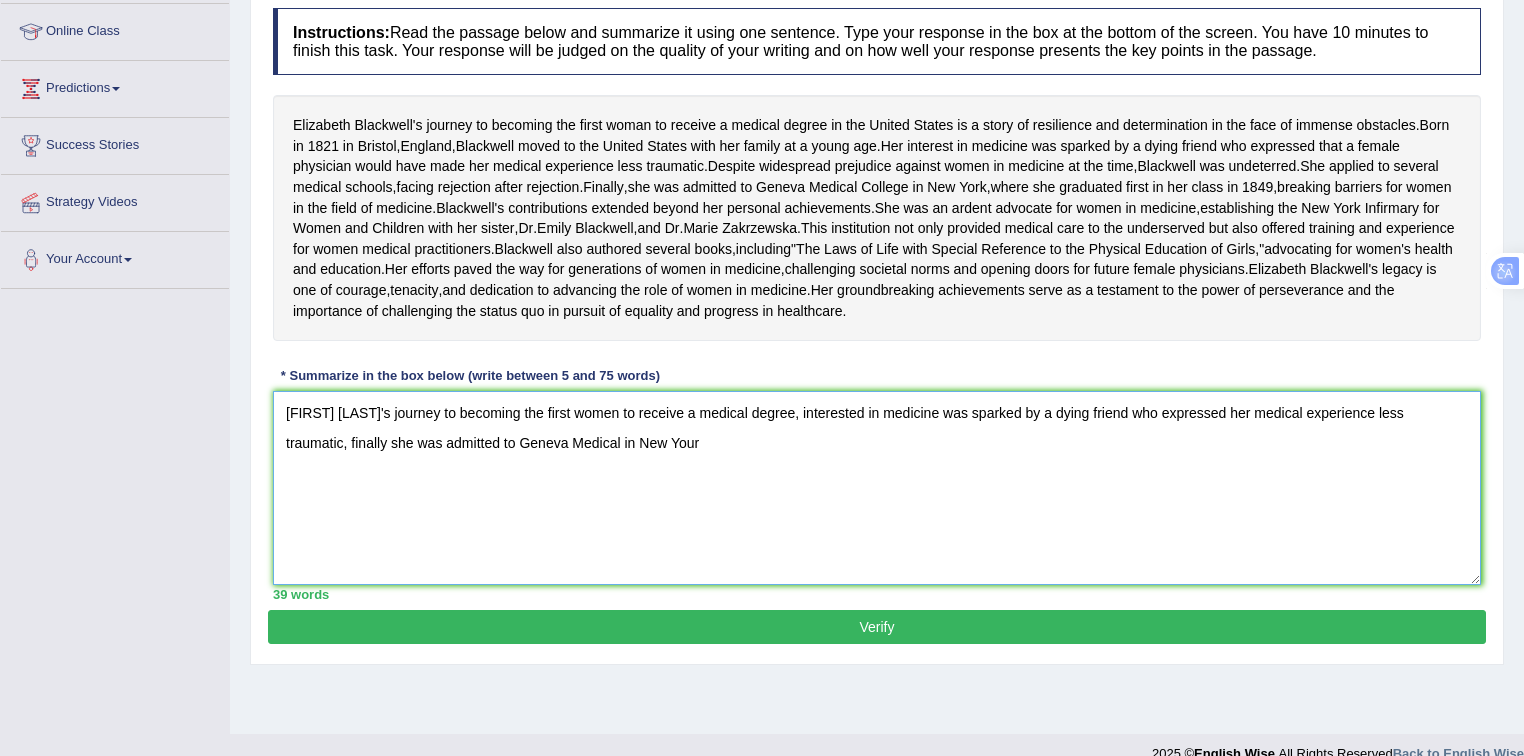 click on "[FIRST] [LAST]'s journey to becoming the first women to receive a medical degree, interested in medicine was sparked by a dying friend who expressed her medical experience less traumatic, finally she was admitted to Geneva Medical in New Your" at bounding box center (877, 488) 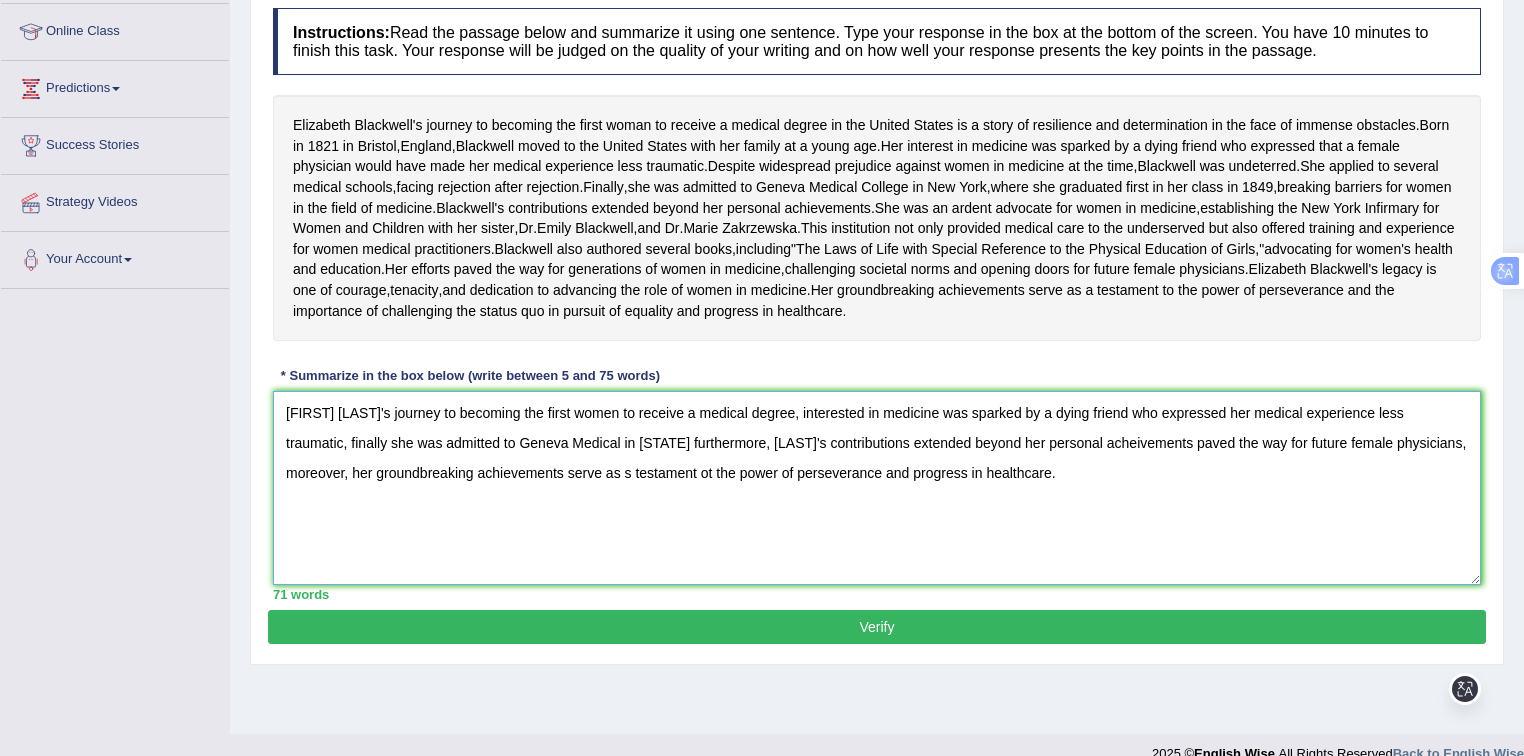 scroll, scrollTop: 320, scrollLeft: 0, axis: vertical 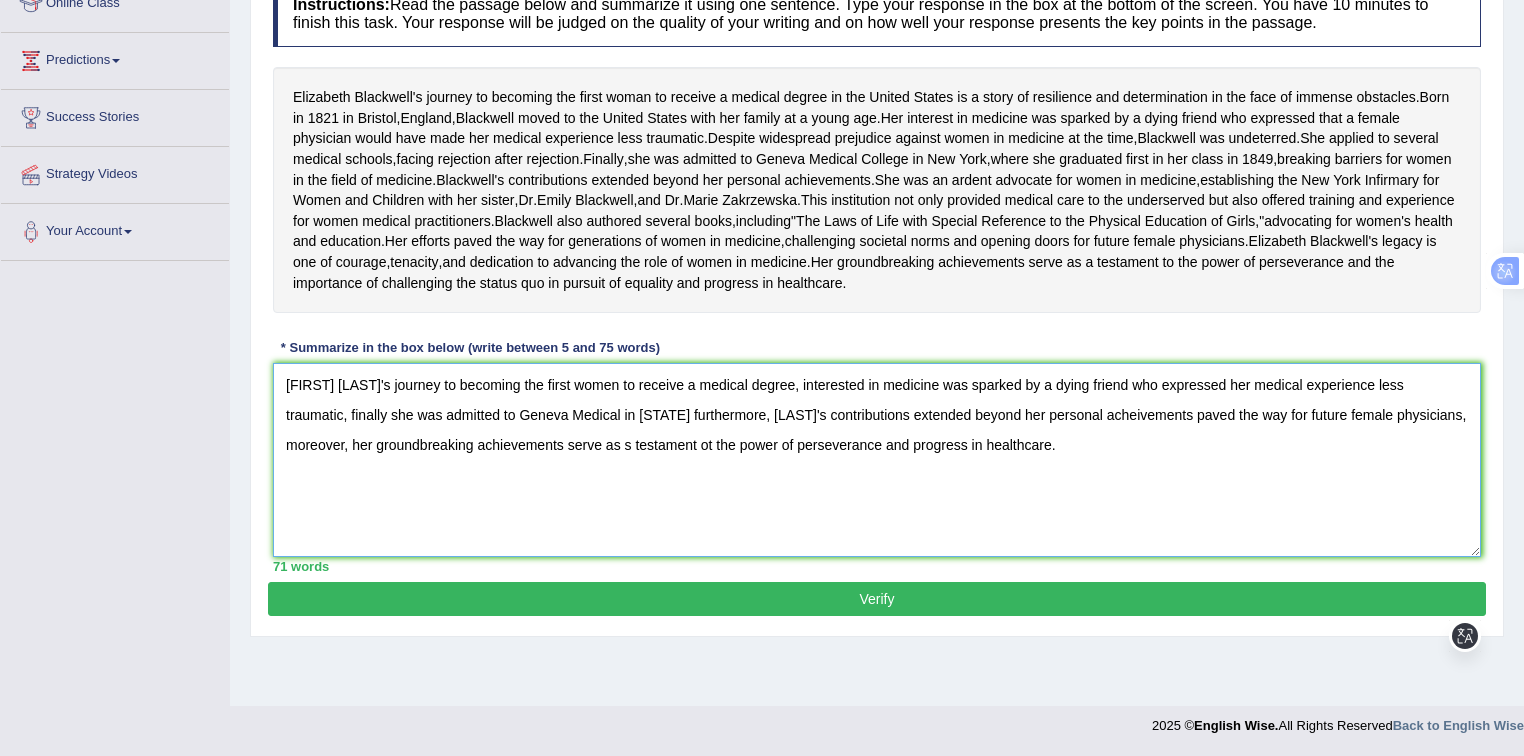 click on "[FIRST] [LAST]'s journey to becoming the first women to receive a medical degree, interested in medicine was sparked by a dying friend who expressed her medical experience less traumatic, finally she was admitted to Geneva Medical in [STATE] furthermore, [LAST]'s contributions extended beyond her personal acheivements paved the way for future female physicians, moreover, her groundbreaking achievements serve as s testament ot the power of perseverance and progress in healthcare." at bounding box center [877, 460] 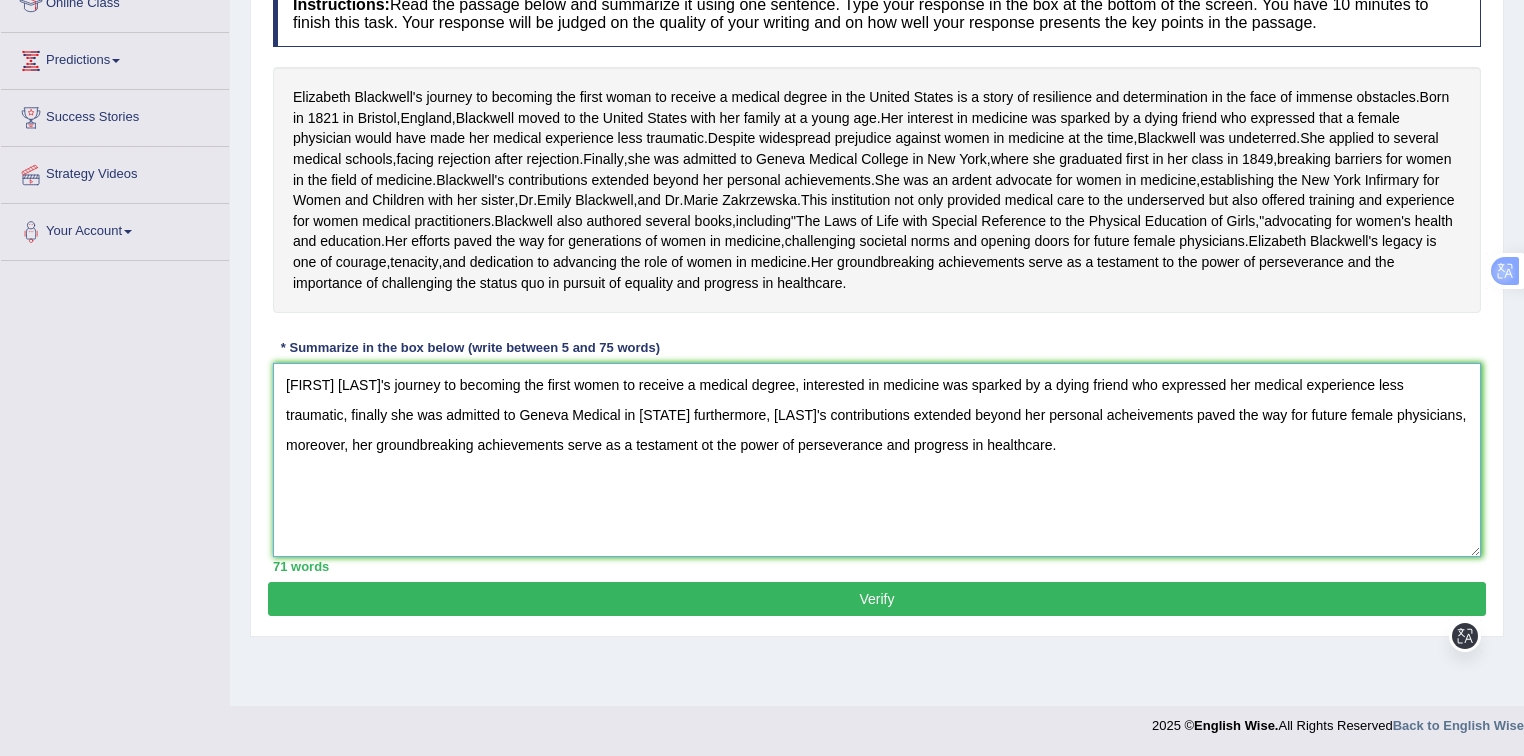 click on "[FIRST] [LAST]'s journey to becoming the first women to receive a medical degree, interested in medicine was sparked by a dying friend who expressed her medical experience less traumatic, finally she was admitted to Geneva Medical in [STATE] furthermore, [LAST]'s contributions extended beyond her personal acheivements paved the way for future female physicians, moreover, her groundbreaking achievements serve as a testament ot the power of perseverance and progress in healthcare." at bounding box center [877, 460] 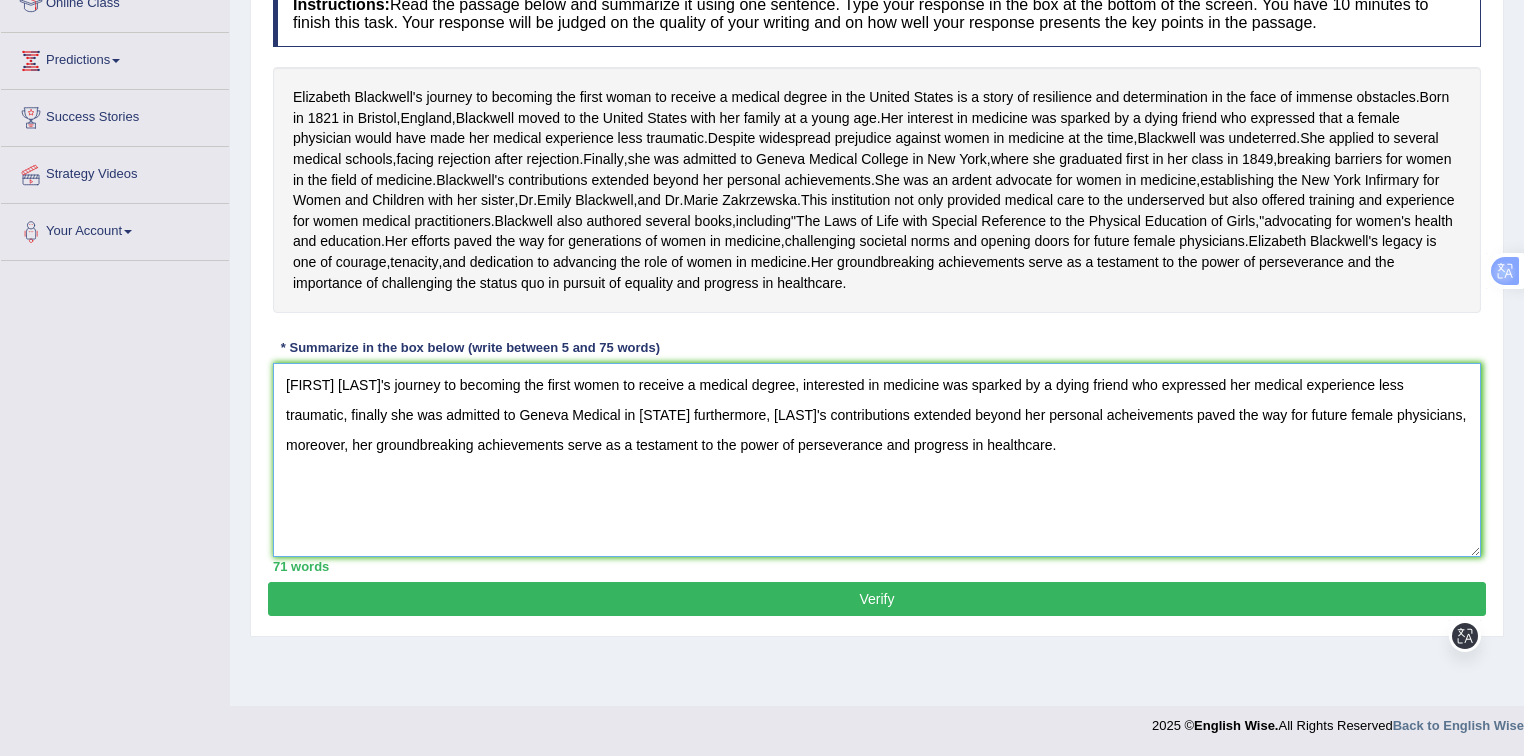 click on "[FIRST] [LAST]'s journey to becoming the first women to receive a medical degree, interested in medicine was sparked by a dying friend who expressed her medical experience less traumatic, finally she was admitted to Geneva Medical in [STATE] furthermore, [LAST]'s contributions extended beyond her personal acheivements paved the way for future female physicians, moreover, her groundbreaking achievements serve as a testament to the power of perseverance and progress in healthcare." at bounding box center [877, 460] 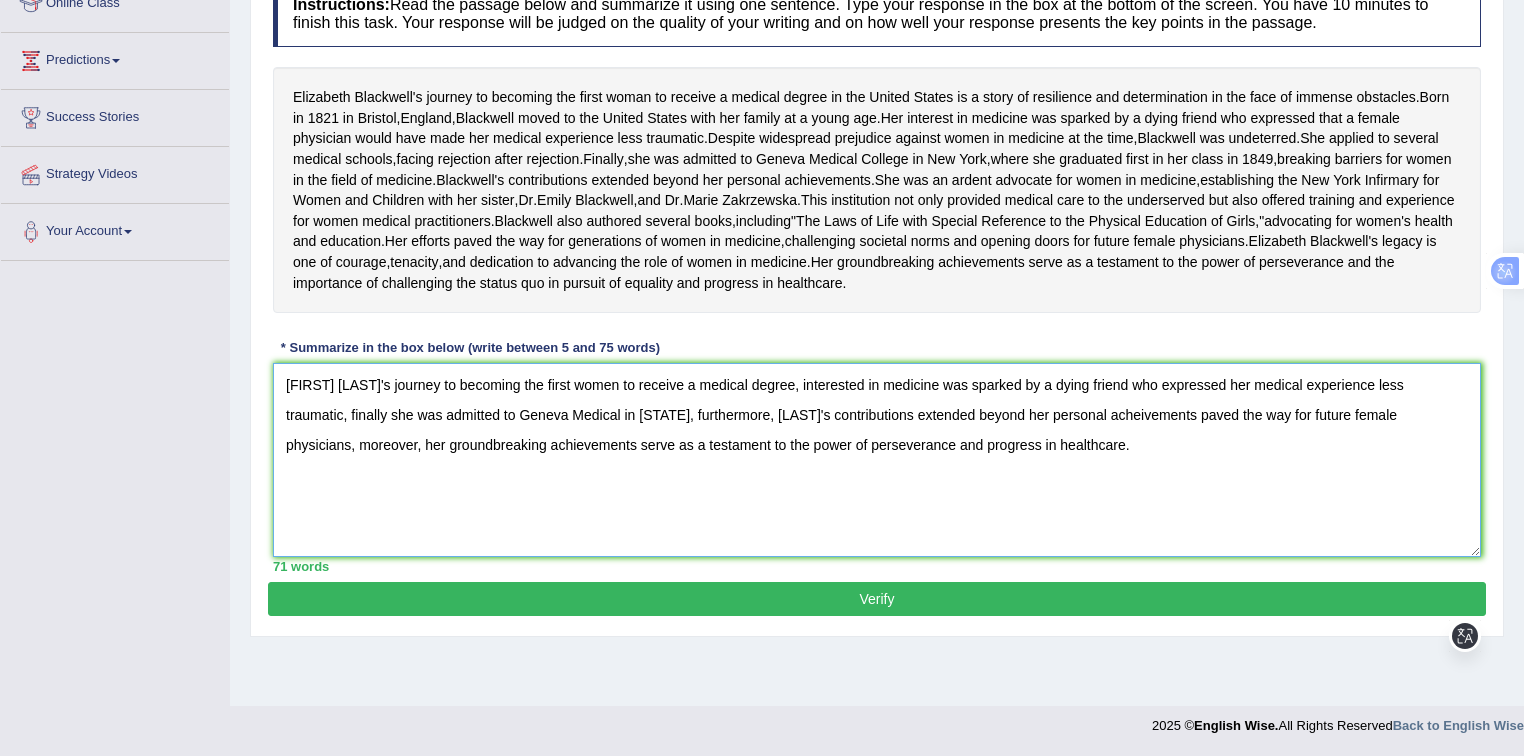 click on "[FIRST] [LAST]'s journey to becoming the first women to receive a medical degree, interested in medicine was sparked by a dying friend who expressed her medical experience less traumatic, finally she was admitted to Geneva Medical in [STATE], furthermore, [LAST]'s contributions extended beyond her personal acheivements paved the way for future female physicians, moreover, her groundbreaking achievements serve as a testament to the power of perseverance and progress in healthcare." at bounding box center (877, 460) 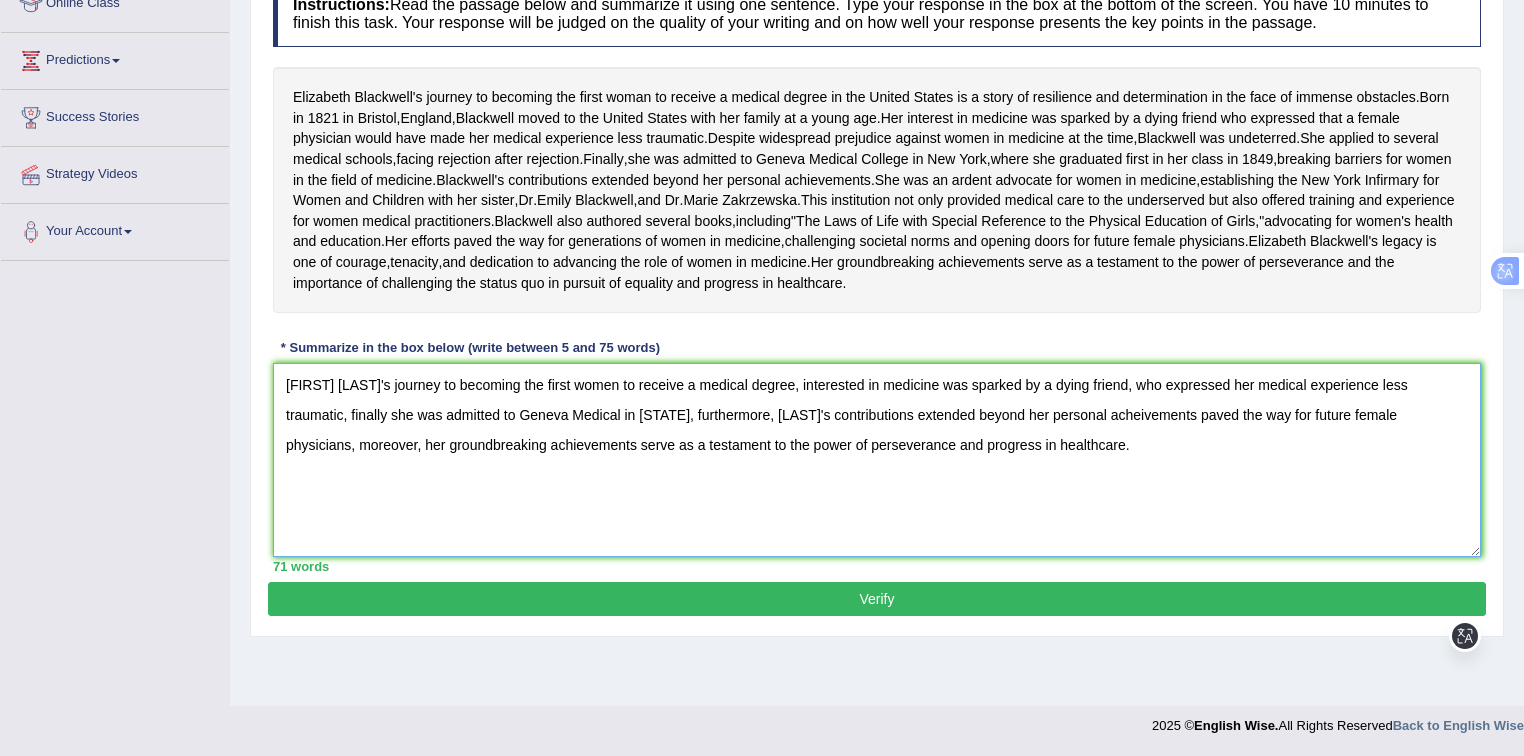 type on "[FIRST] [LAST]'s journey to becoming the first women to receive a medical degree, interested in medicine was sparked by a dying friend, who expressed her medical experience less traumatic, finally she was admitted to Geneva Medical in [STATE], furthermore, [LAST]'s contributions extended beyond her personal acheivements paved the way for future female physicians, moreover, her groundbreaking achievements serve as a testament to the power of perseverance and progress in healthcare." 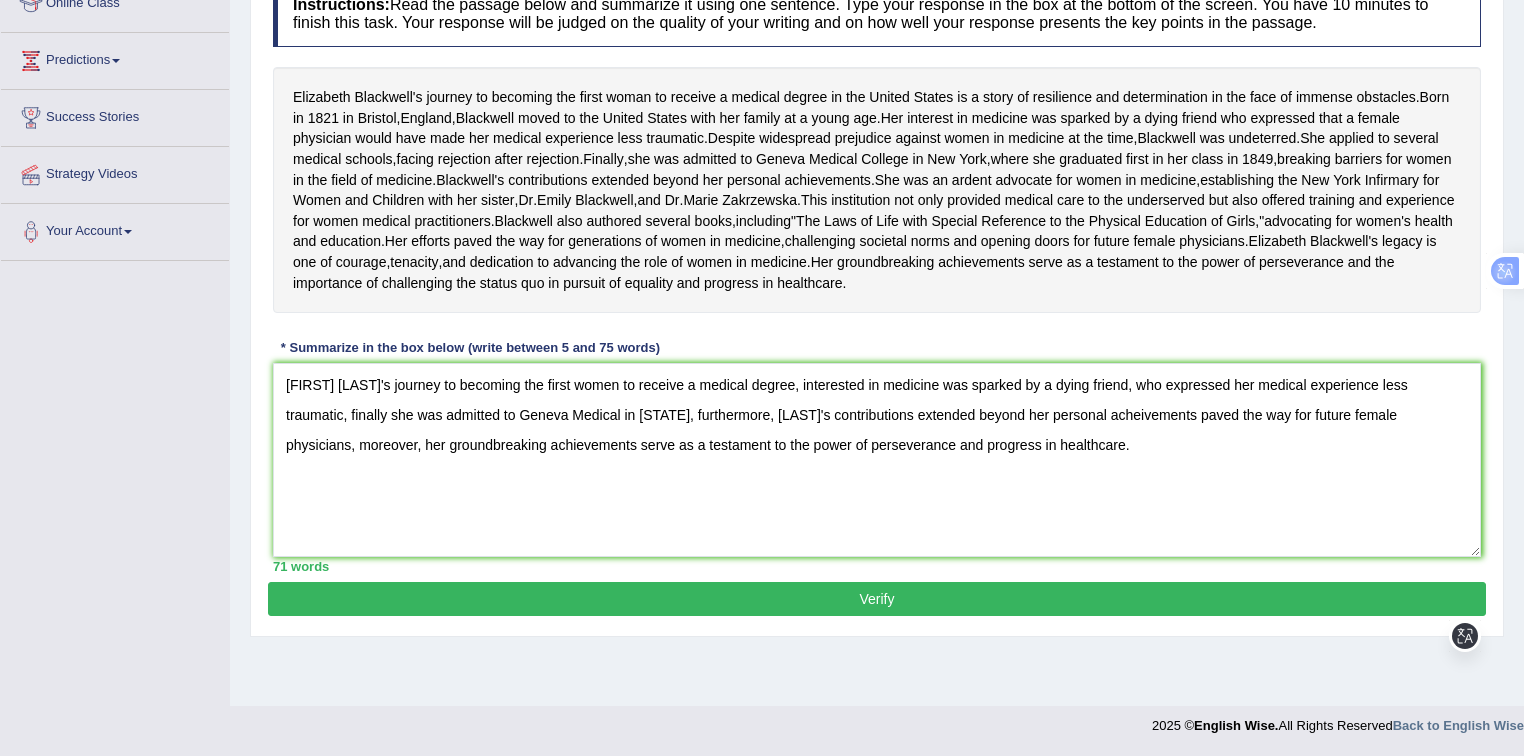 click on "Verify" at bounding box center (877, 599) 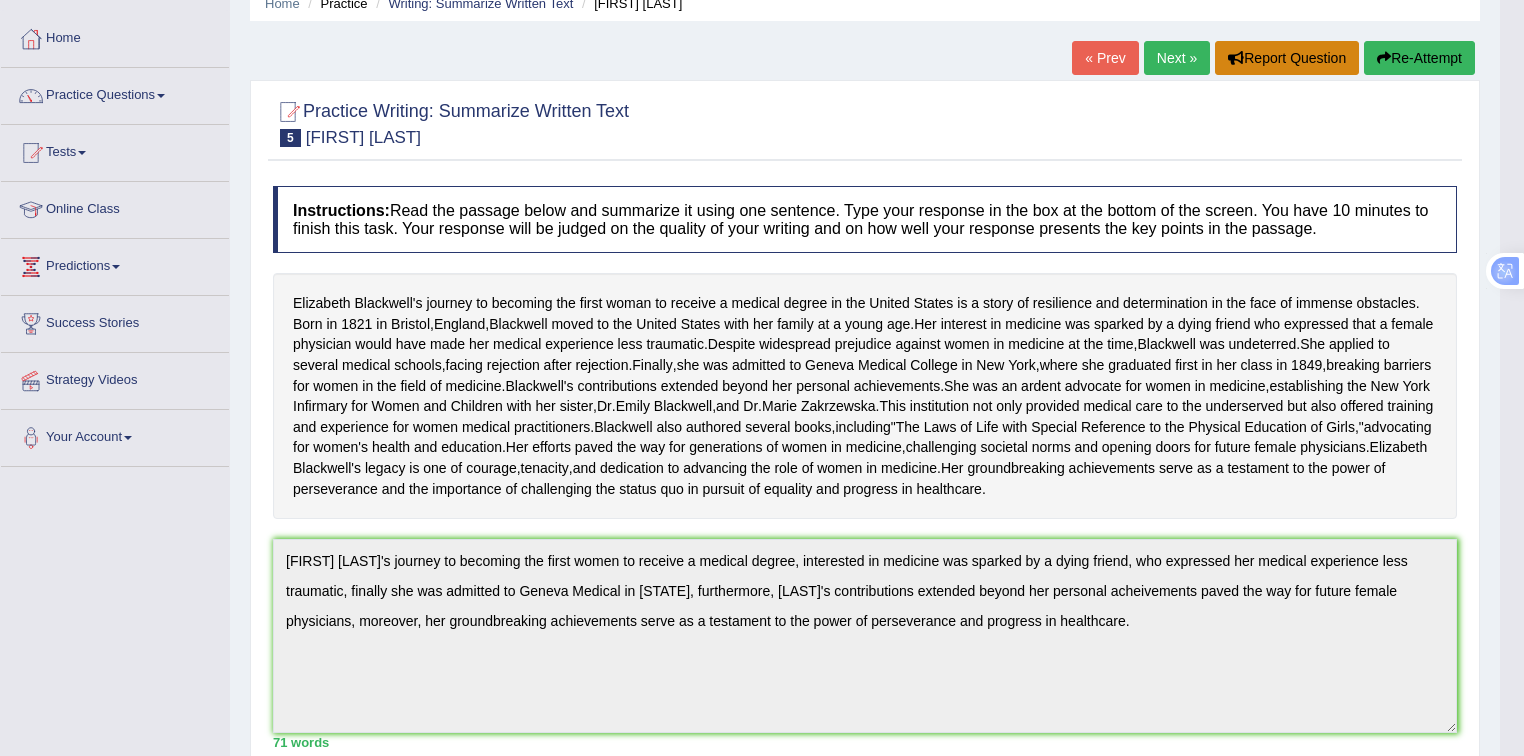 scroll, scrollTop: 0, scrollLeft: 0, axis: both 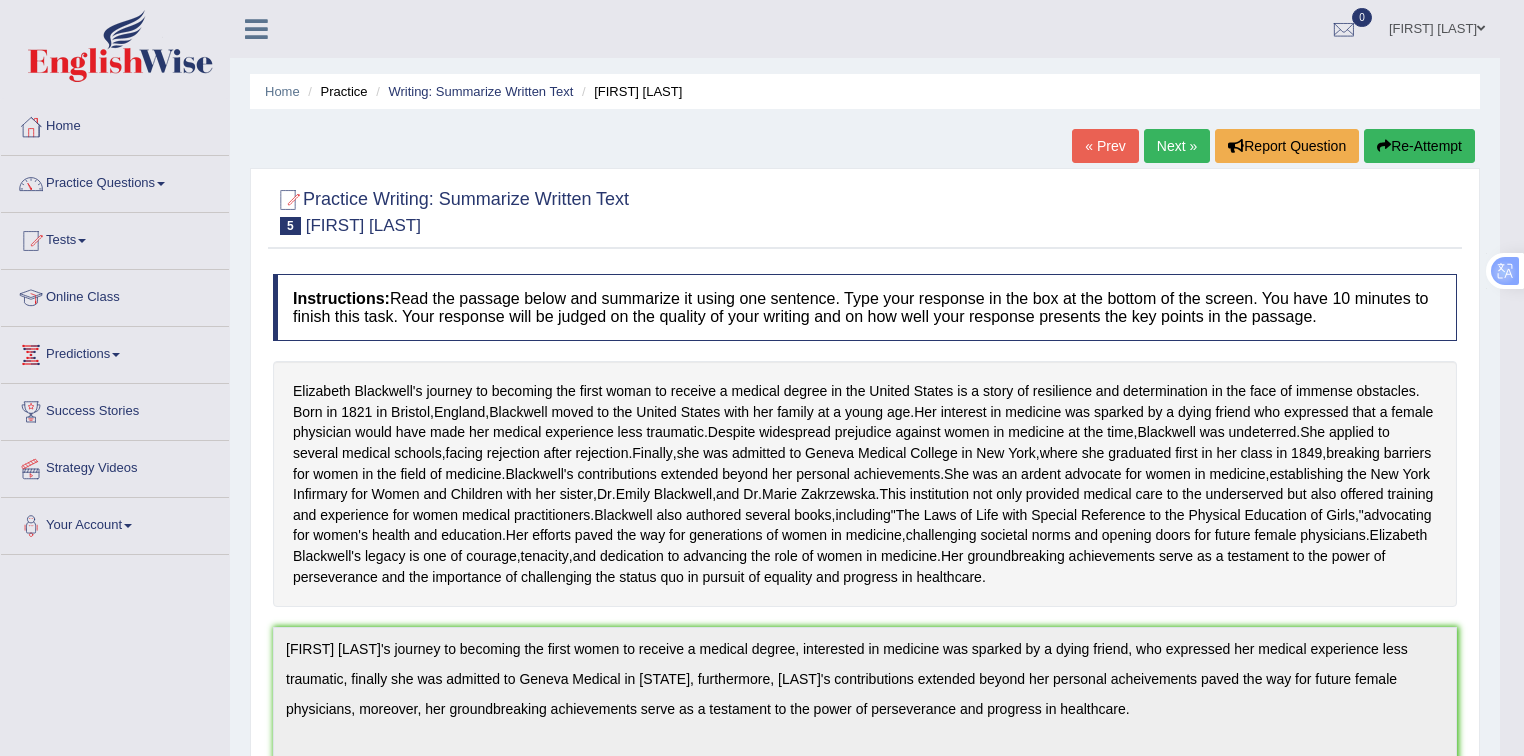 click on "Re-Attempt" at bounding box center (1419, 146) 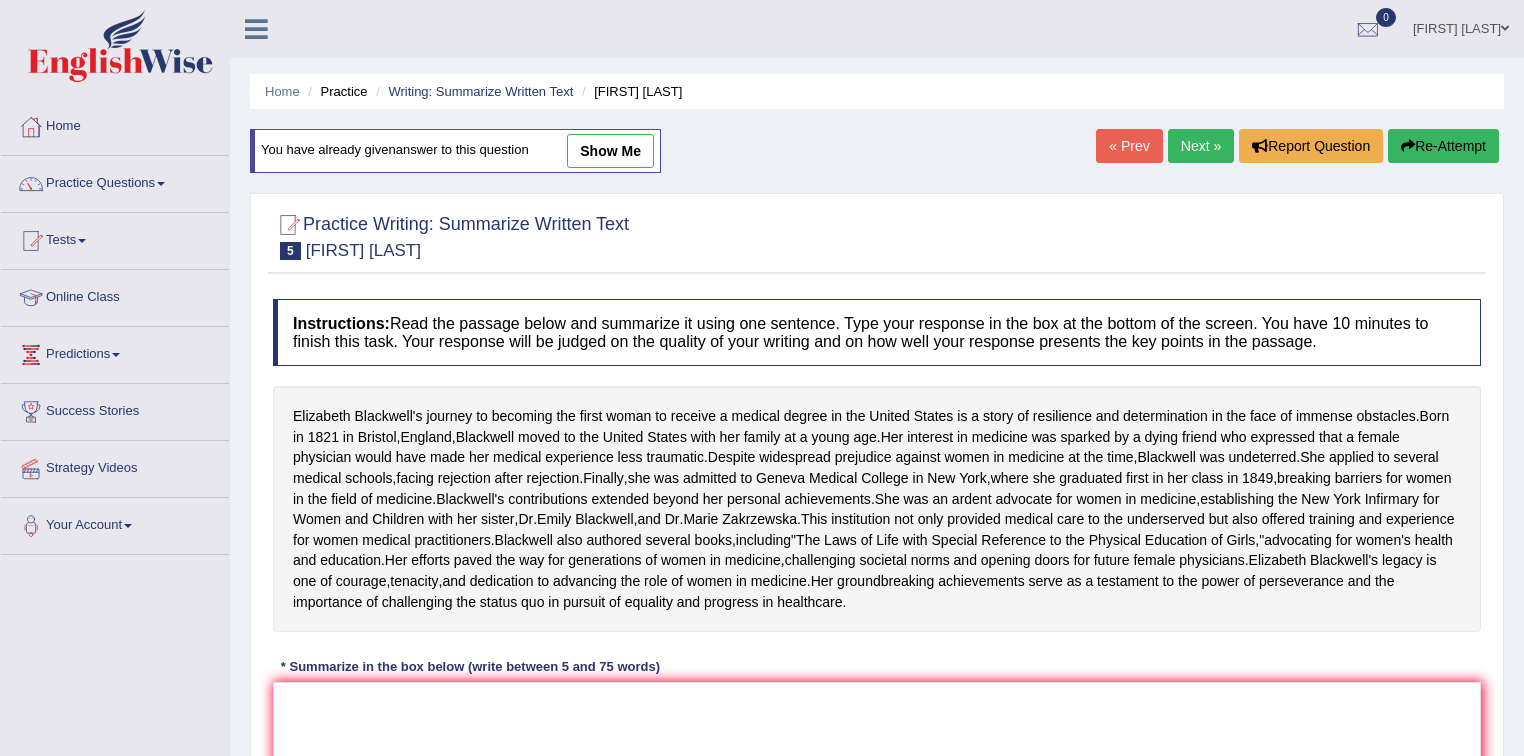 scroll, scrollTop: 301, scrollLeft: 0, axis: vertical 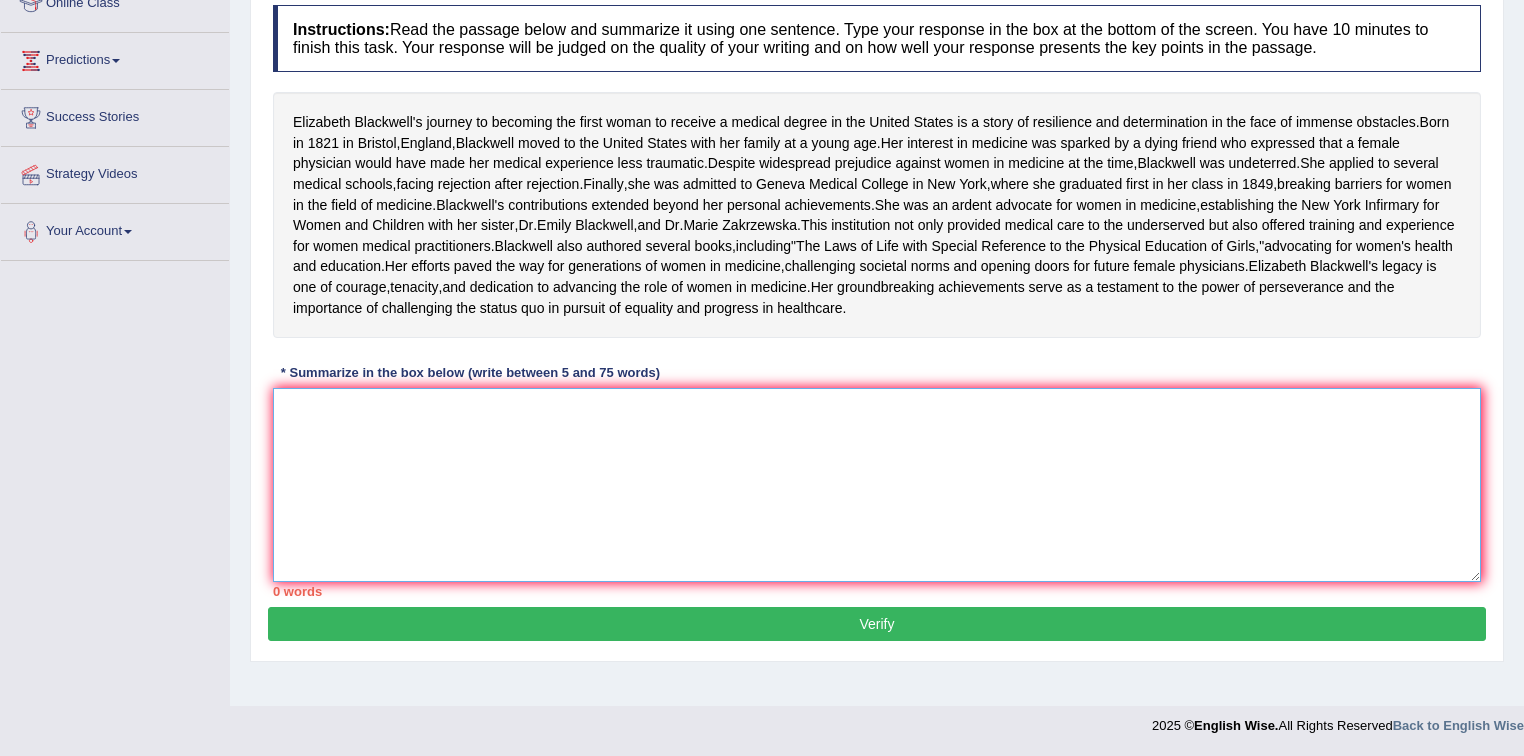 click at bounding box center [877, 485] 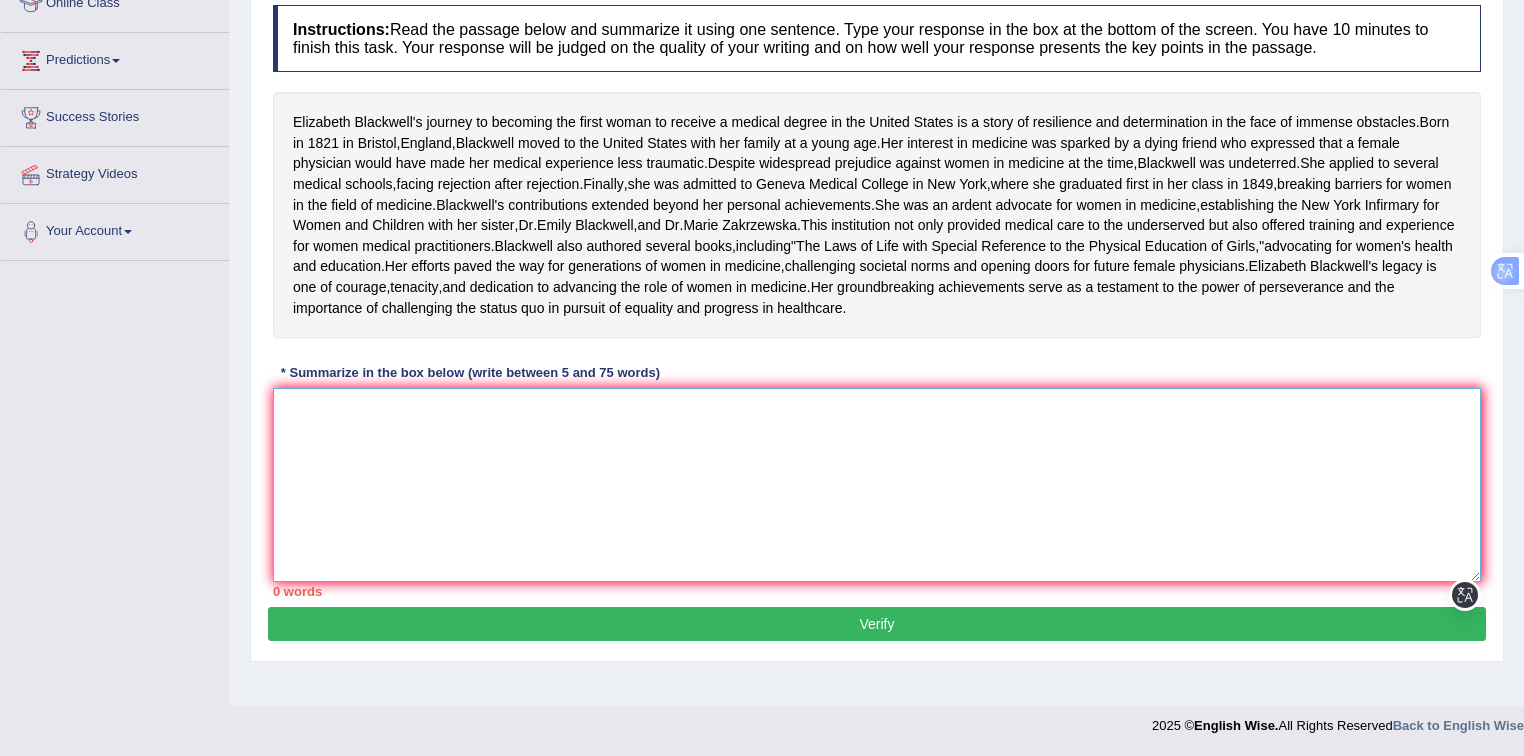 paste on "Elizabeth Blackwell's journey to becoming the first women to receive a medical degree, interested in medicine was sparked by a dying friend, who expressed her medical experience less traumatic, finally she was admitted to Geneva Medical in New York, furthermore, Blackwell's contributions extended beyond her personal acheivements paved the way for future female physicians, moreover, her groundbreaking achievements serve as a testament to the power of perseverance and progress in healthcare." 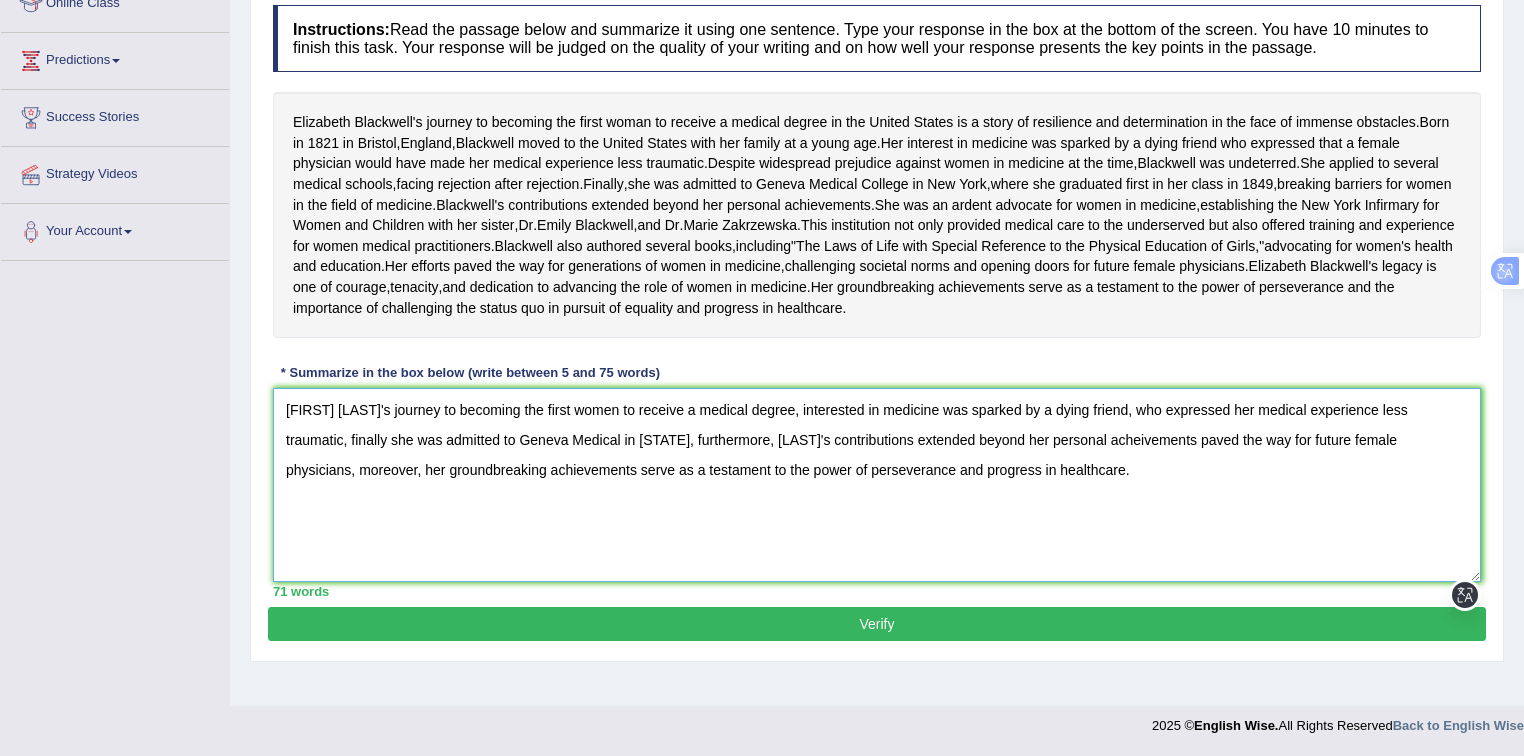 drag, startPoint x: 1168, startPoint y: 472, endPoint x: 1167, endPoint y: 575, distance: 103.00485 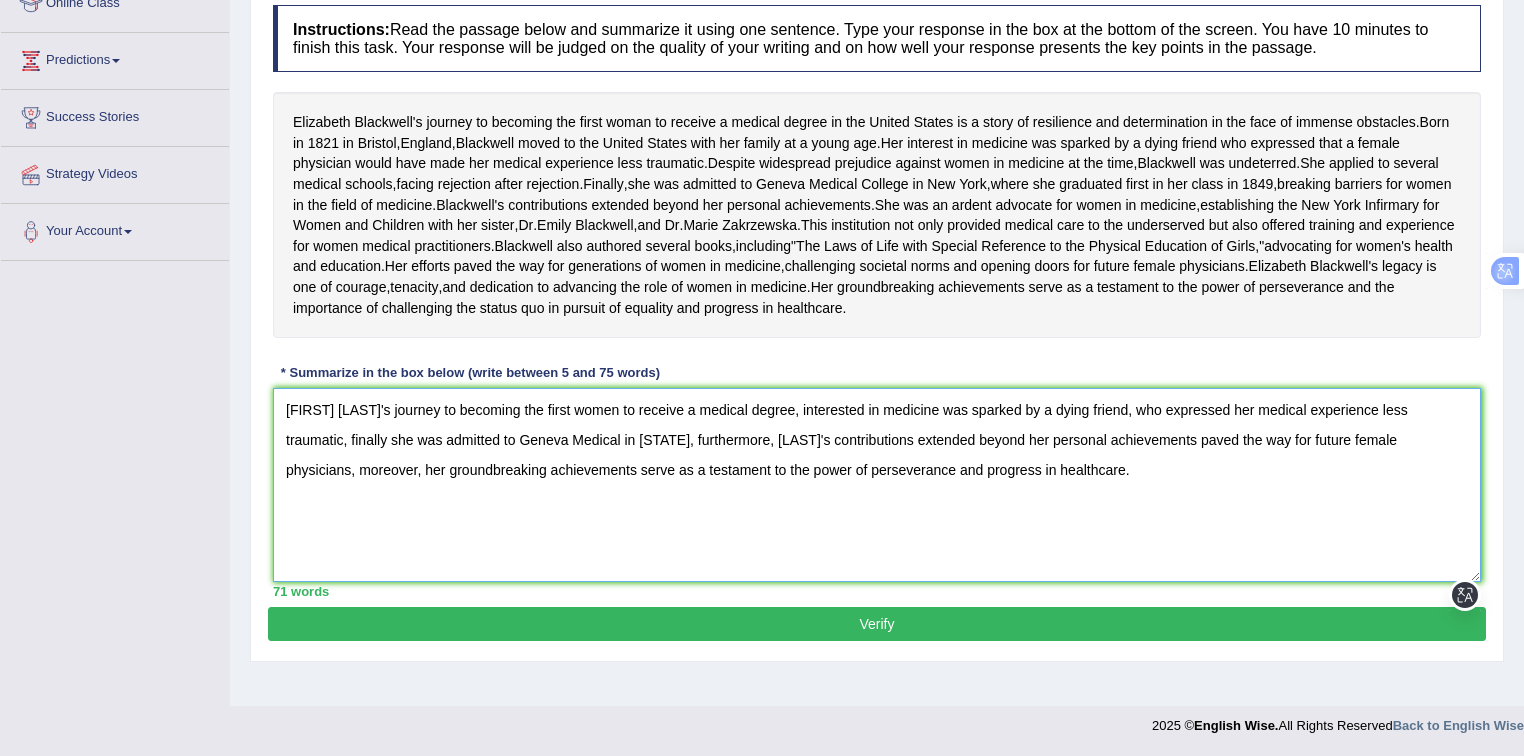type on "Elizabeth Blackwell's journey to becoming the first women to receive a medical degree, interested in medicine was sparked by a dying friend, who expressed her medical experience less traumatic, finally she was admitted to Geneva Medical in New York, furthermore, Blackwell's contributions extended beyond her personal achievements paved the way for future female physicians, moreover, her groundbreaking achievements serve as a testament to the power of perseverance and progress in healthcare." 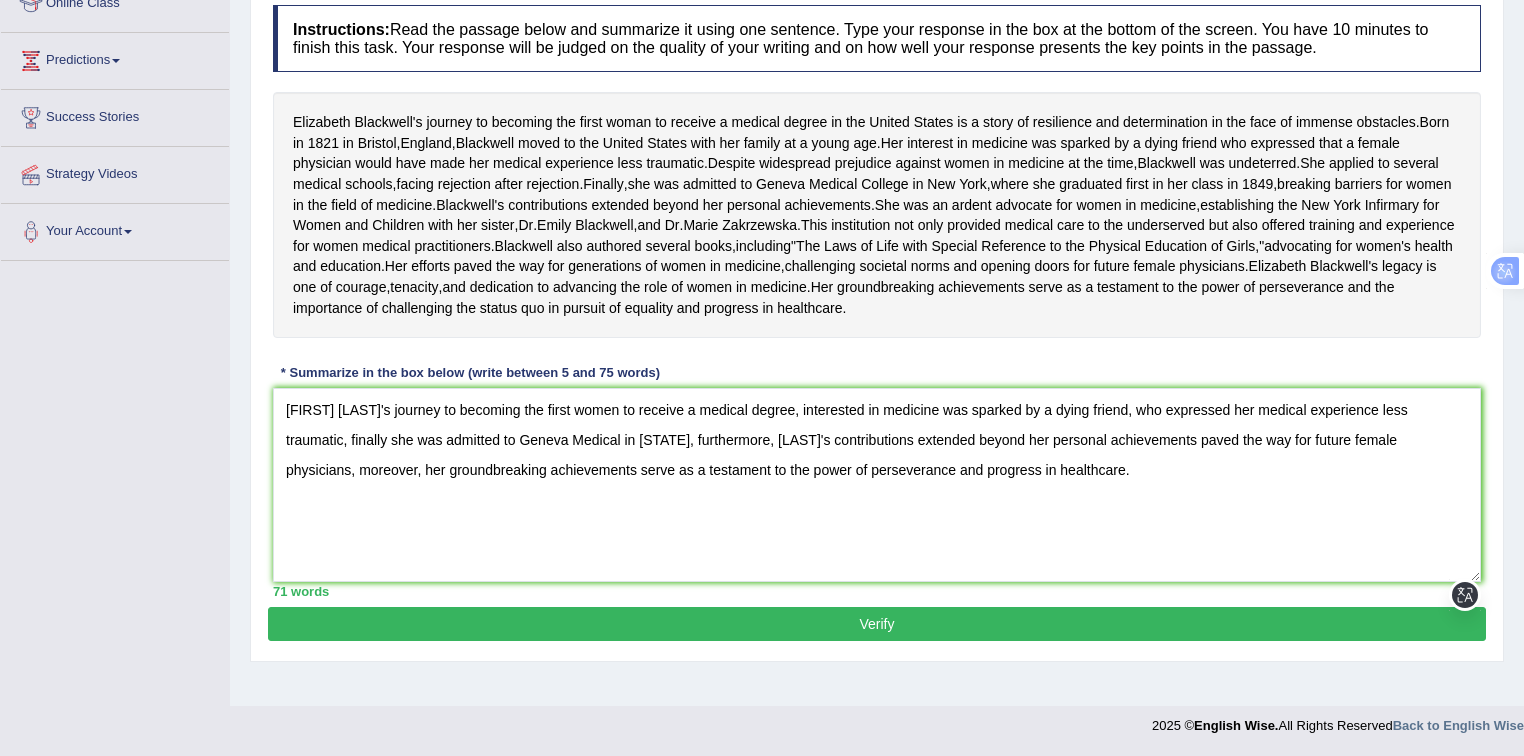 click on "Verify" at bounding box center (877, 624) 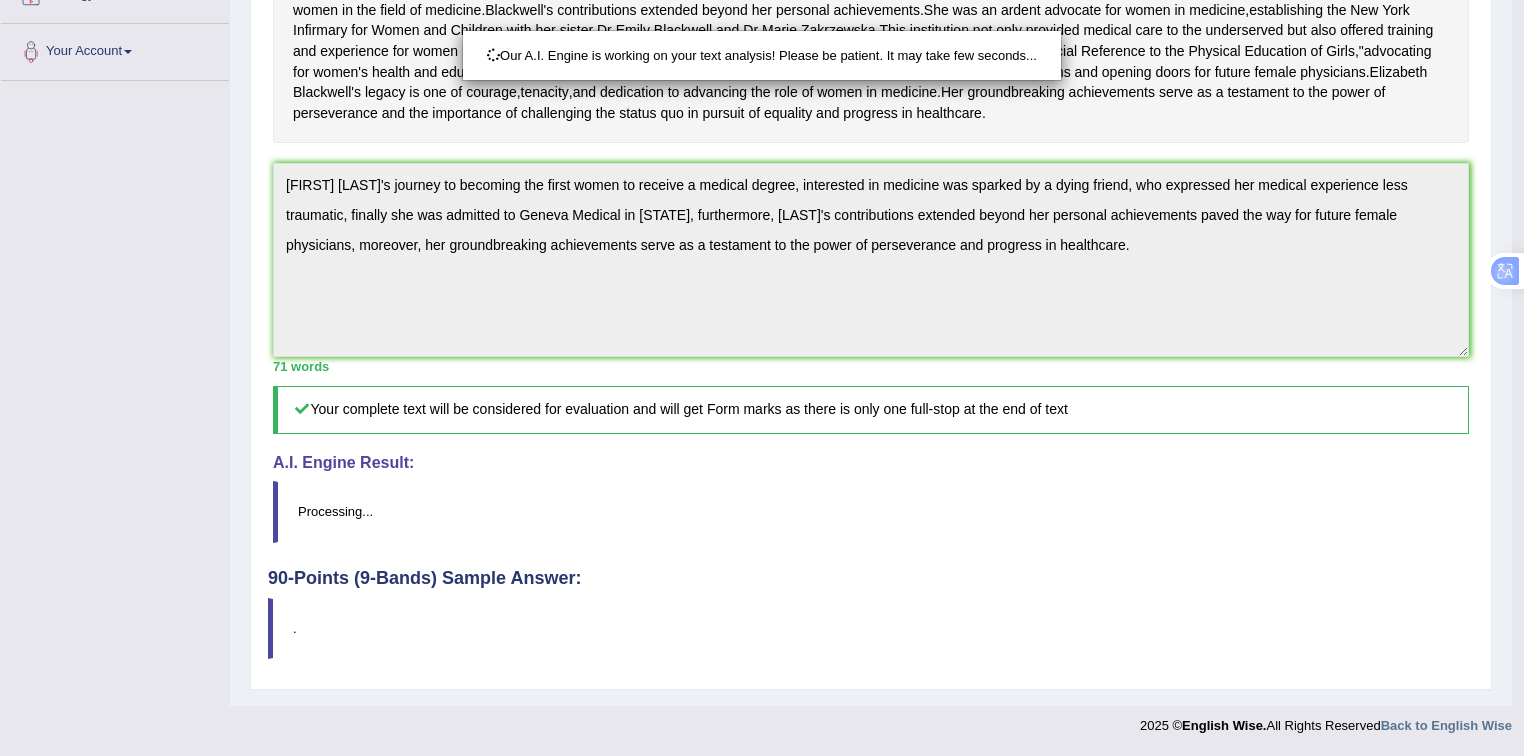 scroll, scrollTop: 593, scrollLeft: 0, axis: vertical 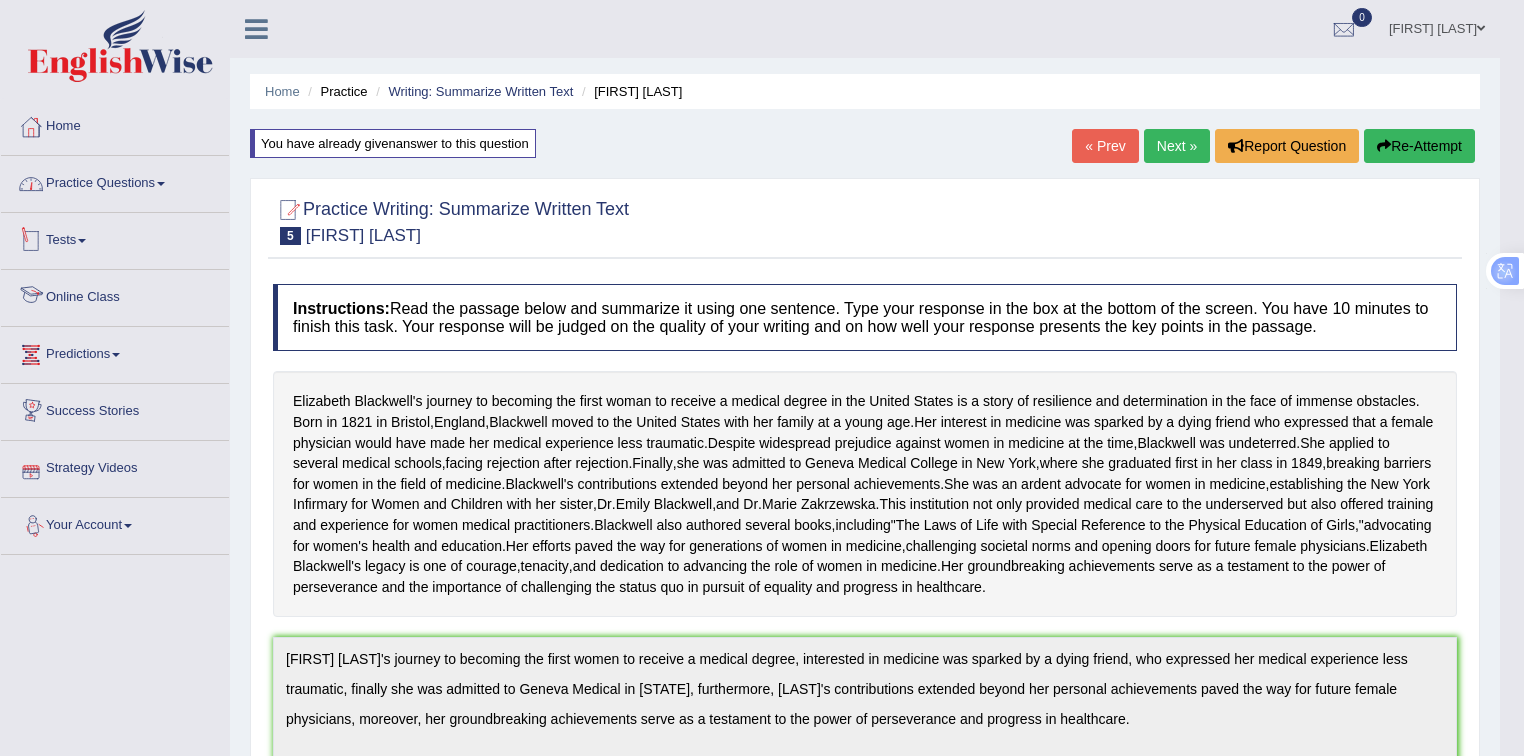 click on "Practice Questions" at bounding box center (115, 181) 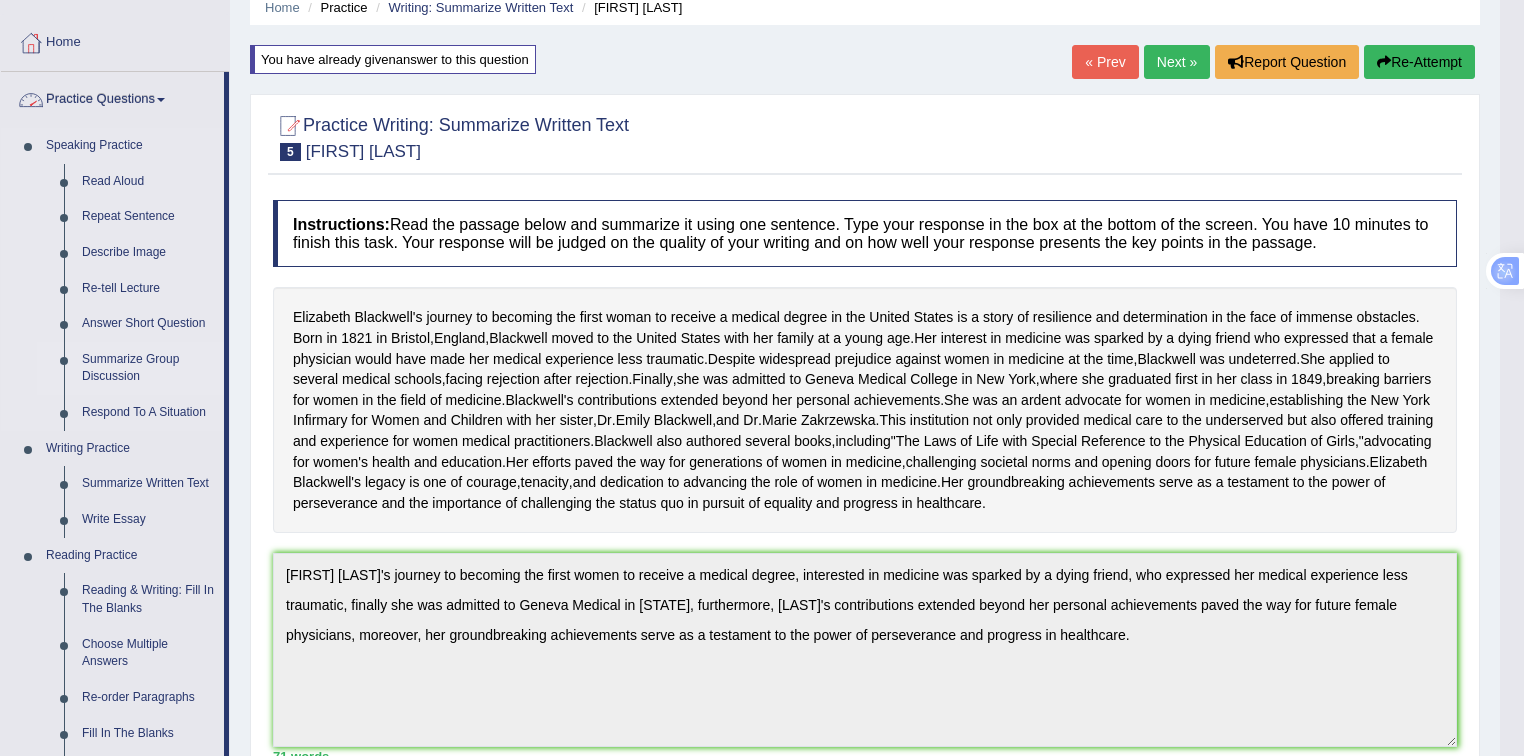 scroll, scrollTop: 266, scrollLeft: 0, axis: vertical 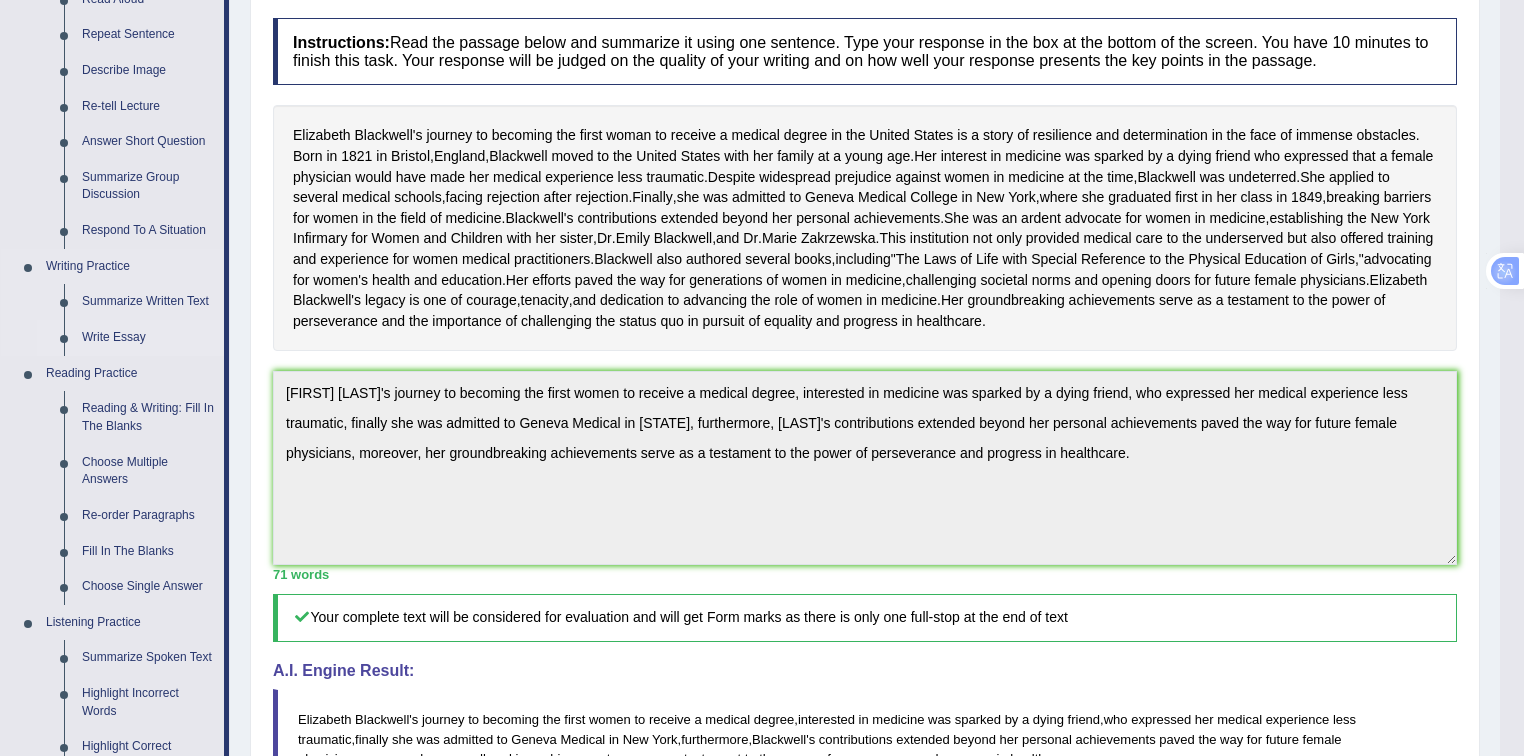 click on "Write Essay" at bounding box center (148, 338) 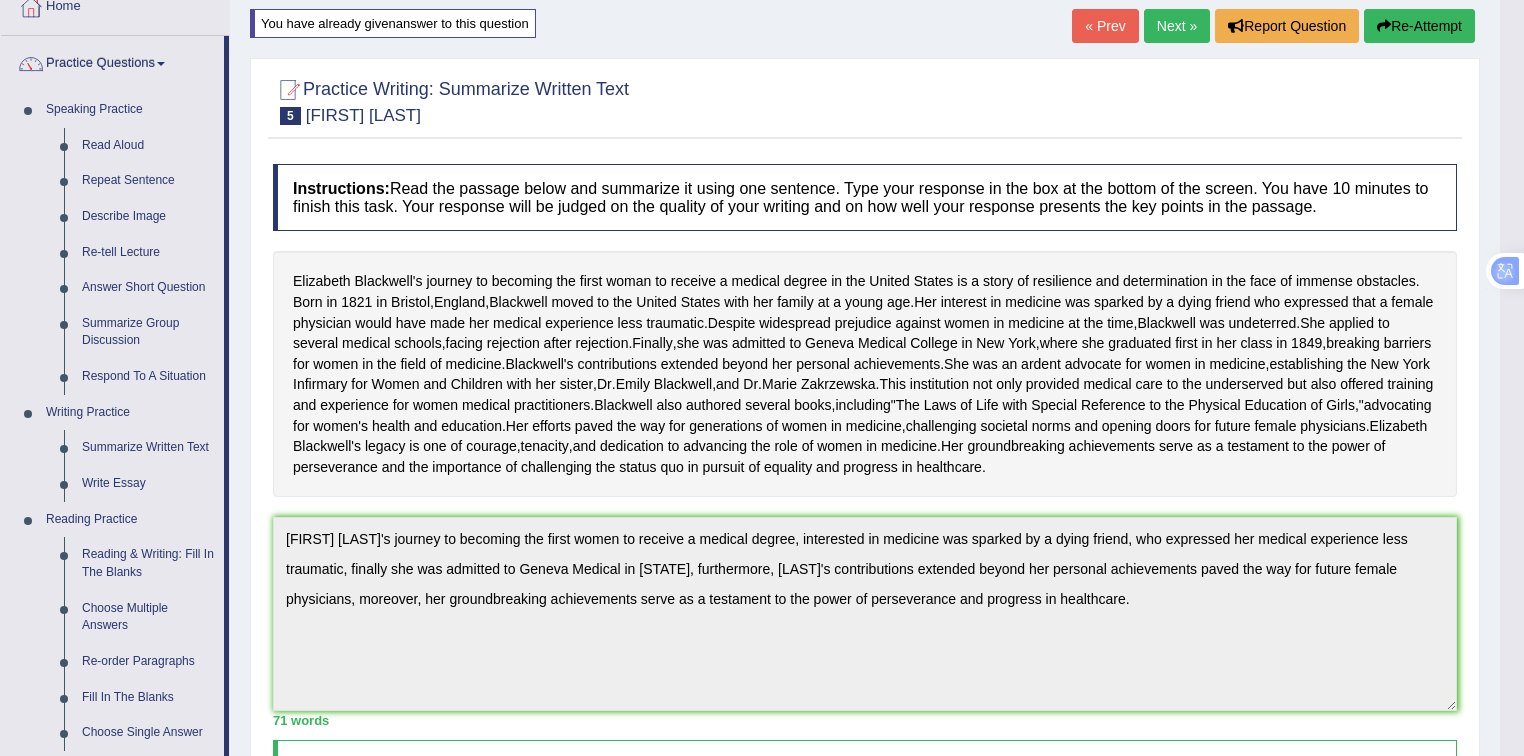 scroll, scrollTop: 0, scrollLeft: 0, axis: both 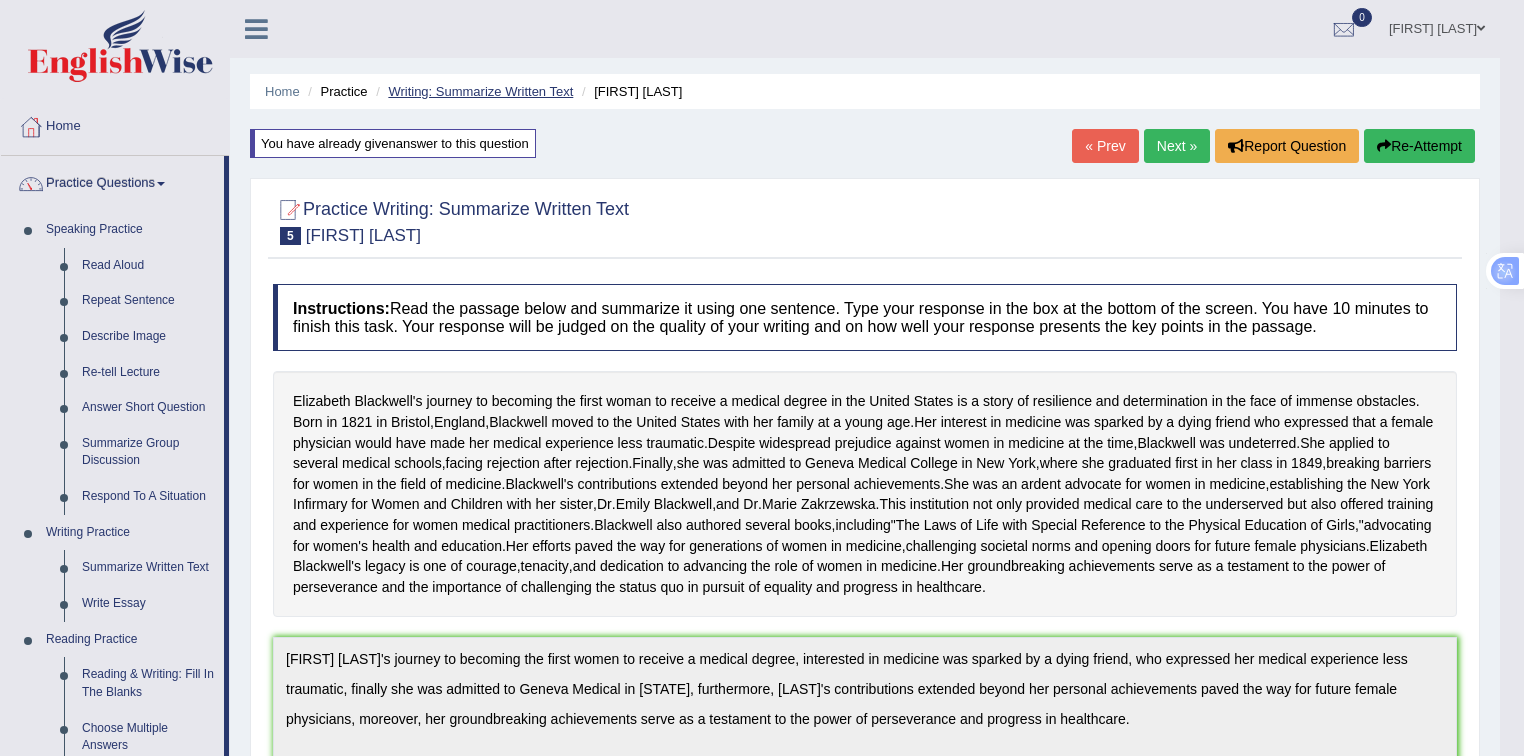 click on "Writing: Summarize Written Text" at bounding box center [480, 91] 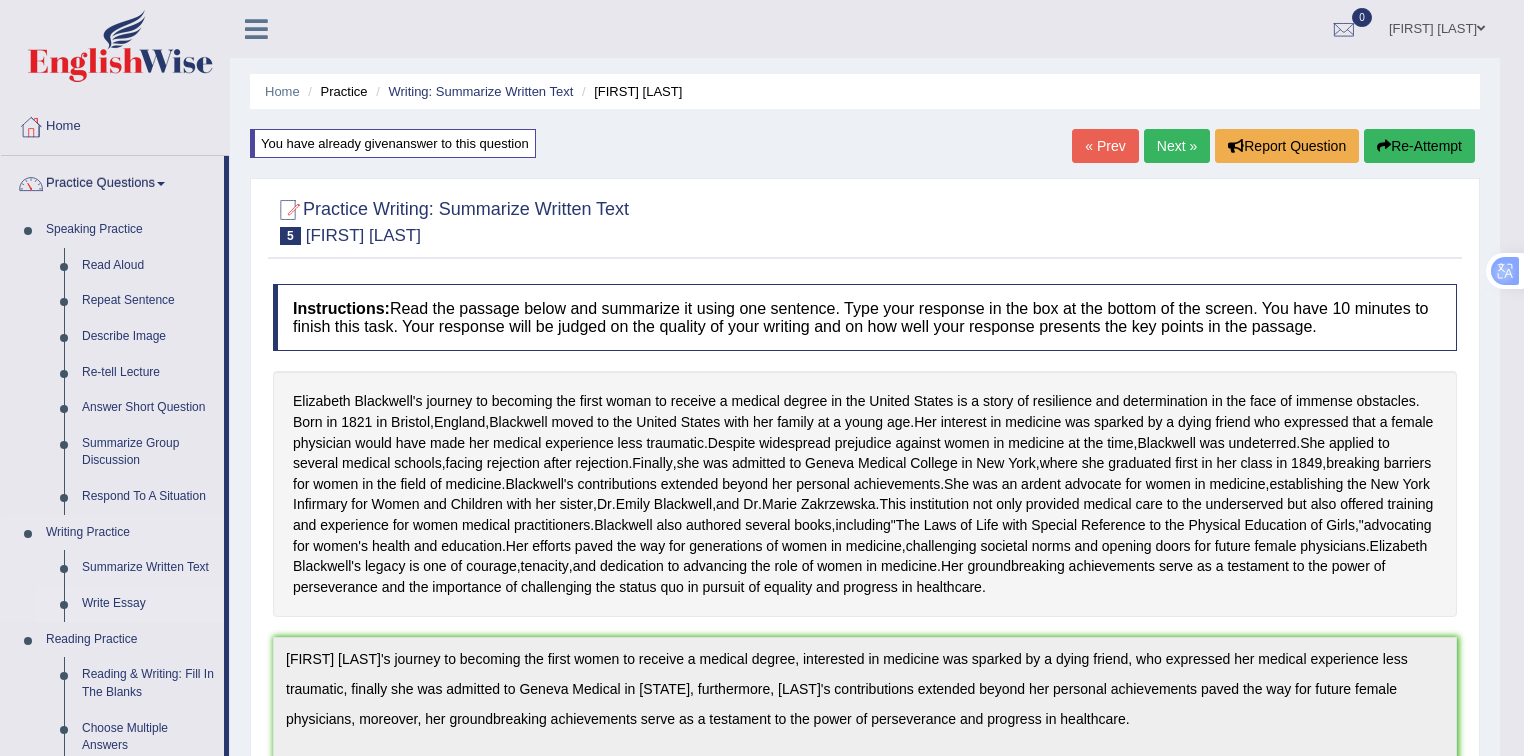click on "Write Essay" at bounding box center [148, 604] 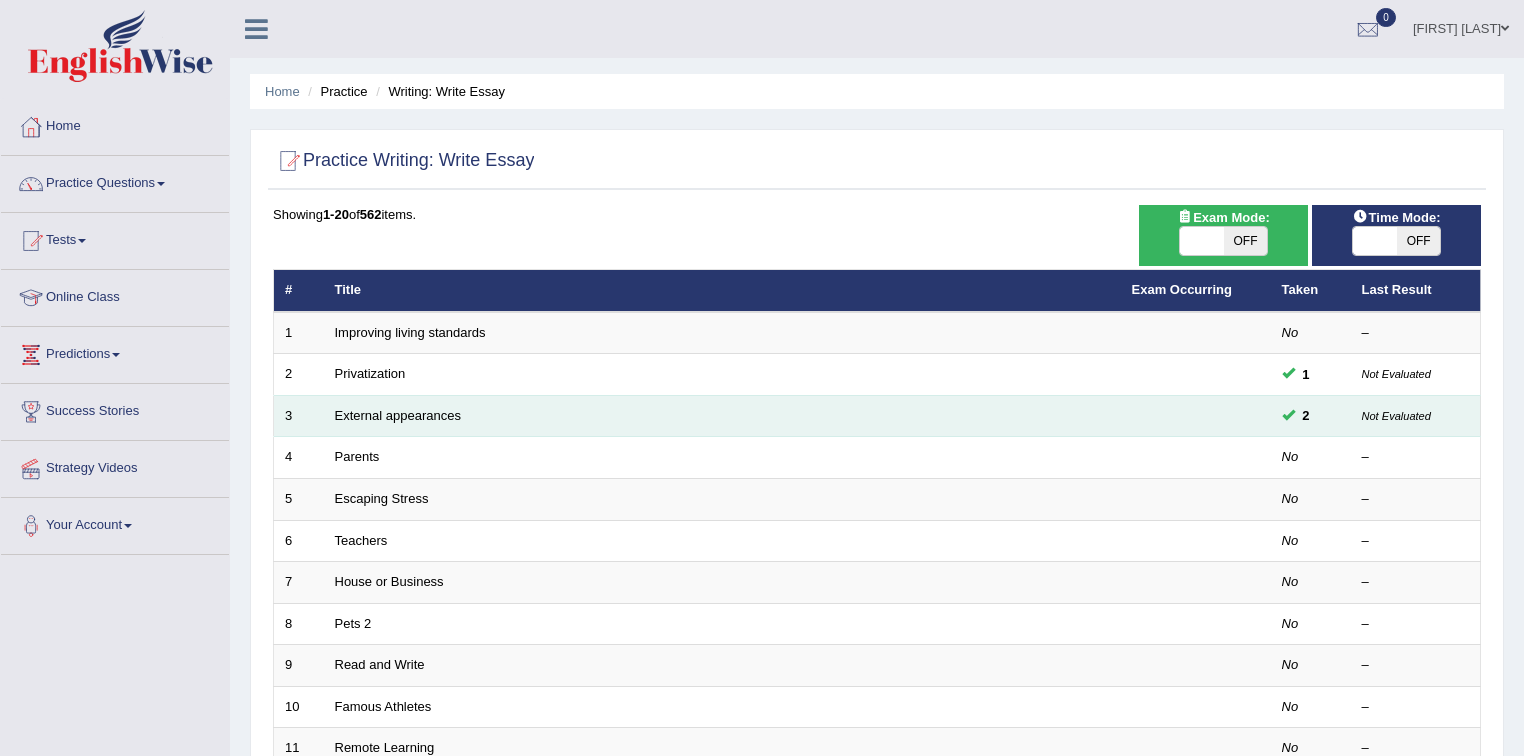 scroll, scrollTop: 0, scrollLeft: 0, axis: both 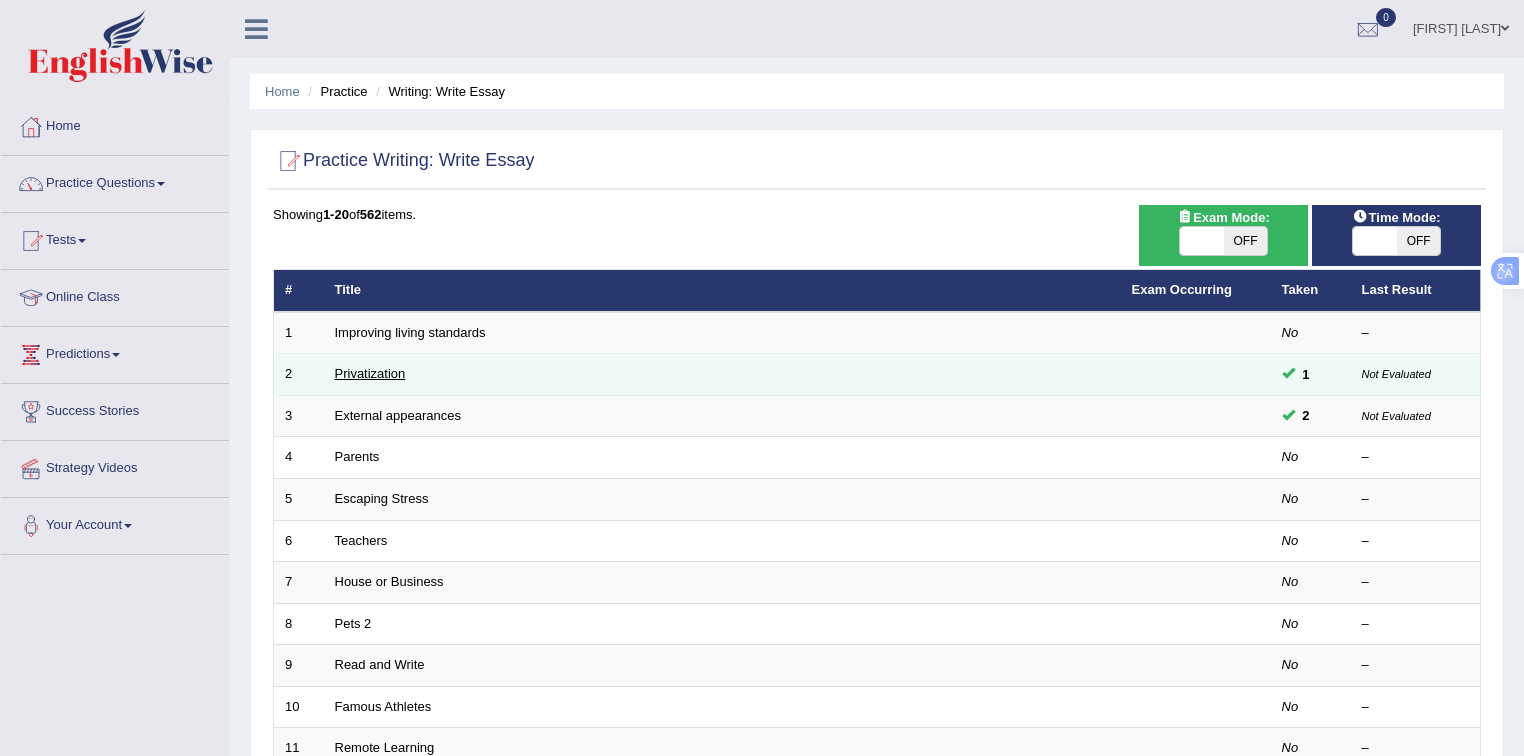 click on "Privatization" at bounding box center (370, 373) 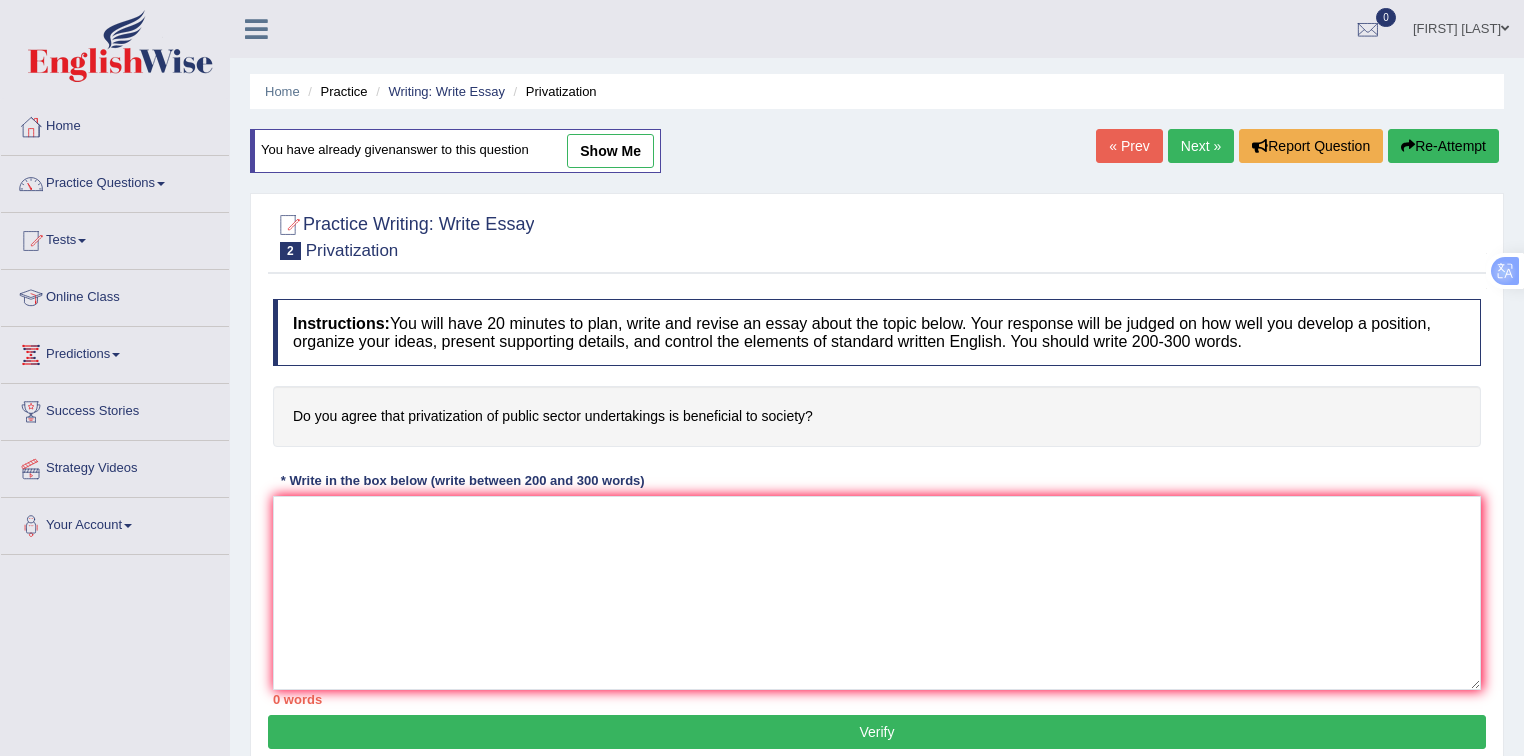 scroll, scrollTop: 0, scrollLeft: 0, axis: both 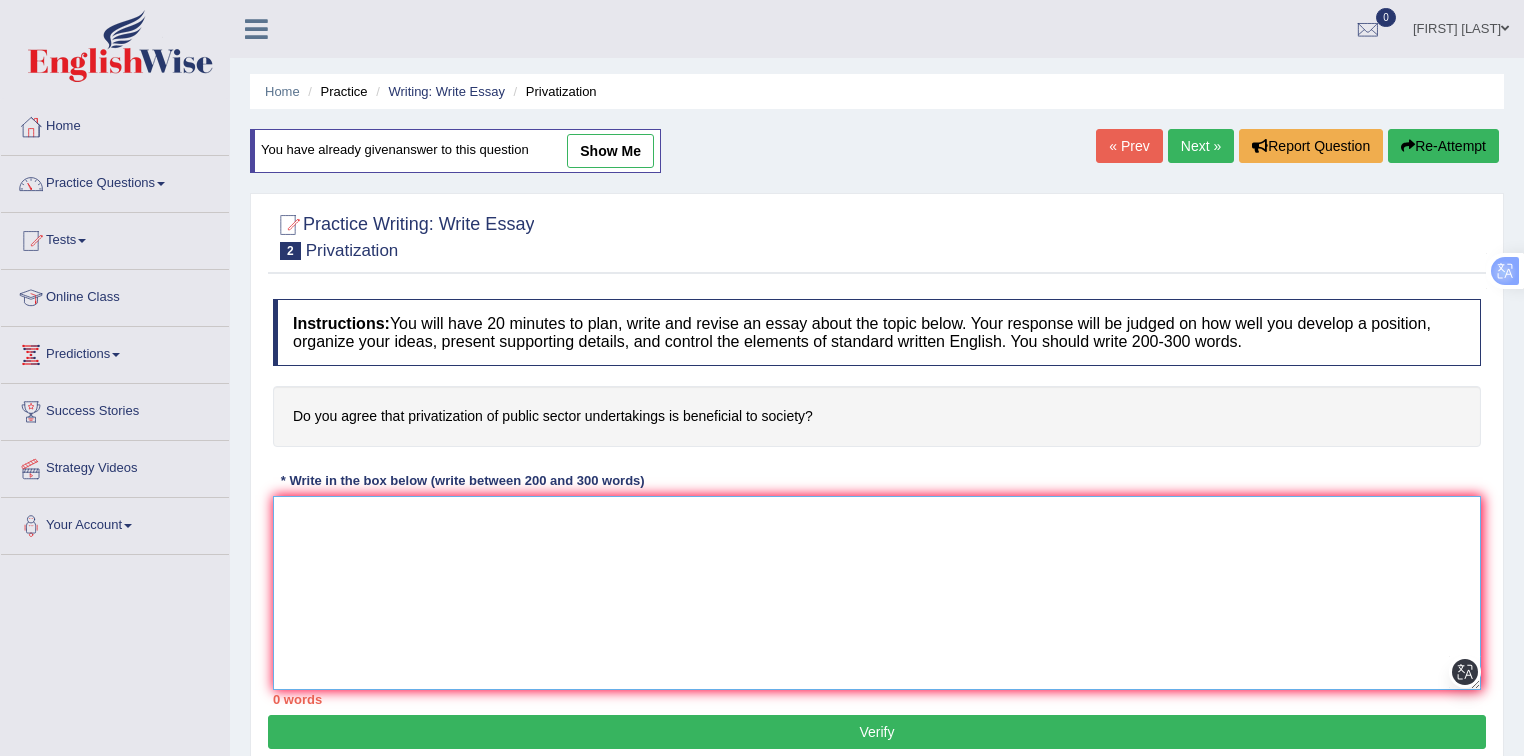 click at bounding box center (877, 593) 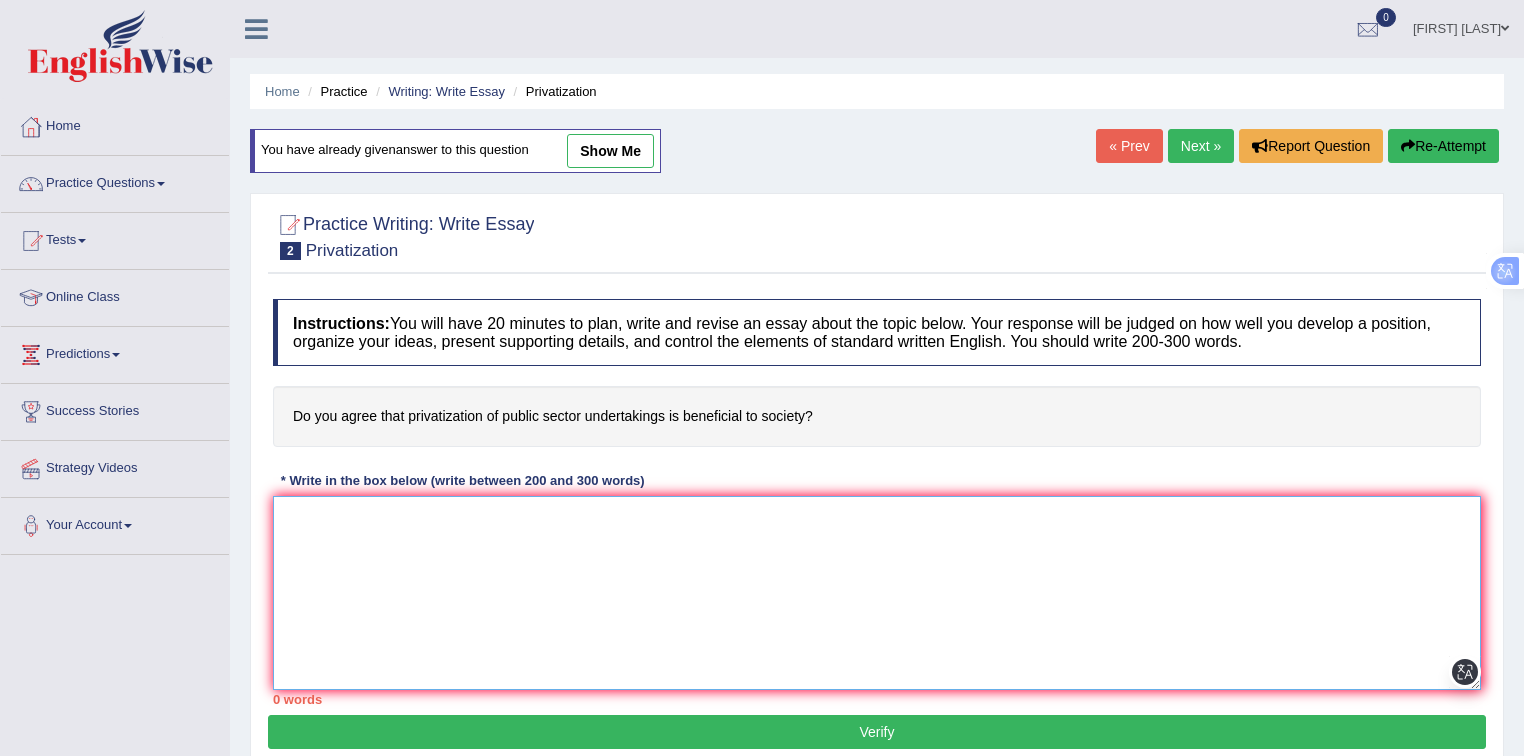 paste on "The increasing influence of (essay topic) on our lives has ignited numerous discussions. This
matter is particularly significant due to its impact on . In this essay, I will examine the
(advantages and disadvantages / causes and effects / problems and solutions) of (essay topic)
and their implications for society.
One of the (primary advantages/ main causes / major problems) of (essay topic) is (point 1).
This is further supported by the fact that (further explanation of point 1). Research has
demonstrated that (essay topic / keywords) (improves / causes / leads to) . Moreover,
an additional (benefit / cause / problem) of (essay topic) is its ability to (point 2). Consequently,
the (advantages / causes / problems) of (essay topic) are essential to be considered for both
individuals and society.
However, (alongside the benefits, there are drawbacks of / along with the causes, there are
several effects of / despite the problems, there are solutions to) the (essay topic). One
significant (drawback / effect / ..." 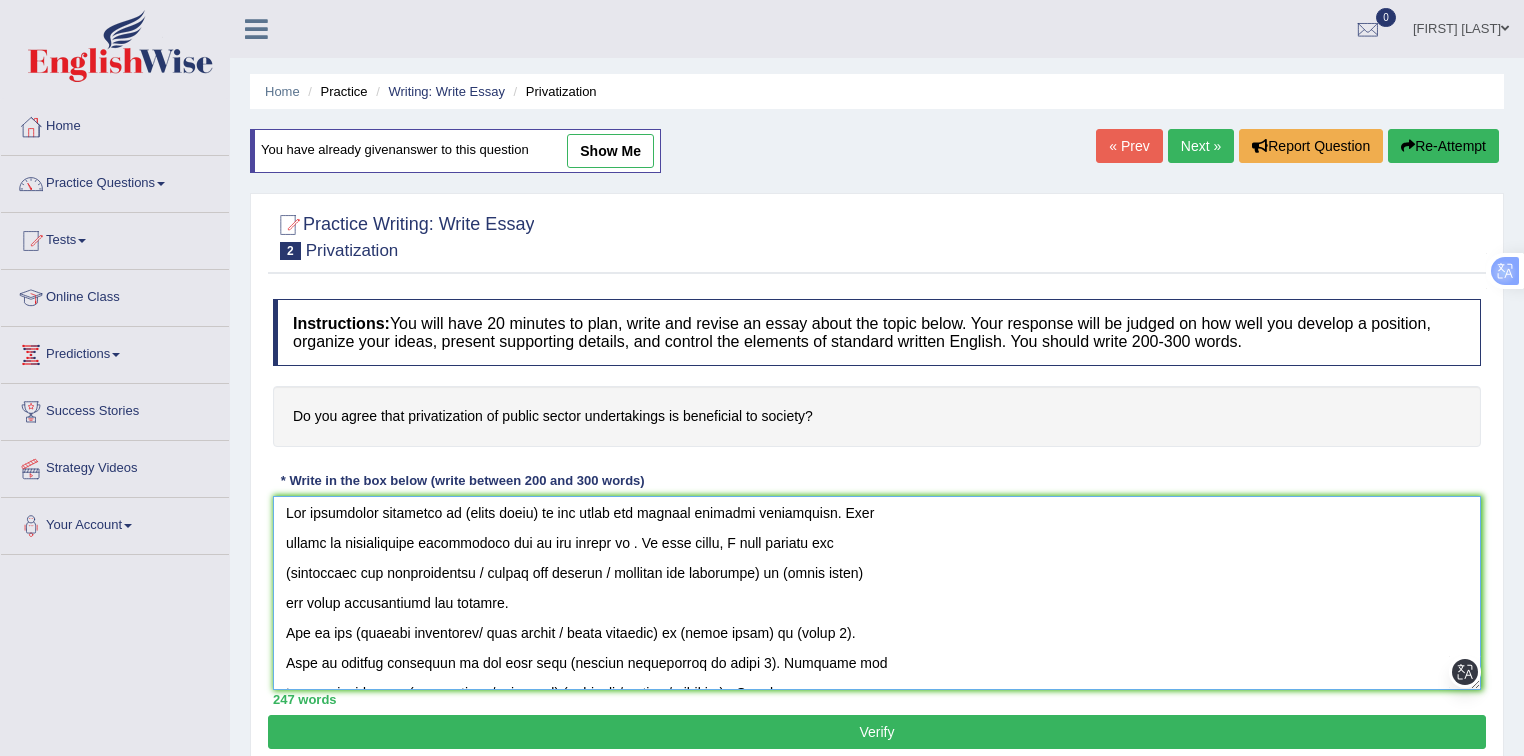 scroll, scrollTop: 0, scrollLeft: 0, axis: both 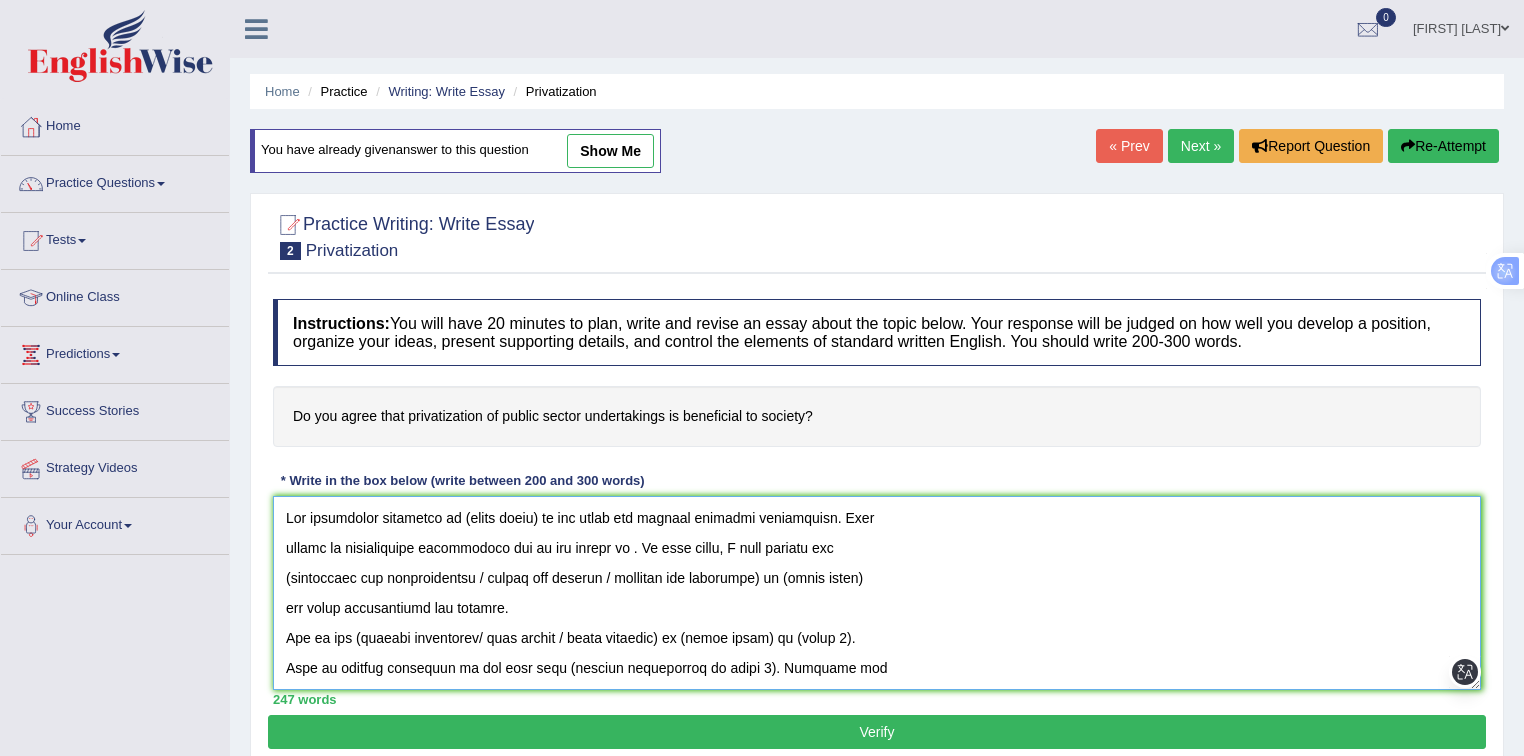 click at bounding box center [877, 593] 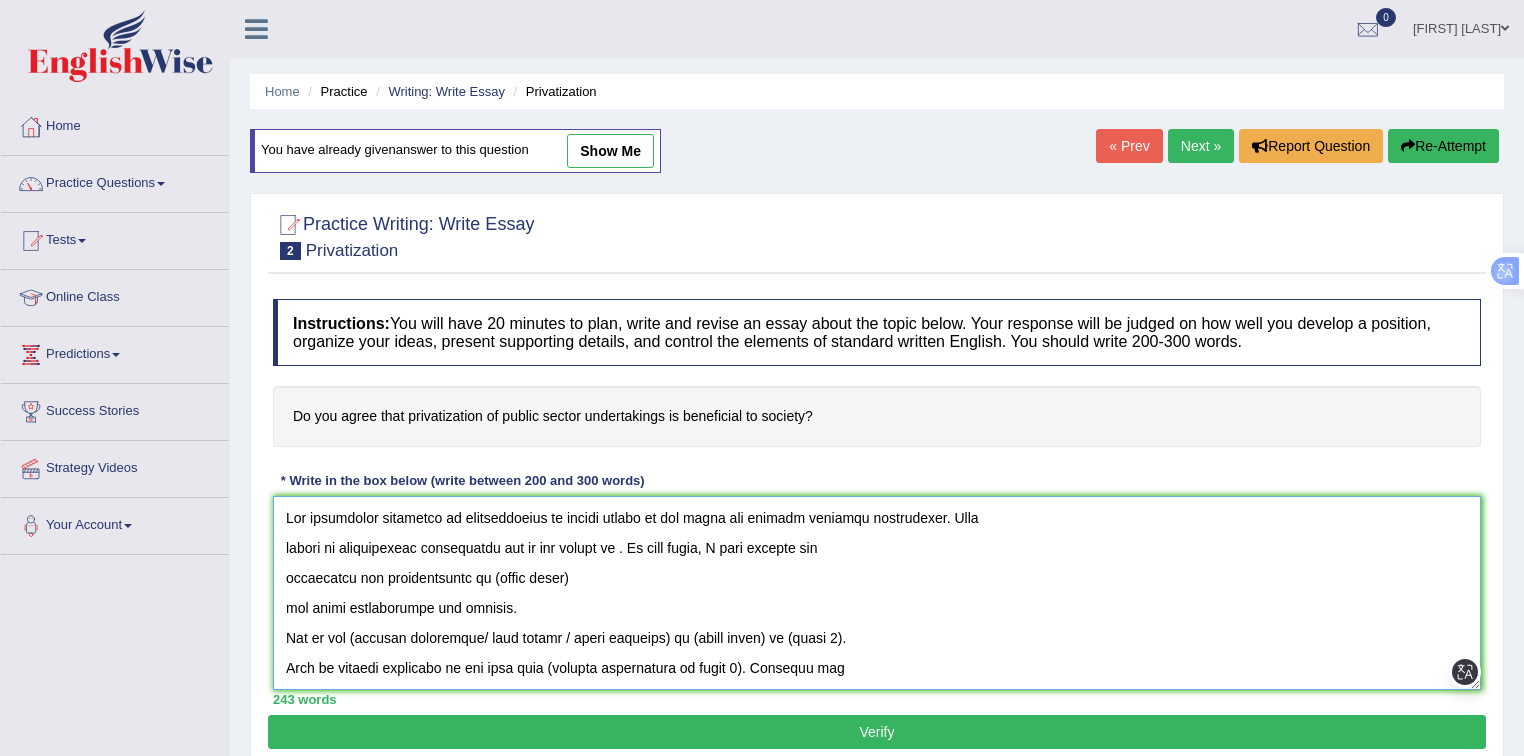 paste on "privatization of public sector" 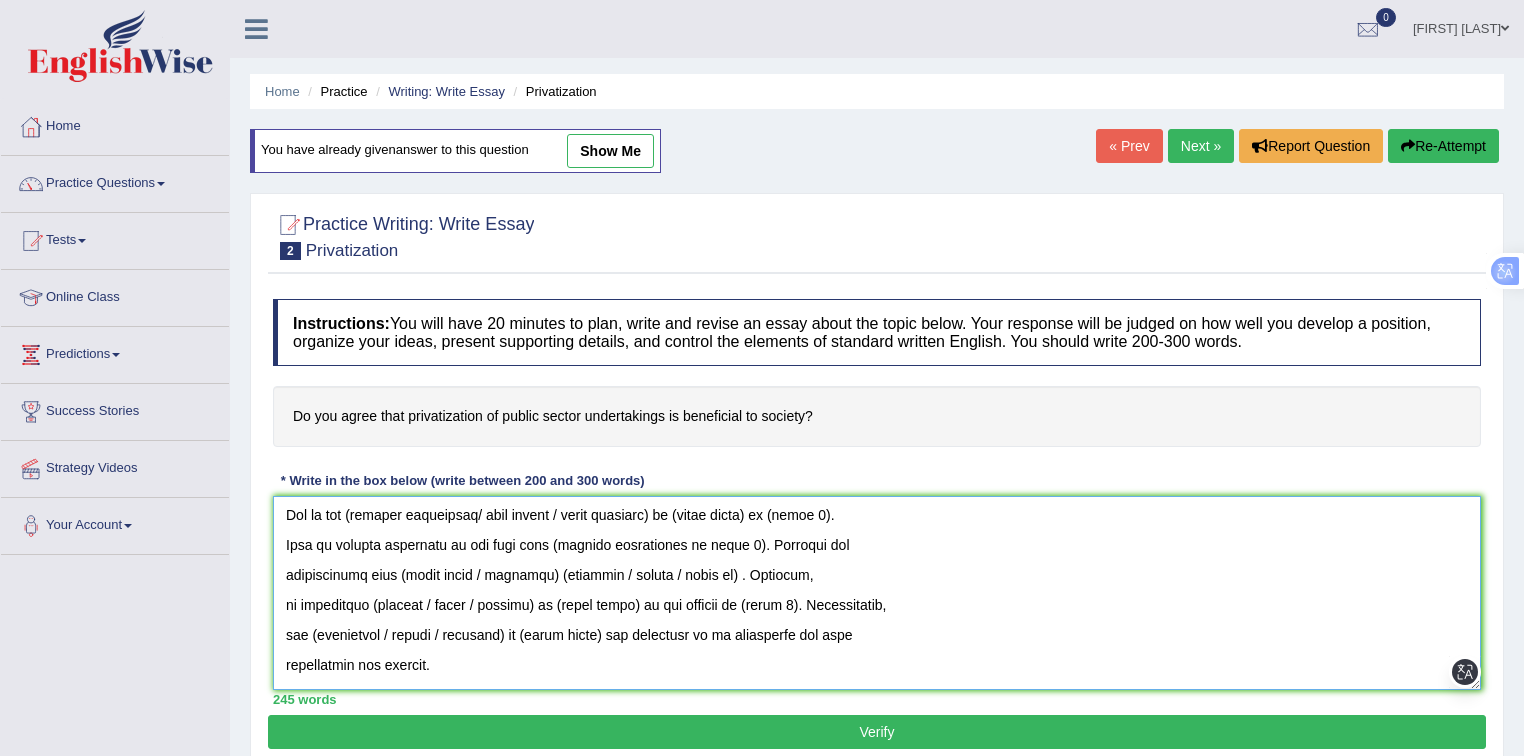 scroll, scrollTop: 106, scrollLeft: 0, axis: vertical 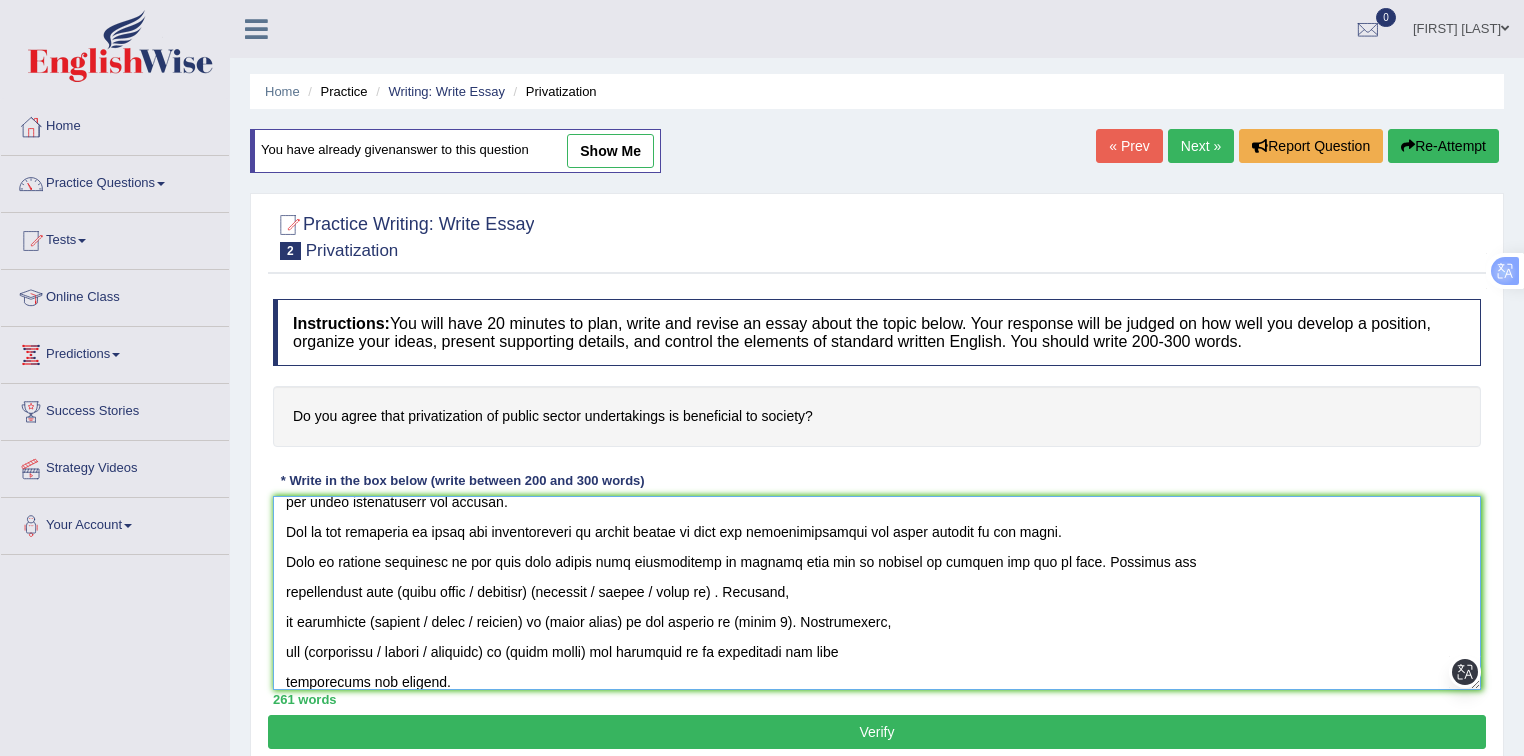 paste on "privatization of public sector" 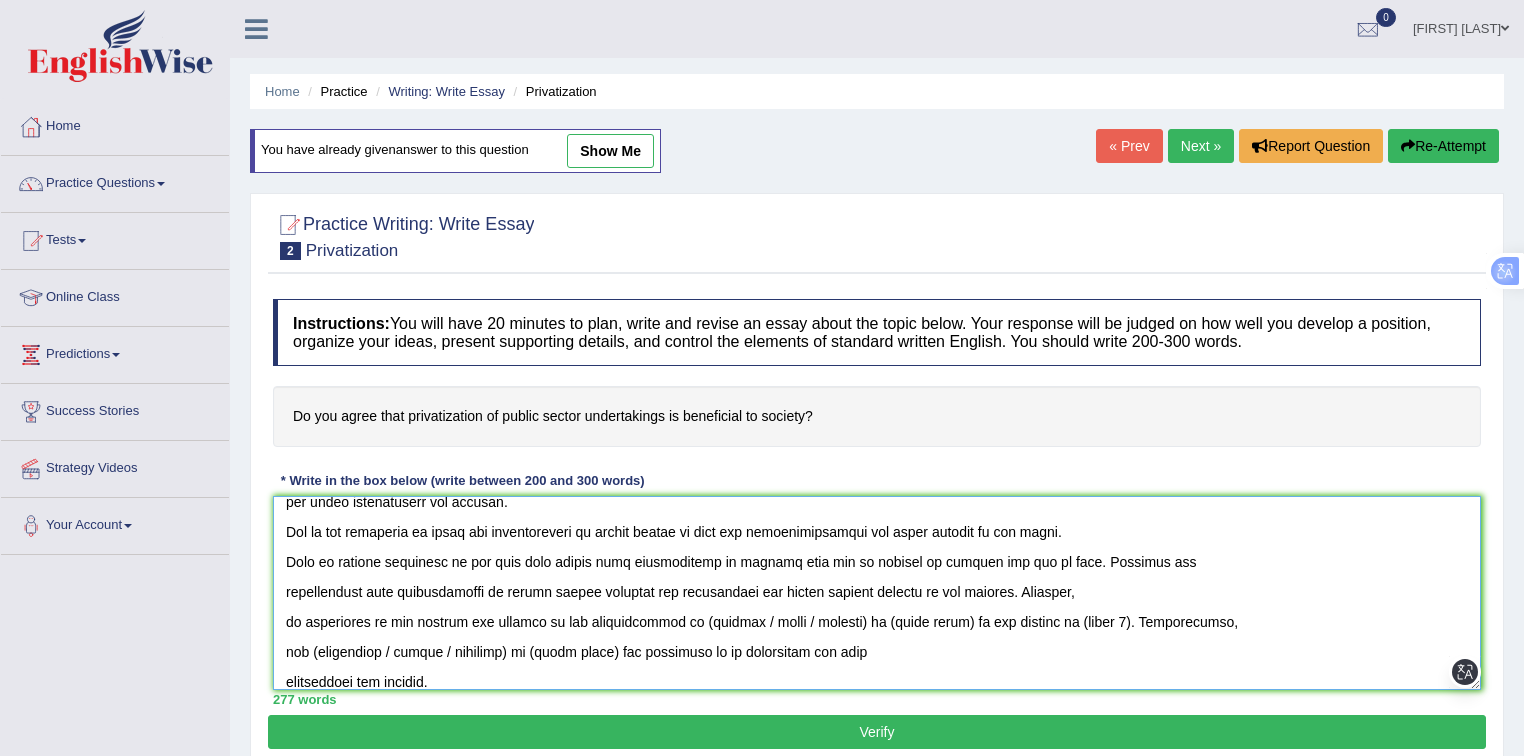 click at bounding box center [877, 593] 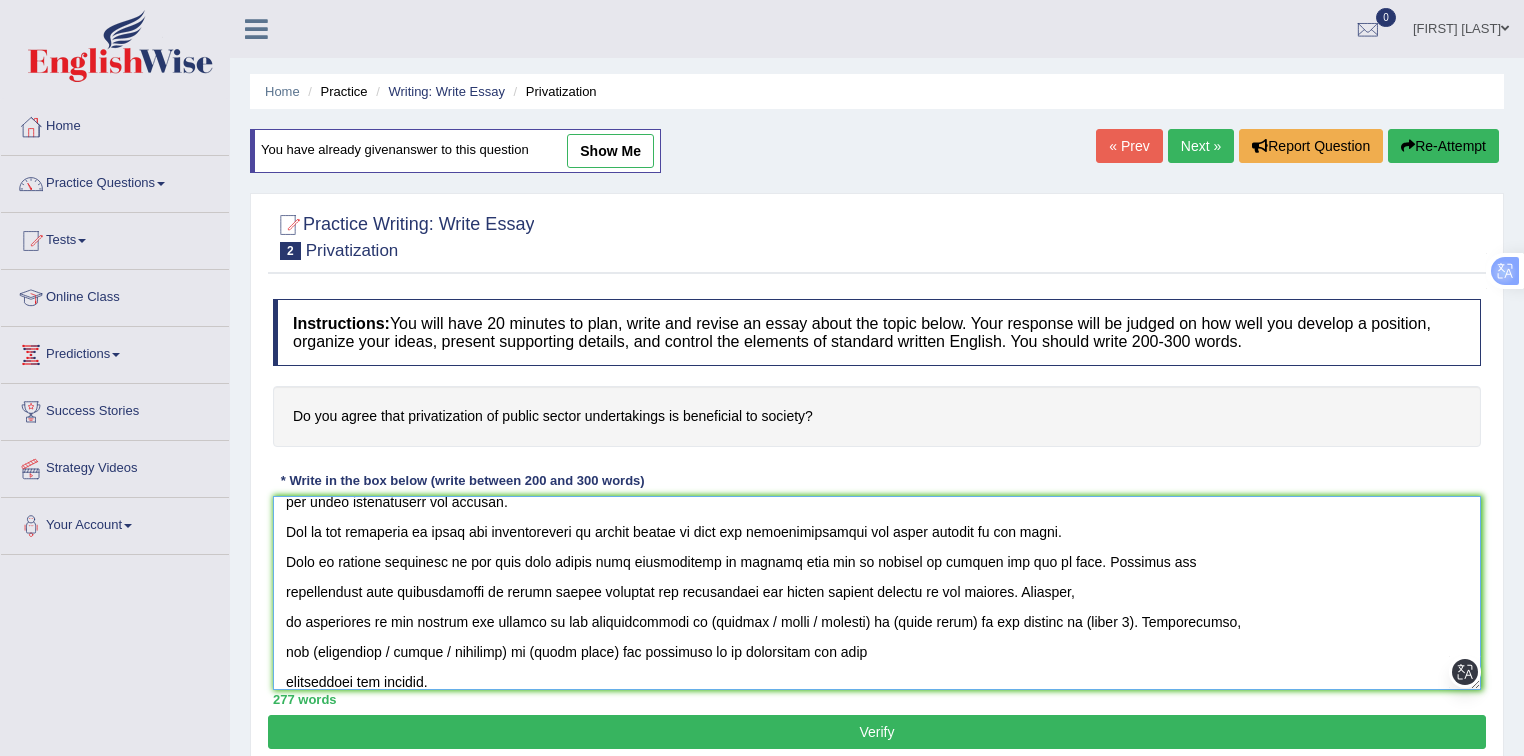 click at bounding box center [877, 593] 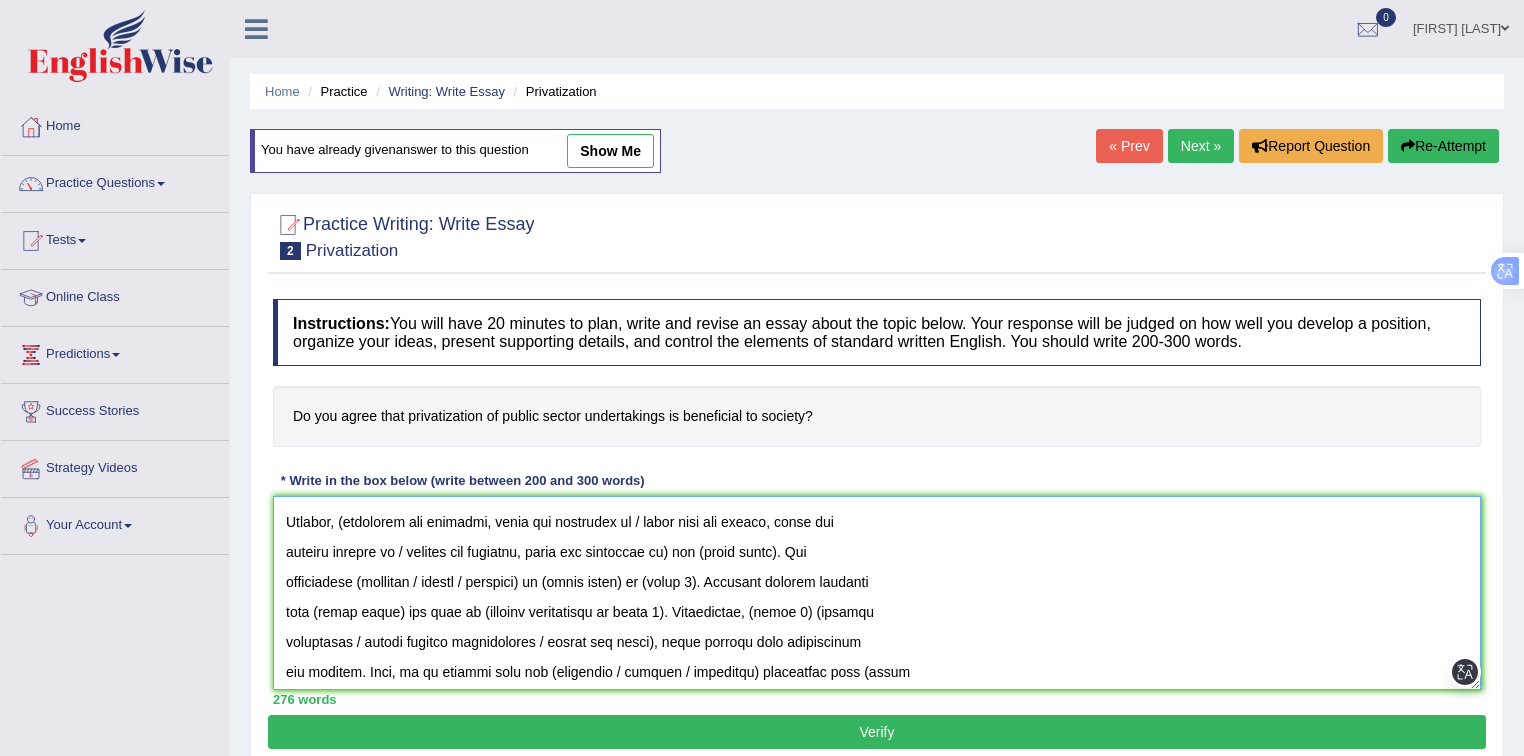 scroll, scrollTop: 244, scrollLeft: 0, axis: vertical 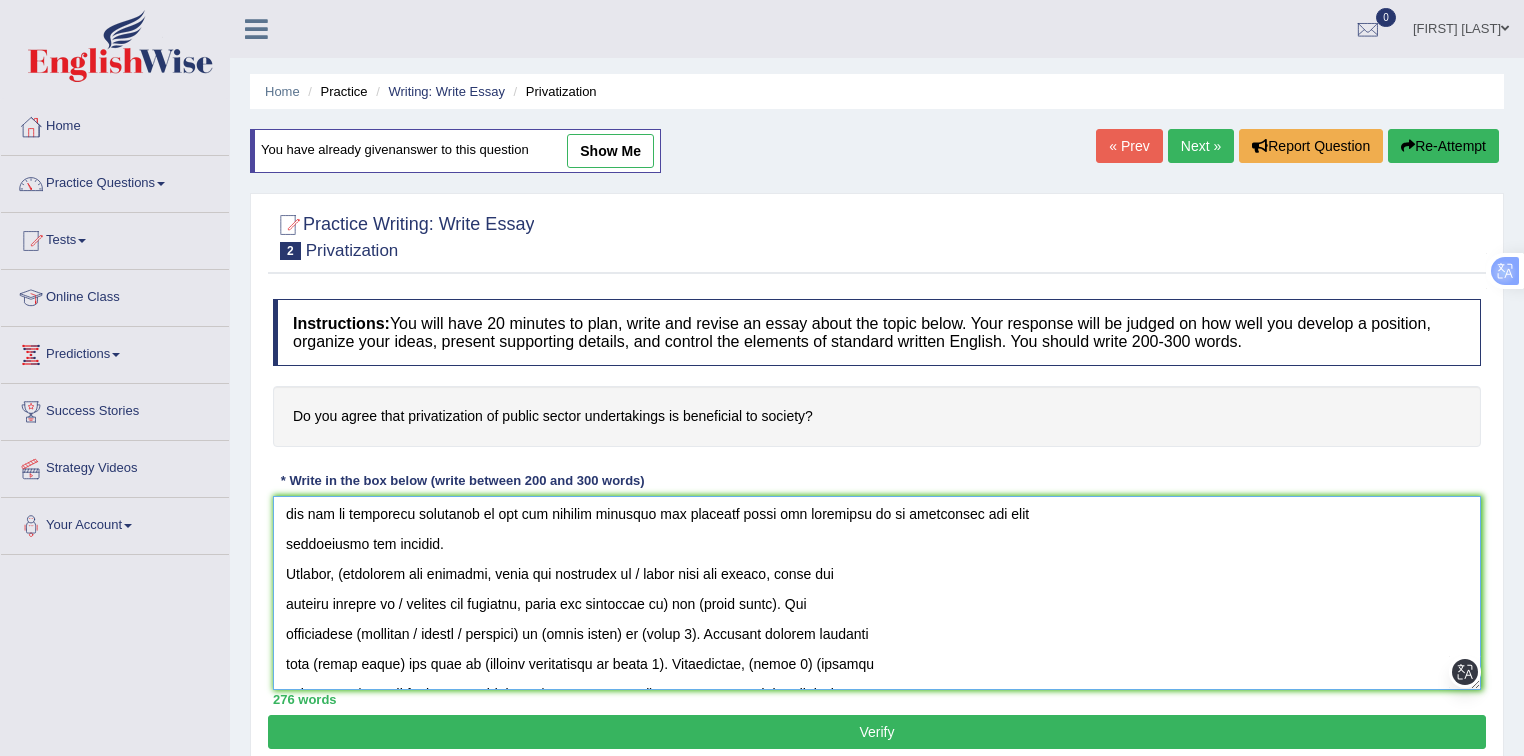 click at bounding box center [877, 593] 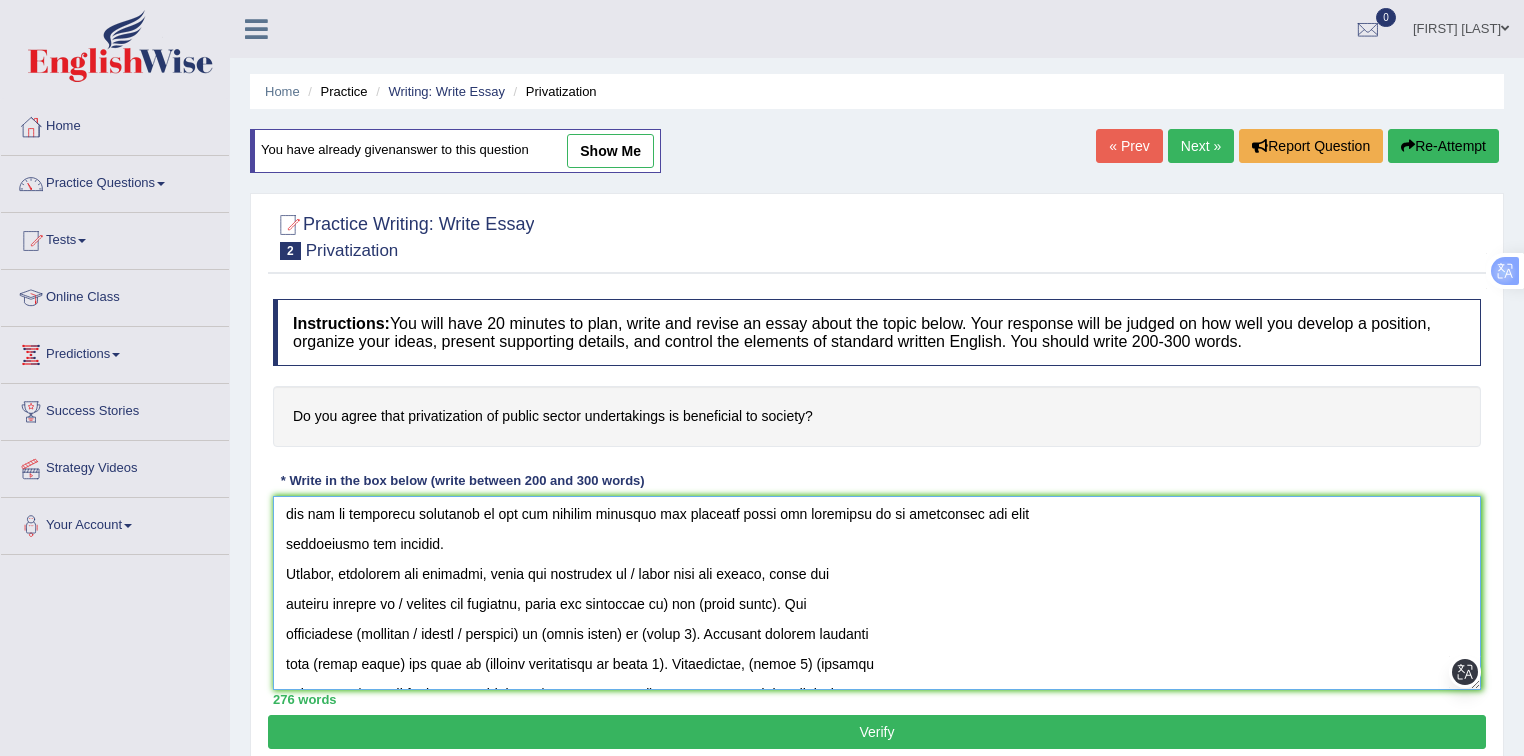 paste on "privatization of public sector" 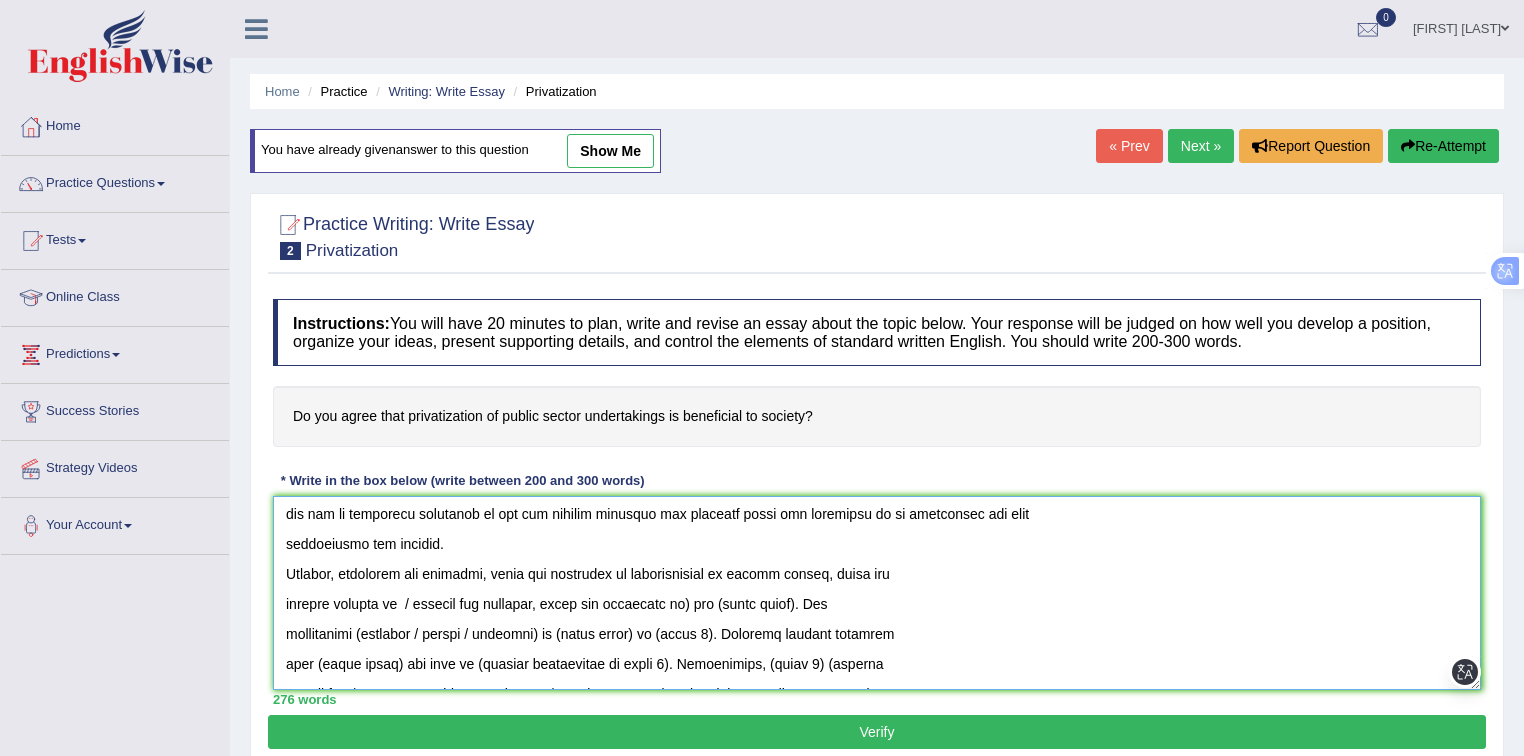 paste on "privatization of public sector" 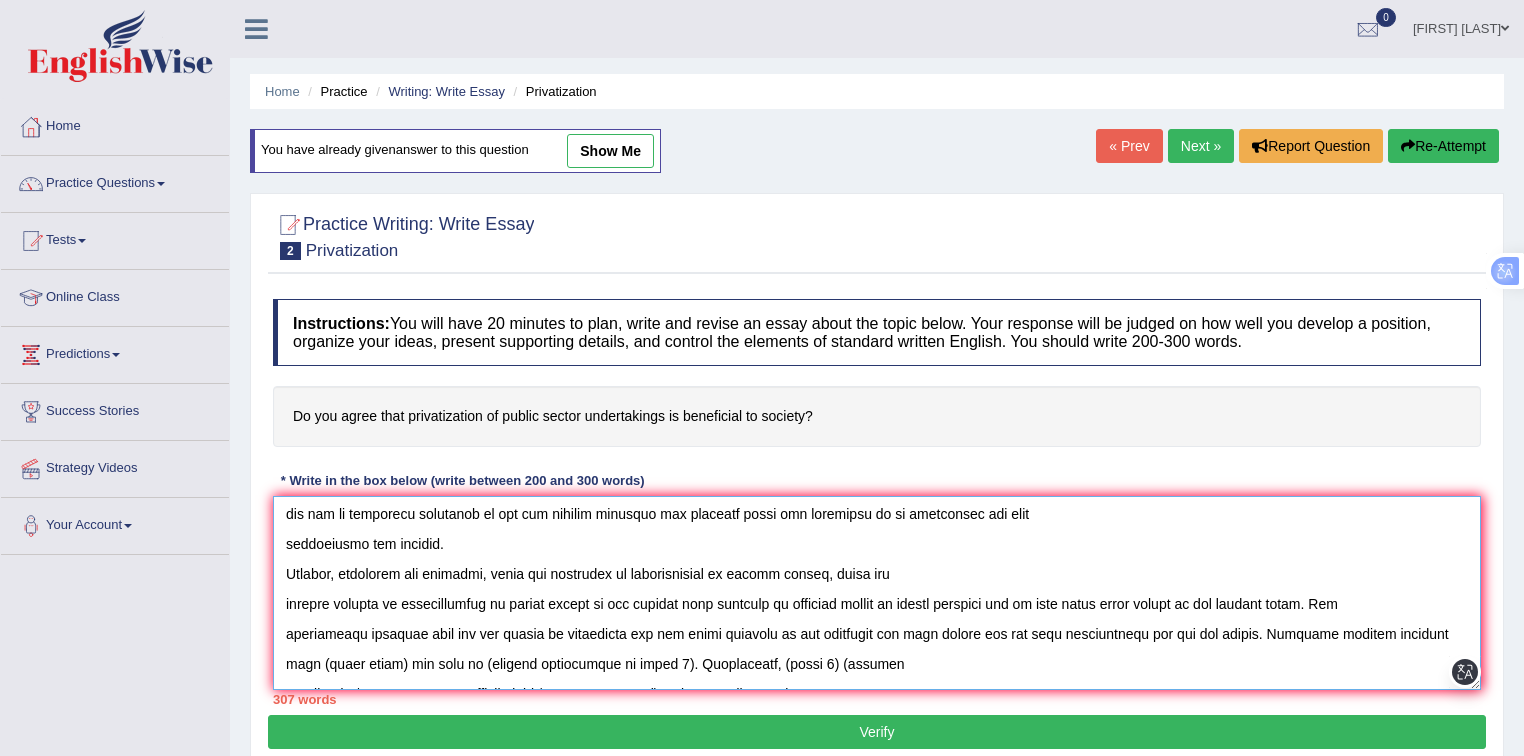 paste on "privatization of public sector" 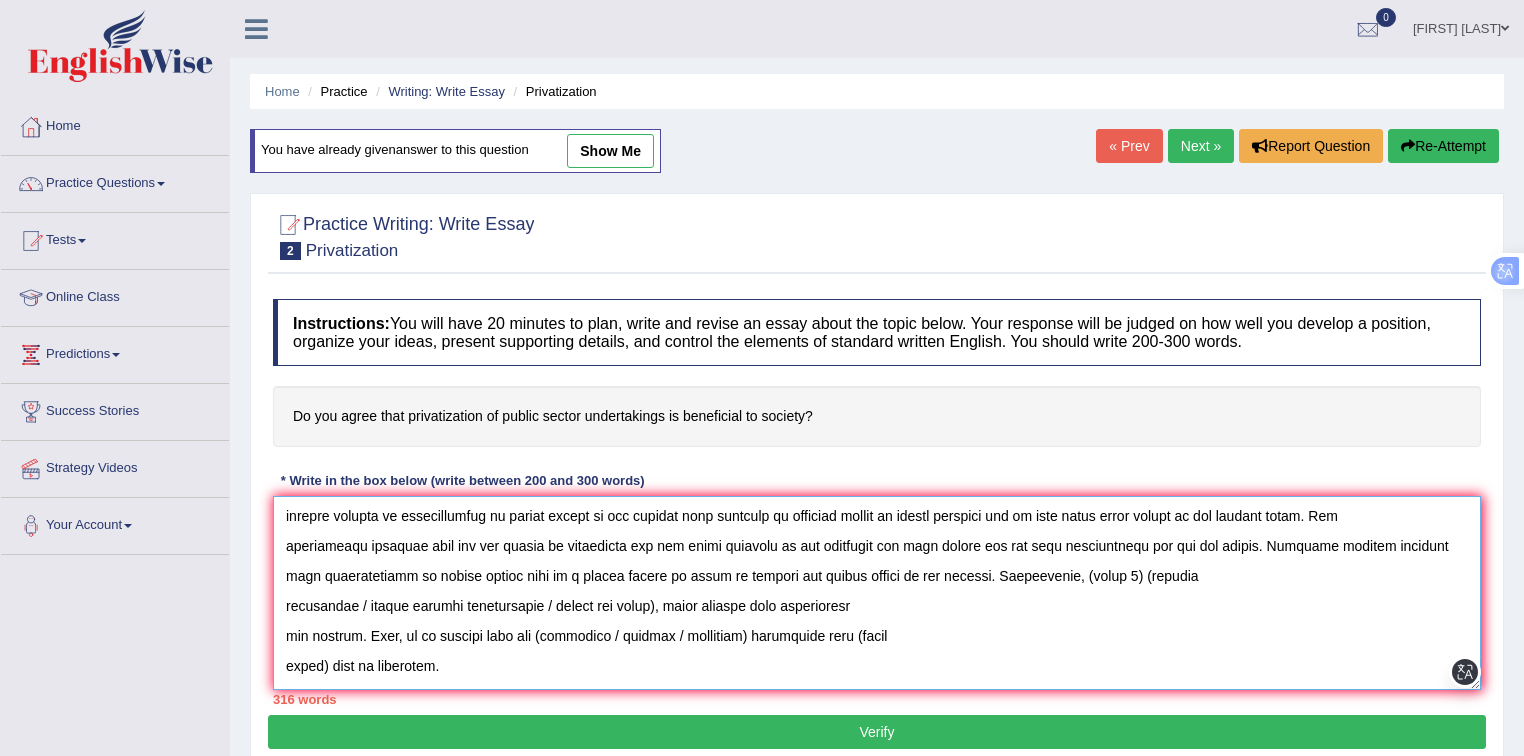 scroll, scrollTop: 350, scrollLeft: 0, axis: vertical 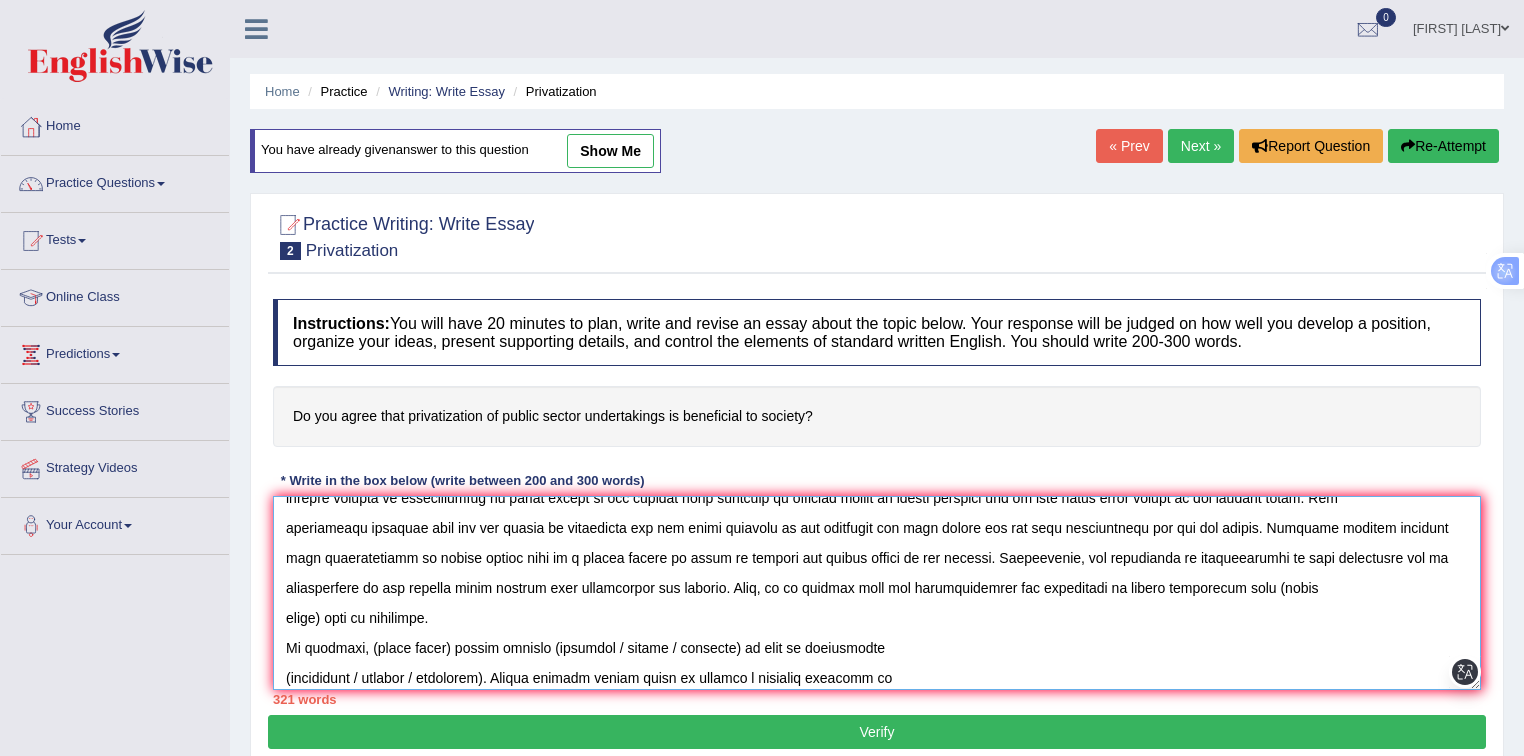 paste on "privatization of public sector" 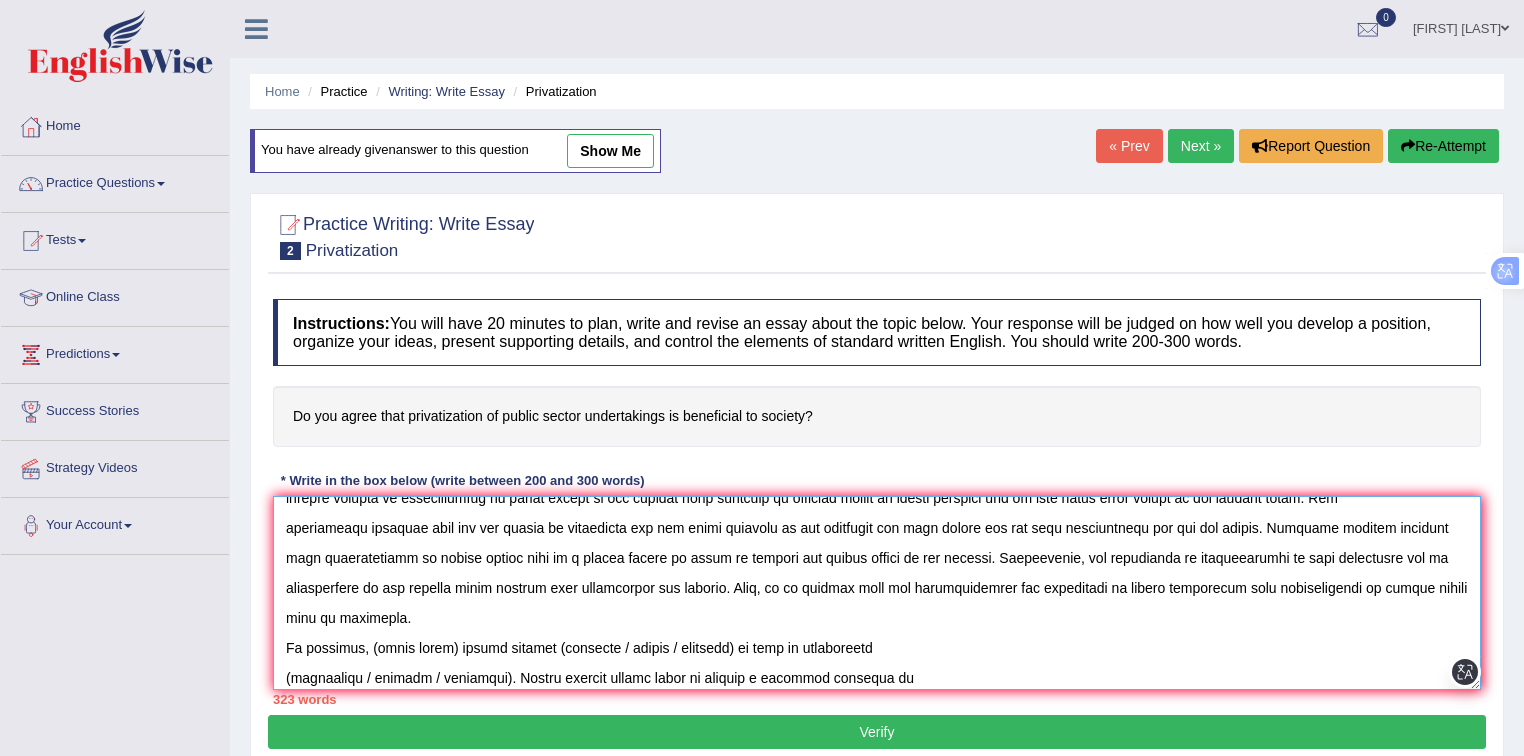 drag, startPoint x: 972, startPoint y: 587, endPoint x: 1000, endPoint y: 640, distance: 59.94164 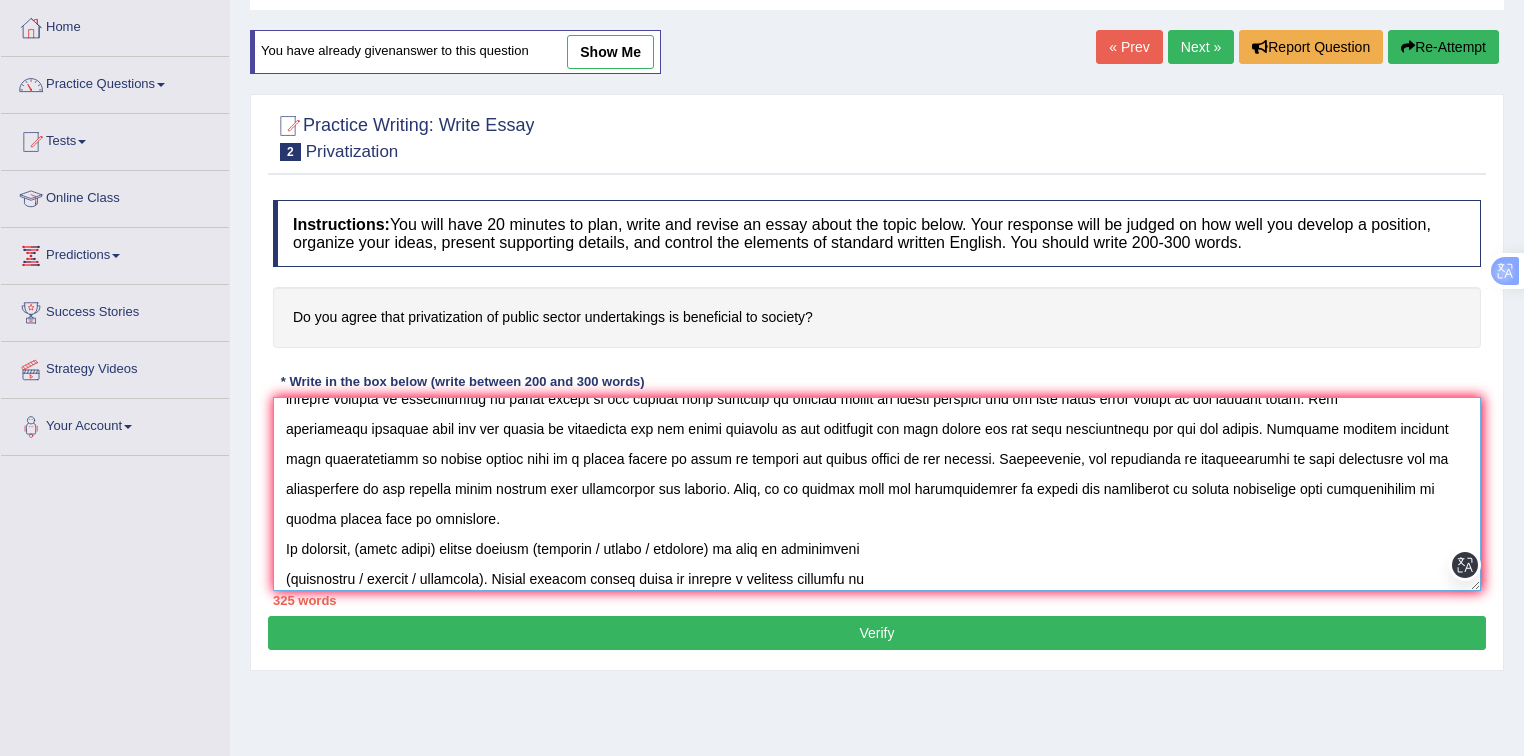 scroll, scrollTop: 106, scrollLeft: 0, axis: vertical 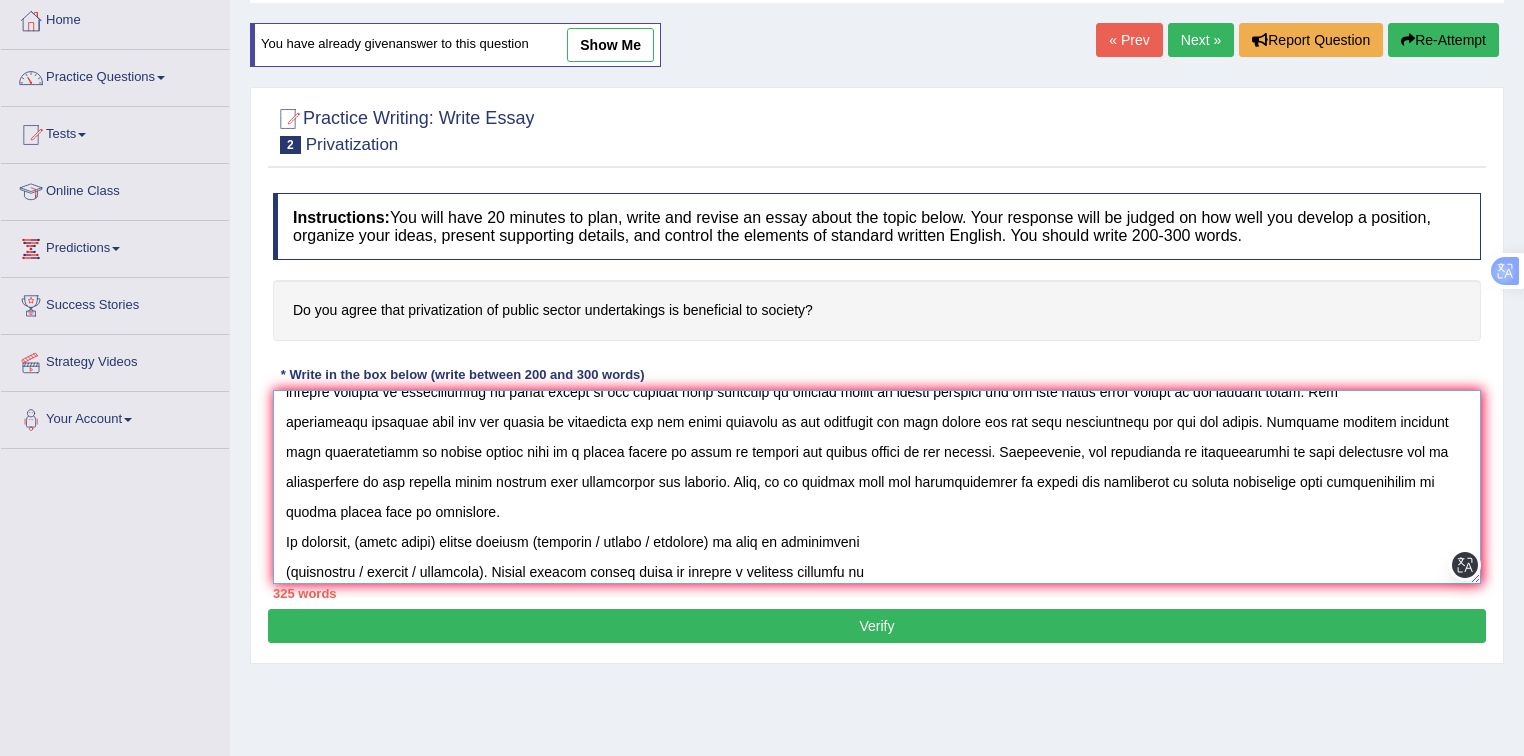 click at bounding box center (877, 487) 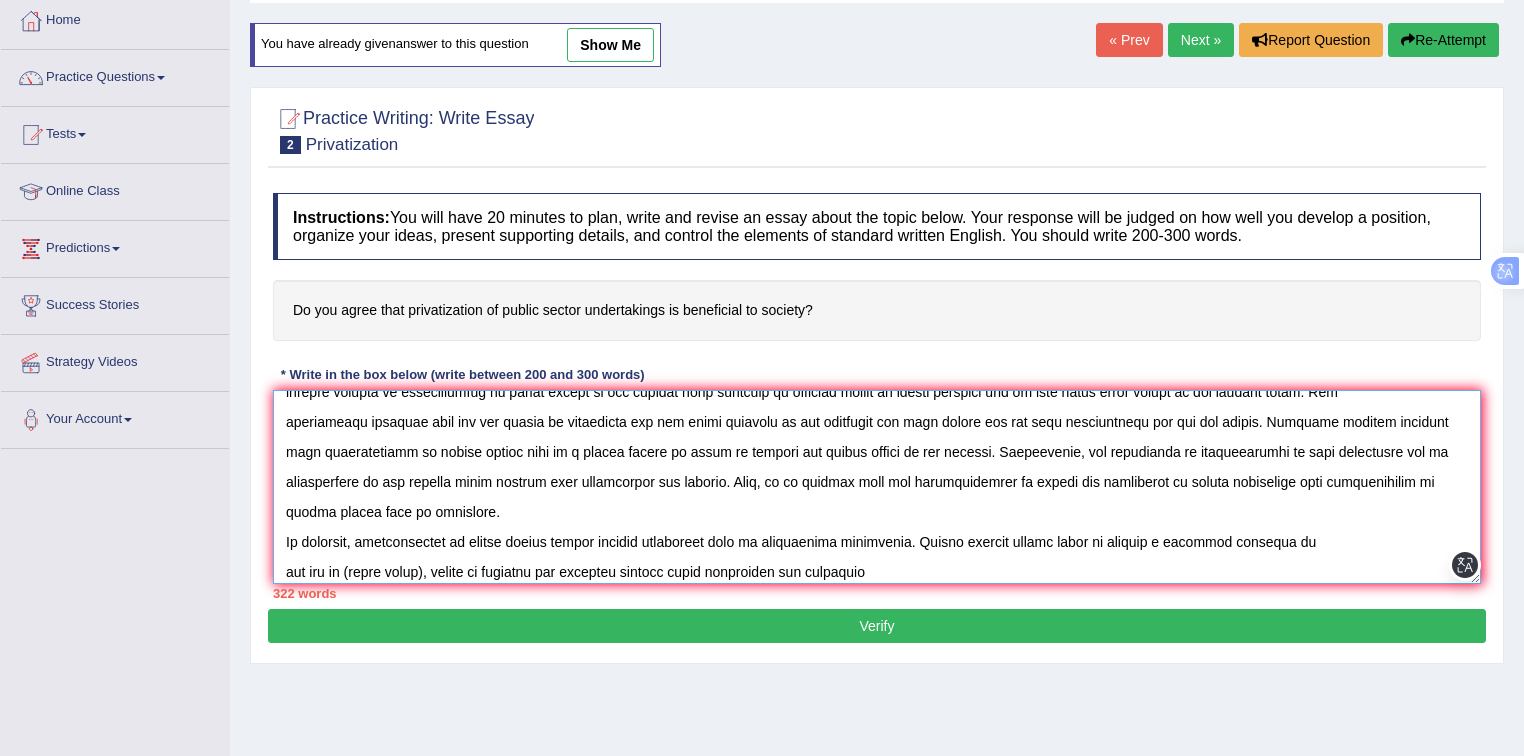 paste on "privatization of public sector" 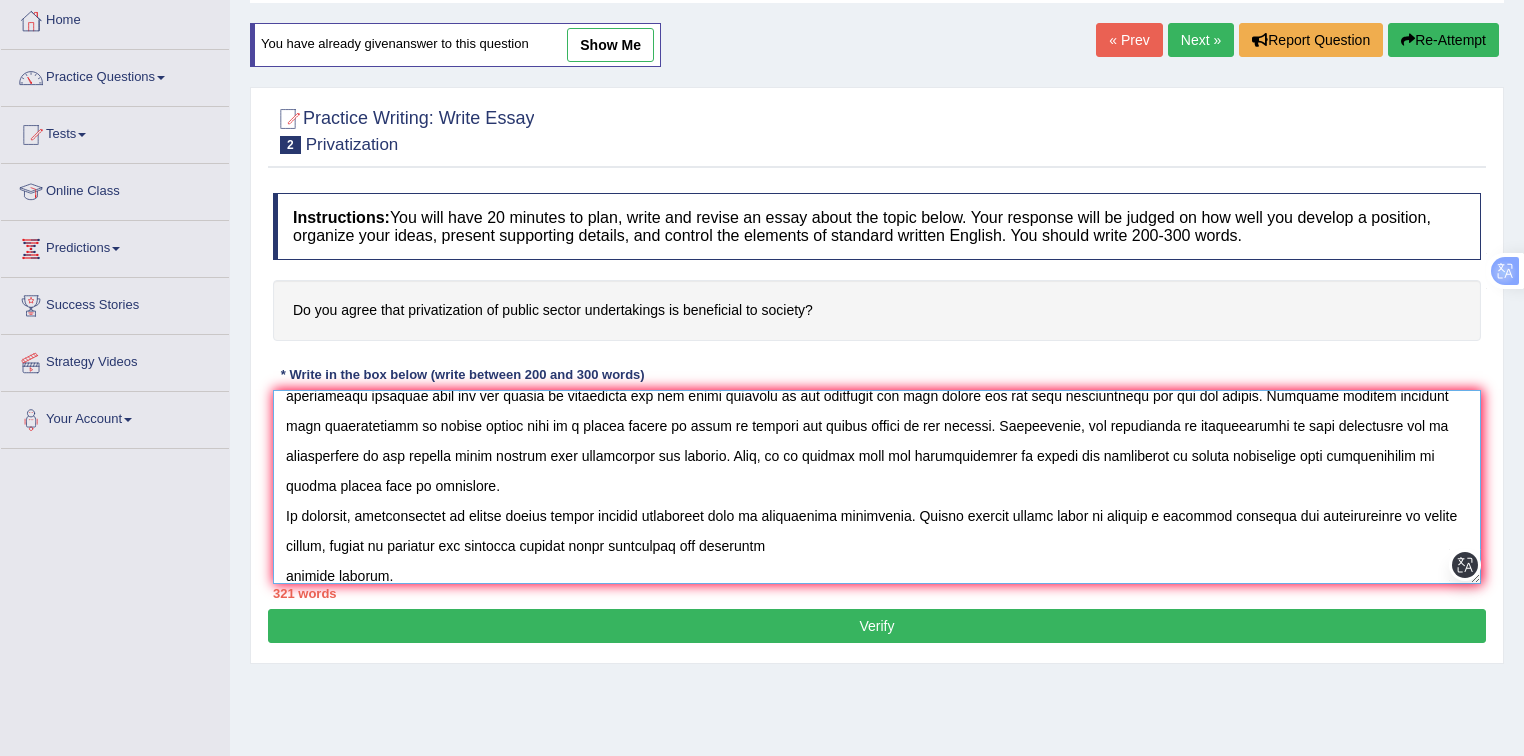 scroll, scrollTop: 389, scrollLeft: 0, axis: vertical 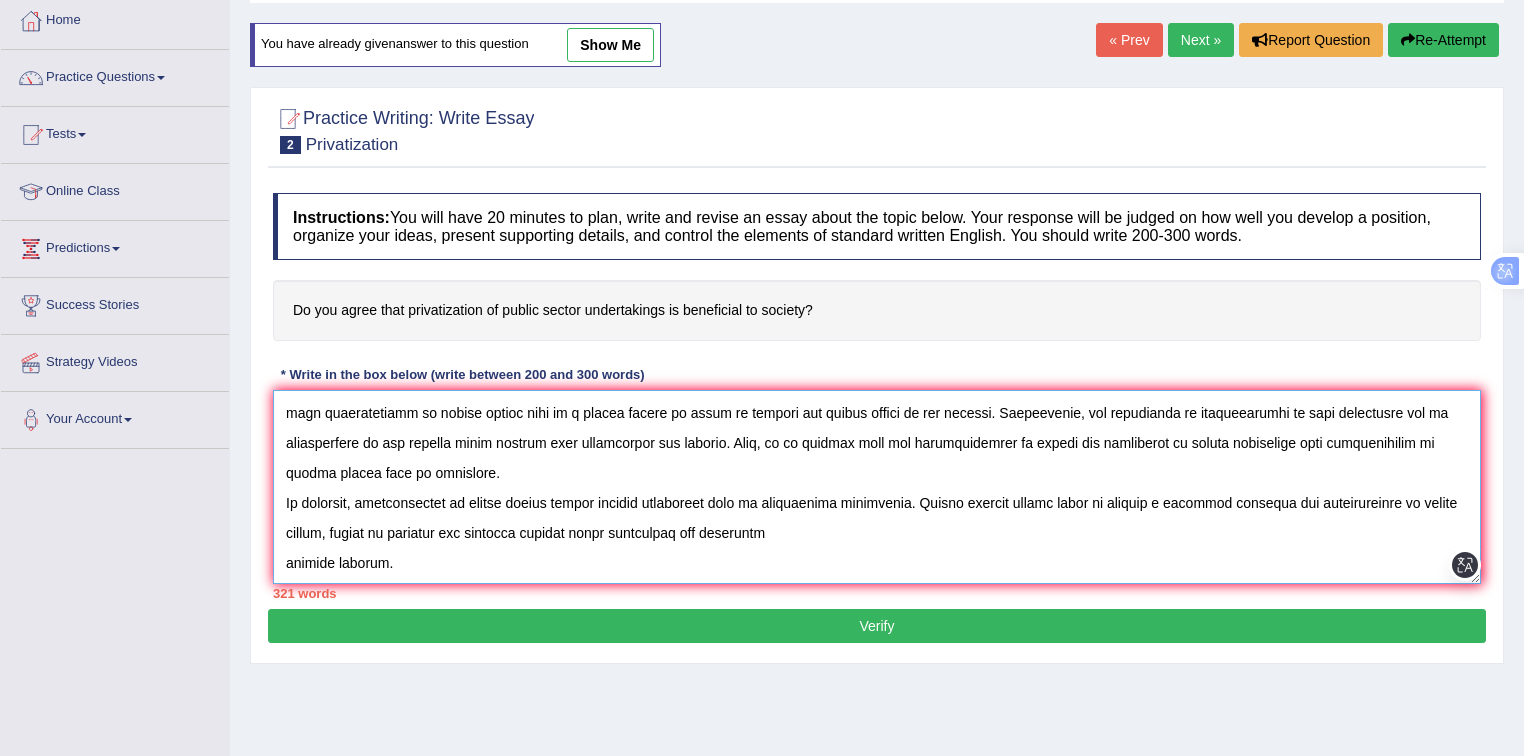 click at bounding box center (877, 487) 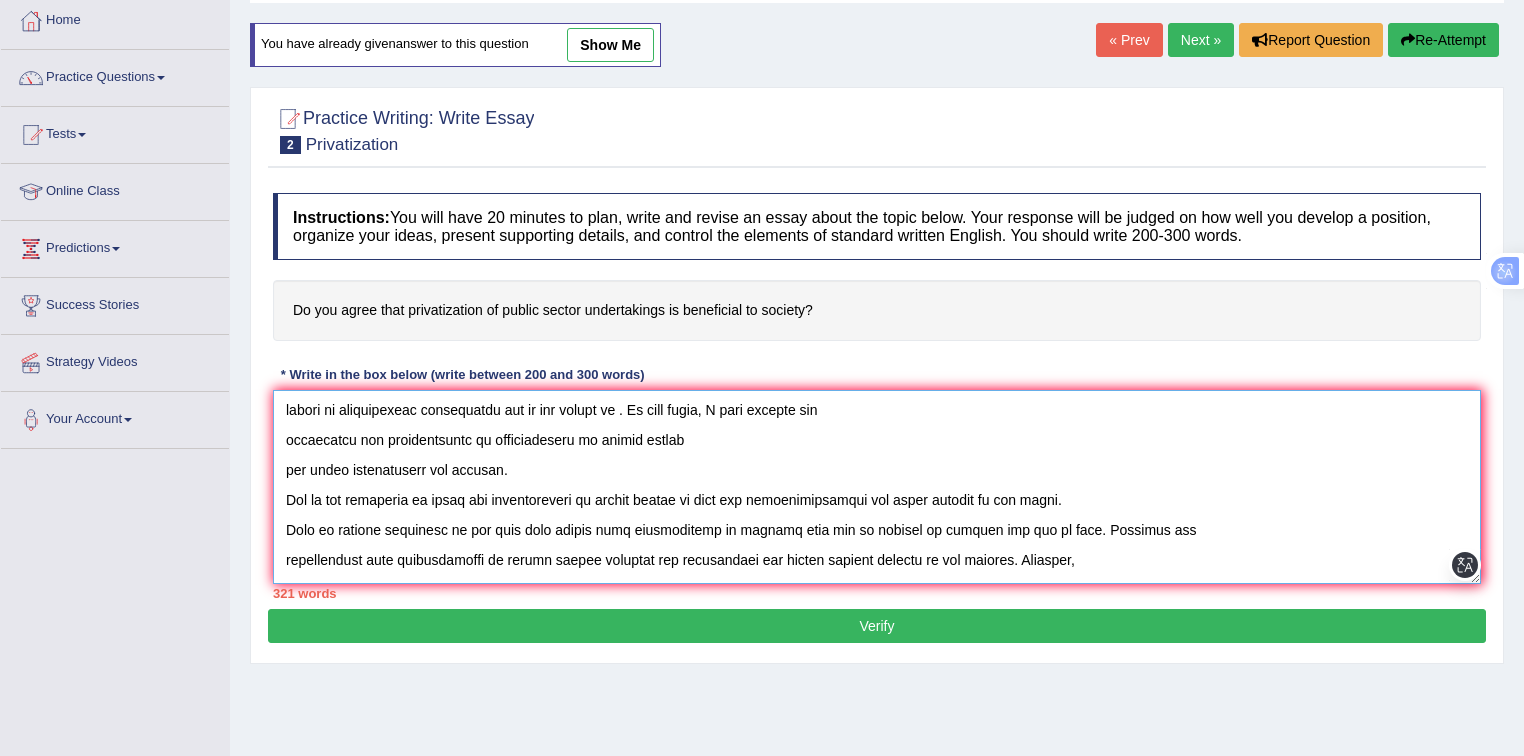 scroll, scrollTop: 0, scrollLeft: 0, axis: both 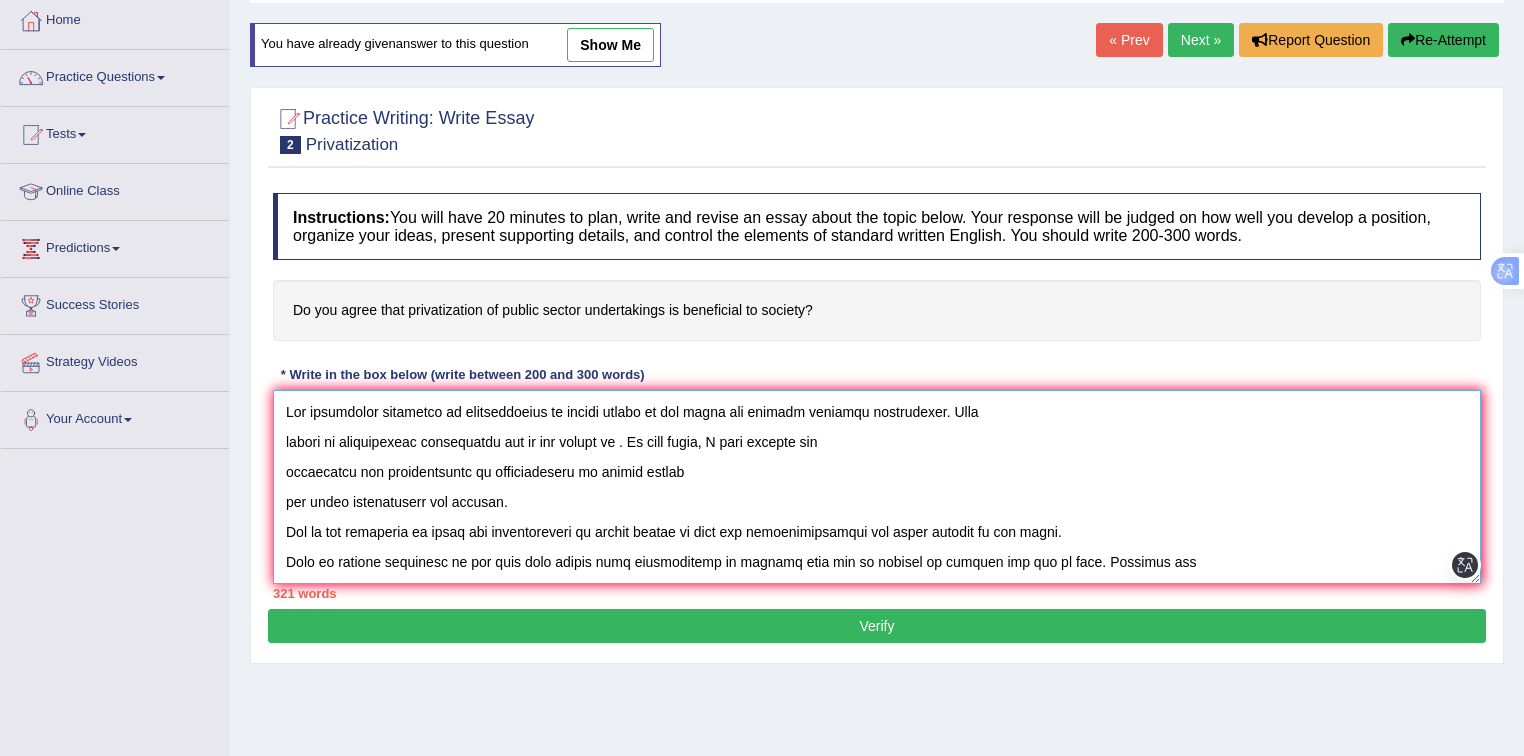 click at bounding box center (877, 487) 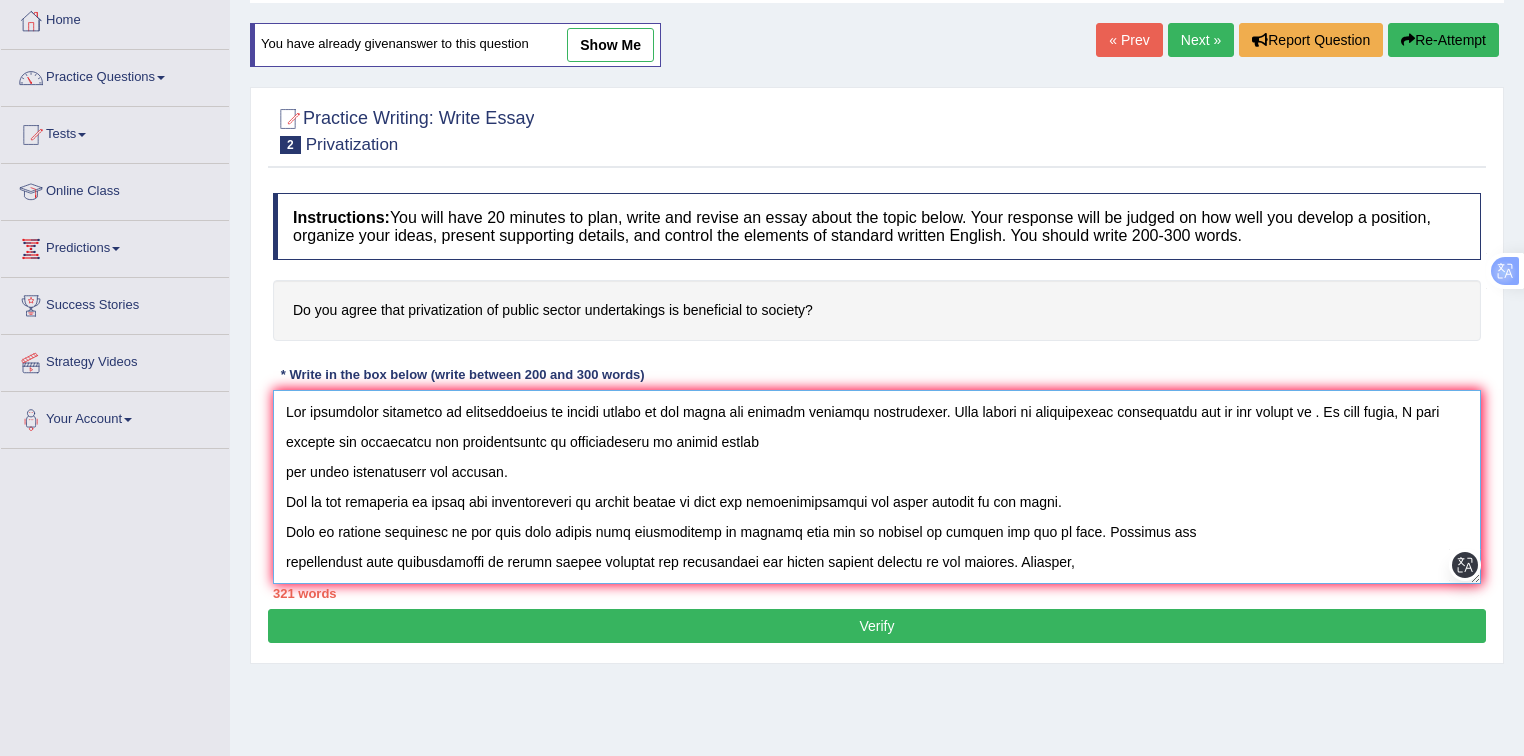 click at bounding box center [877, 487] 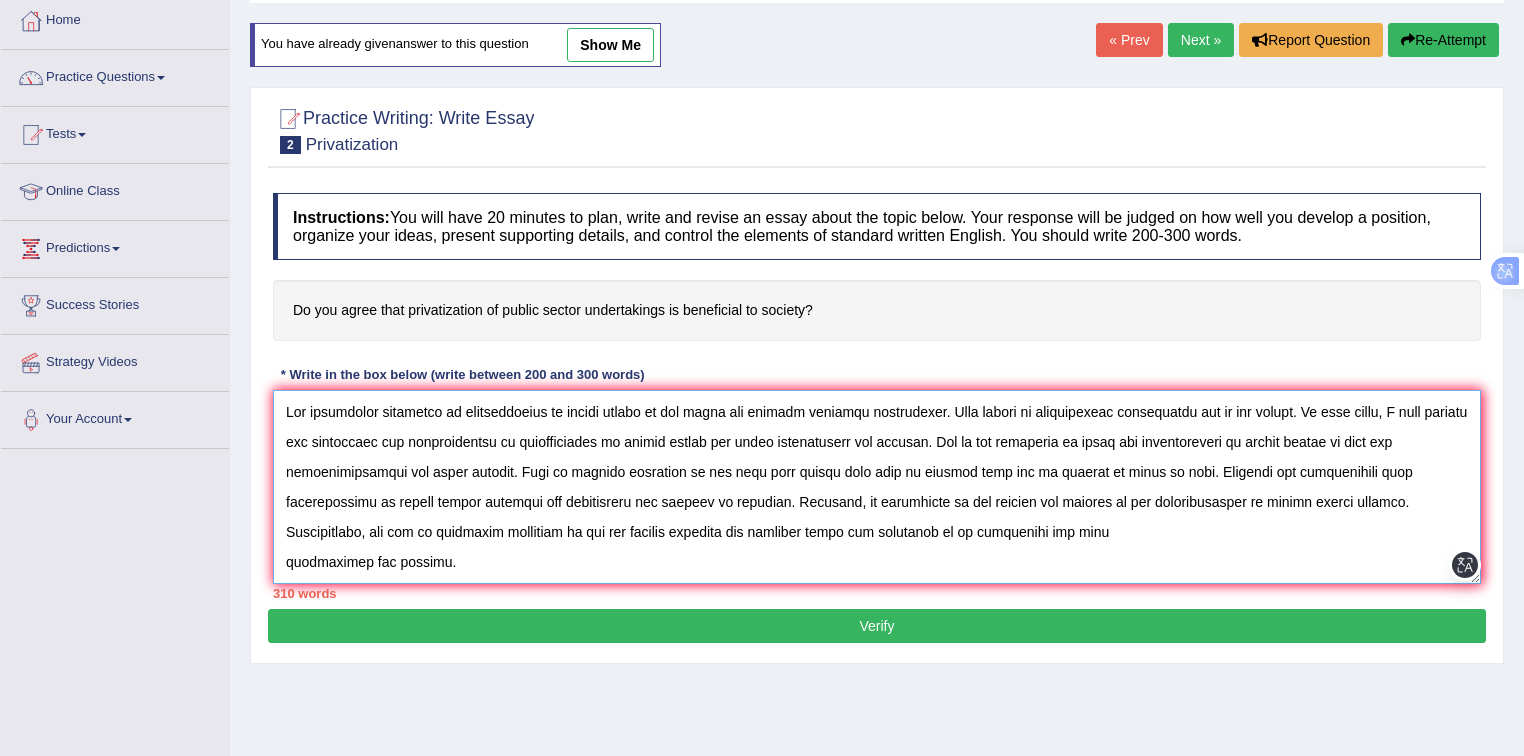 type on "The increasing influence of privatization of public sector on our lives has ignited numerous discussions. This matter is particularly significant due to its impact. In this essay, I will examine the advantages and disadvantages of privatization of public sector and their implications for society. One of the advantage to agree for privatization of public sector is that the accountibilities are being counted. This is further supported by the fact that people have fear of loosing jobs due to failure to serve on time. Research has demonstrated that privatization of public sector improves the performance and quality of services. Moreover, an additional it has brought the changes in the infrastructure of public sector offices. Consequently, the use of available resources as per the current scenario are upgraded which are essential to be considered for both
individuals and society.
However, alongside the benefits, there are drawbacks of privatization of public sector, there are
several effects of privatization of..." 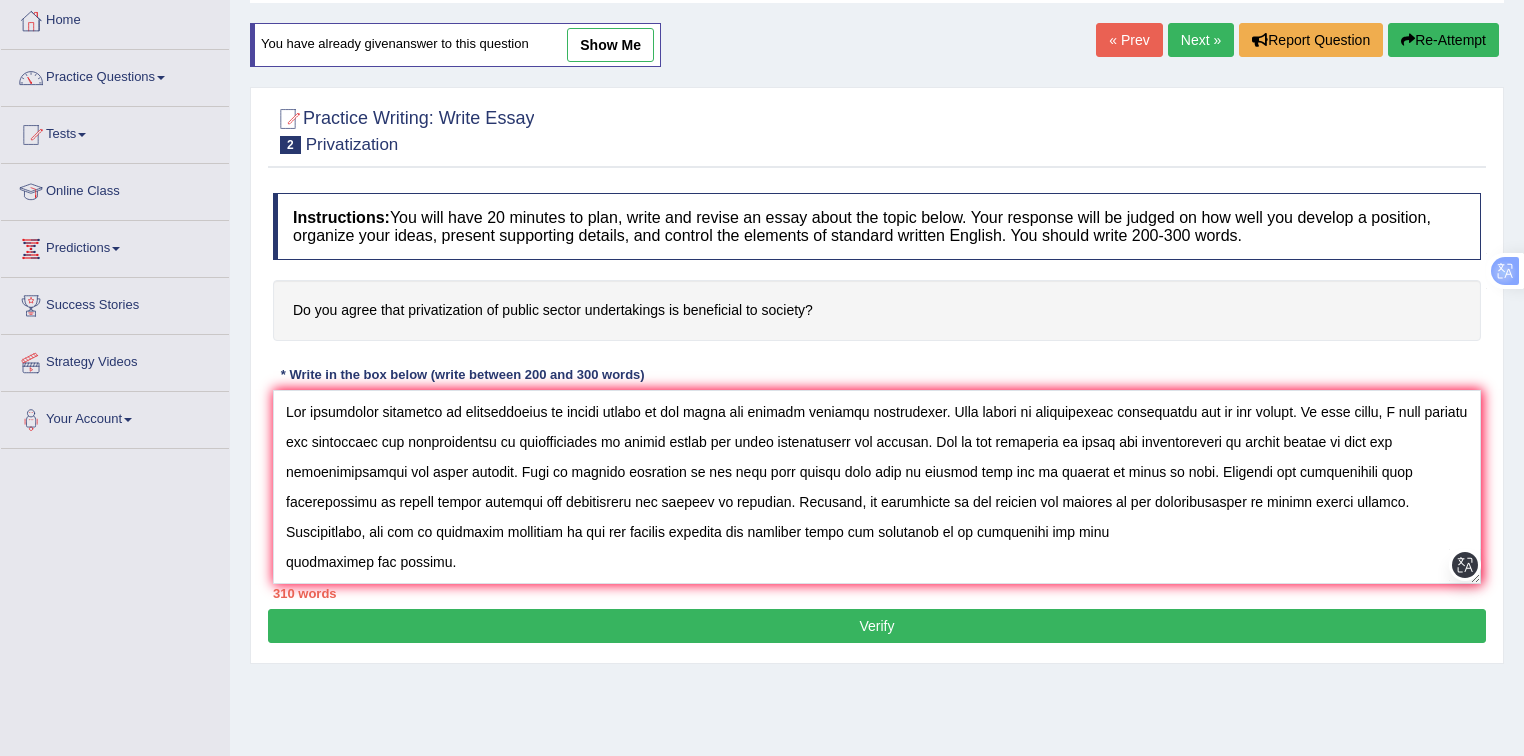 click on "Verify" at bounding box center (877, 626) 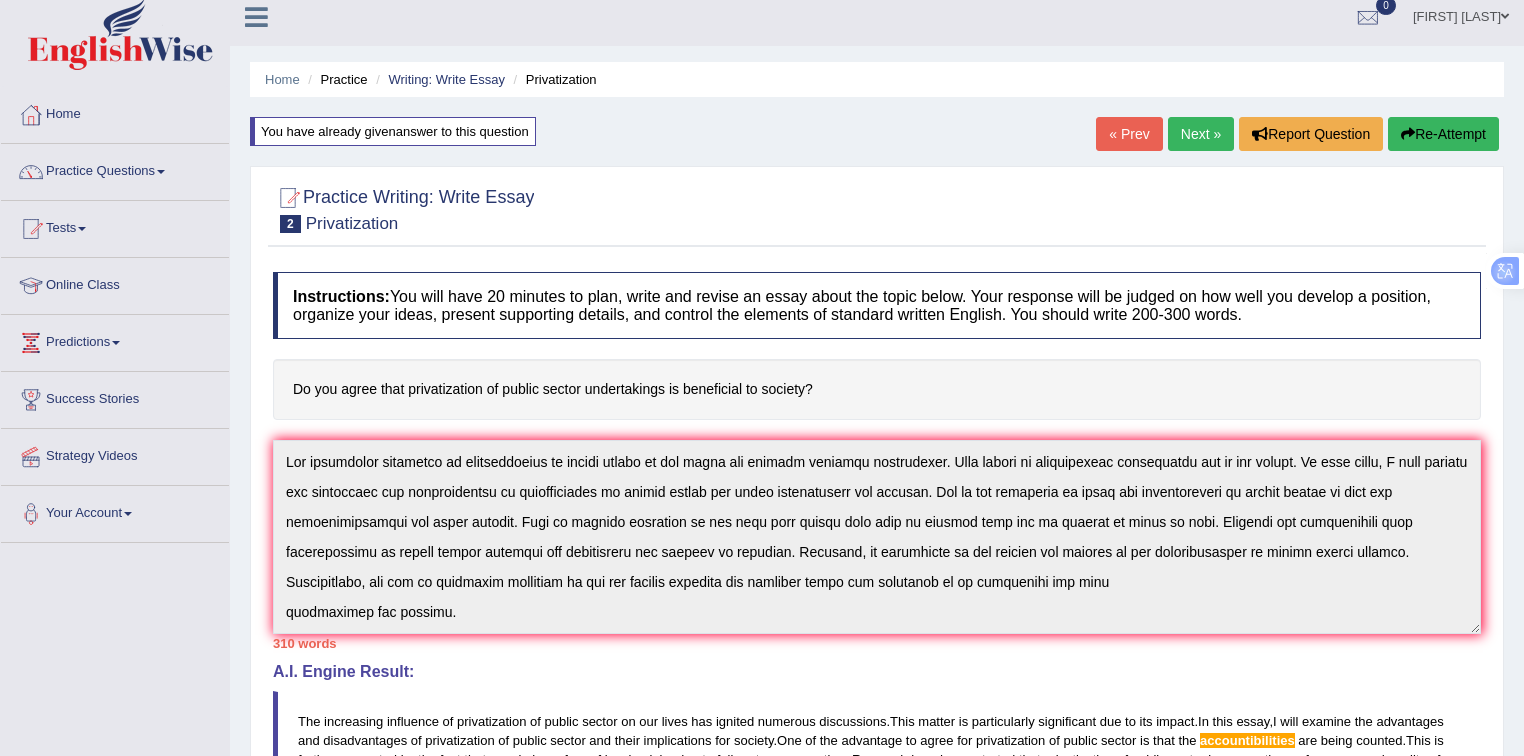 scroll, scrollTop: 0, scrollLeft: 0, axis: both 